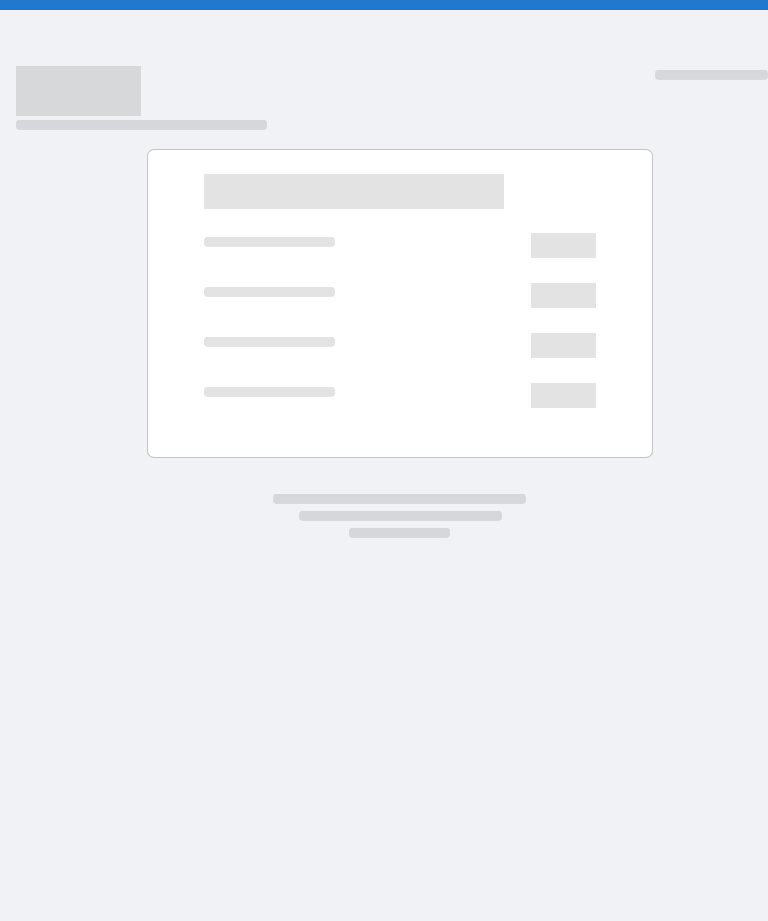 scroll, scrollTop: 0, scrollLeft: 0, axis: both 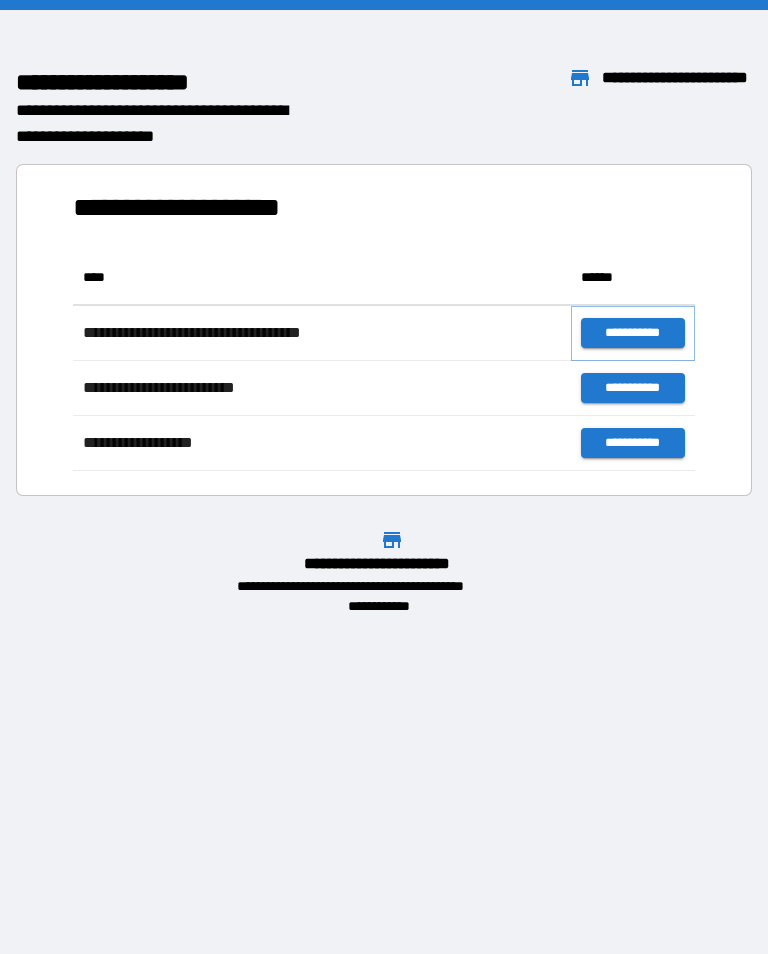 click on "**********" at bounding box center [633, 333] 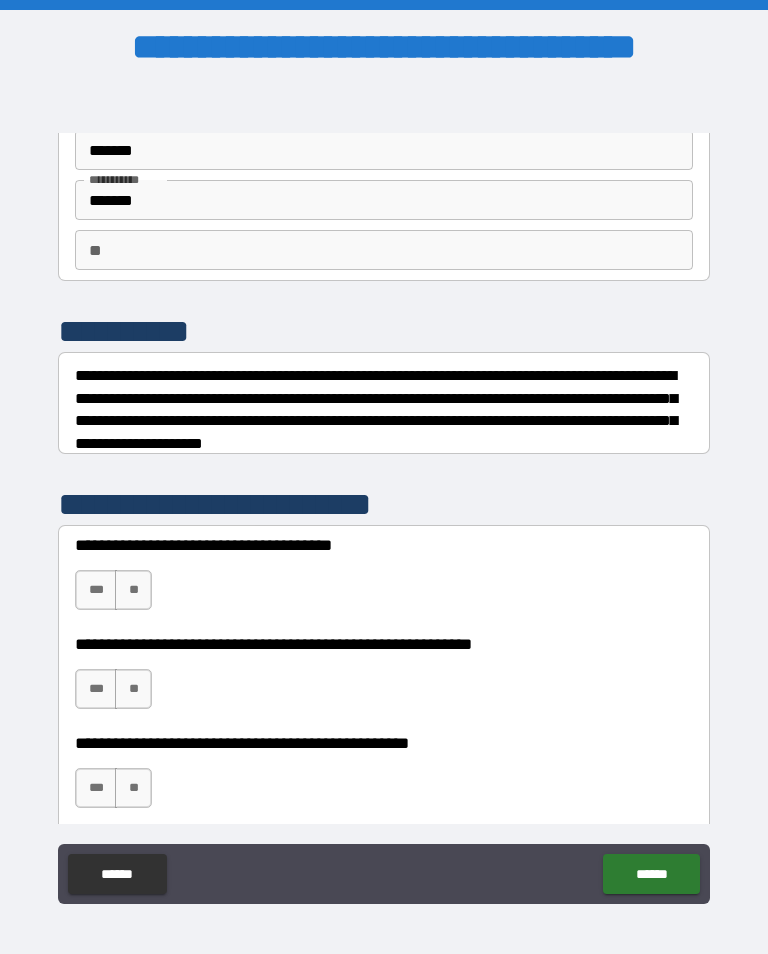 scroll, scrollTop: 98, scrollLeft: 0, axis: vertical 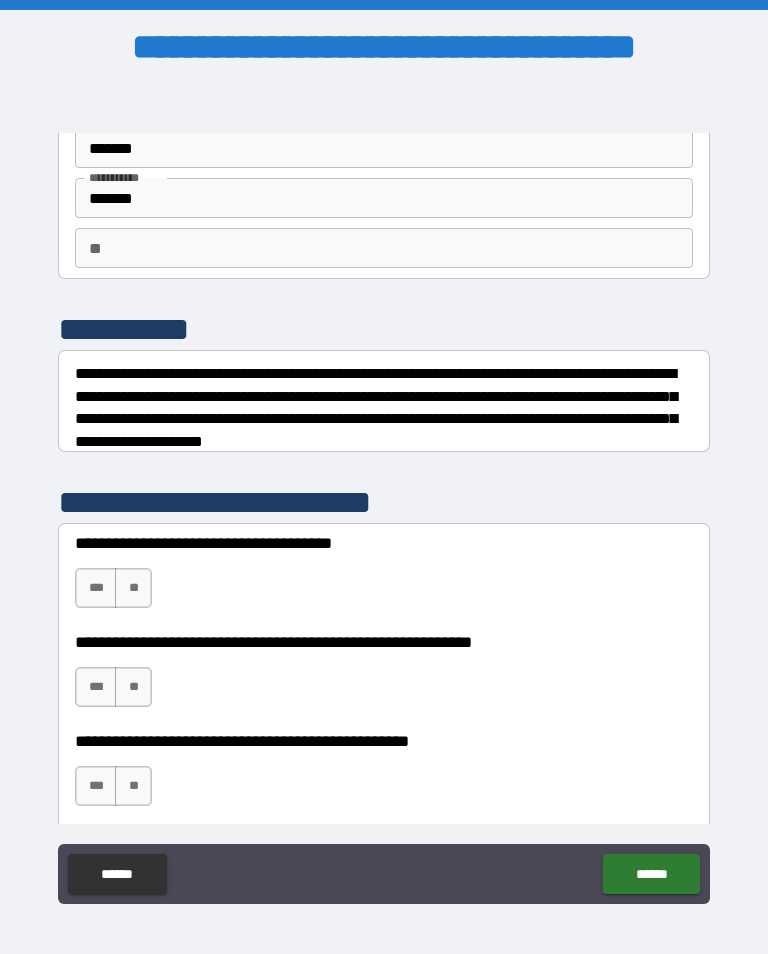 click on "***" at bounding box center (96, 687) 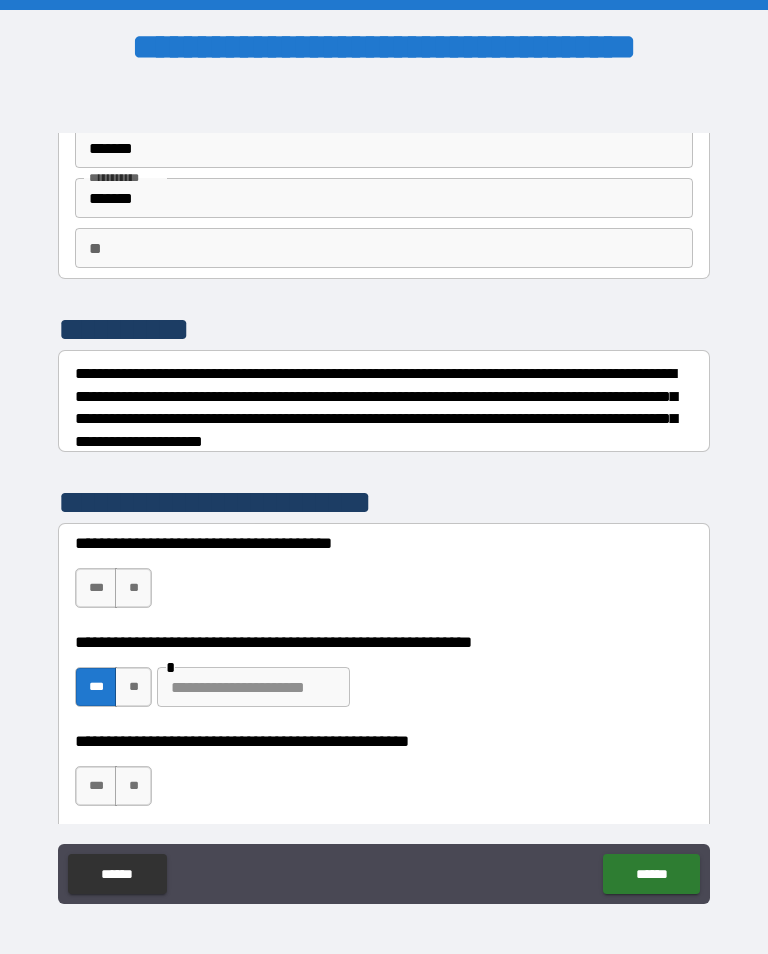 click on "**" at bounding box center [133, 588] 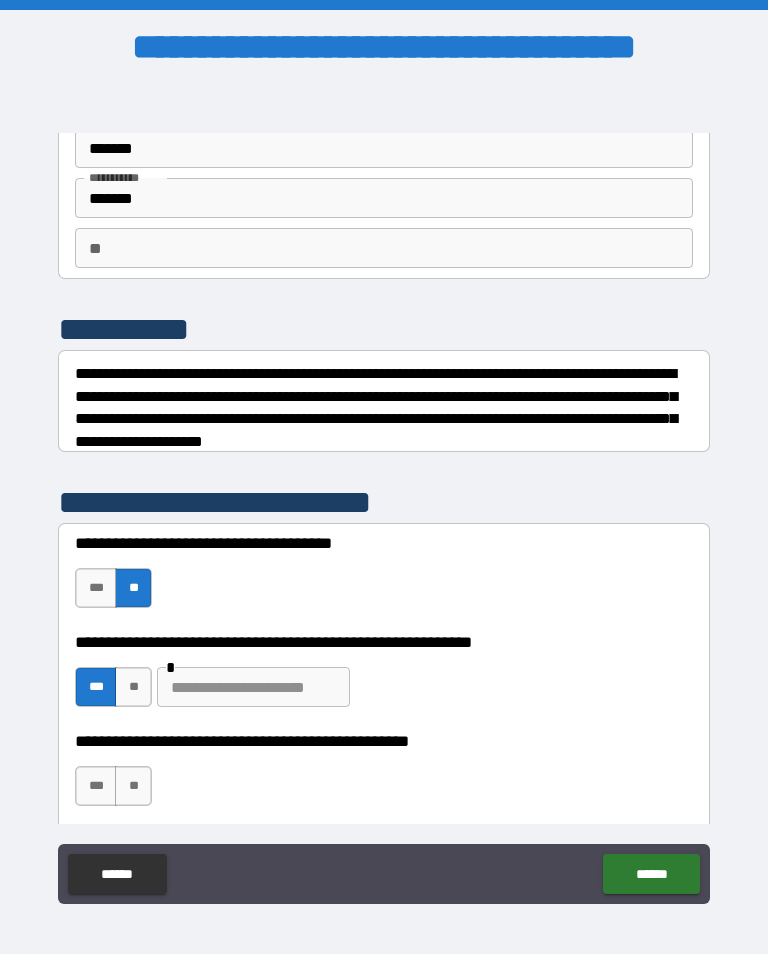 click on "***" at bounding box center (96, 786) 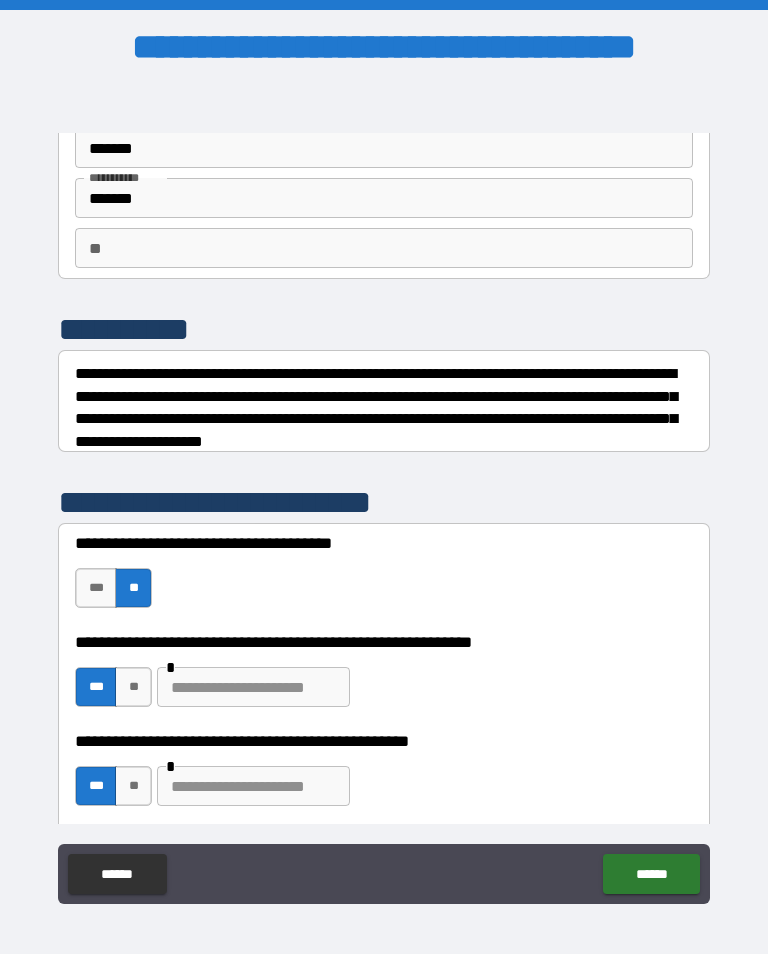 click on "**" at bounding box center (133, 786) 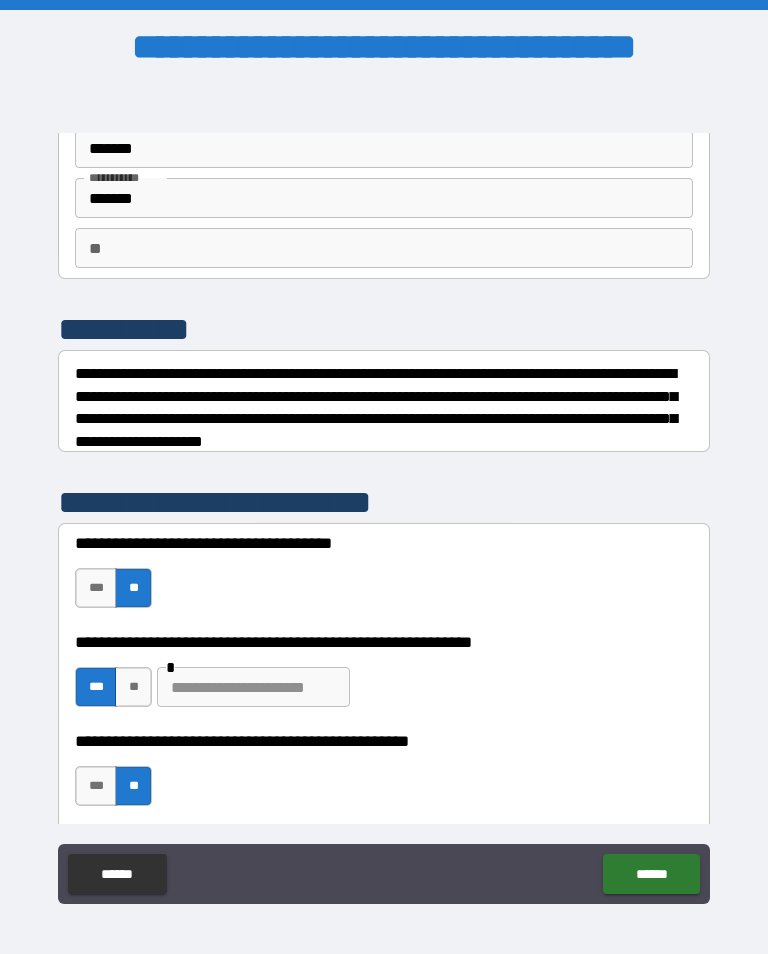 click on "******" at bounding box center (651, 874) 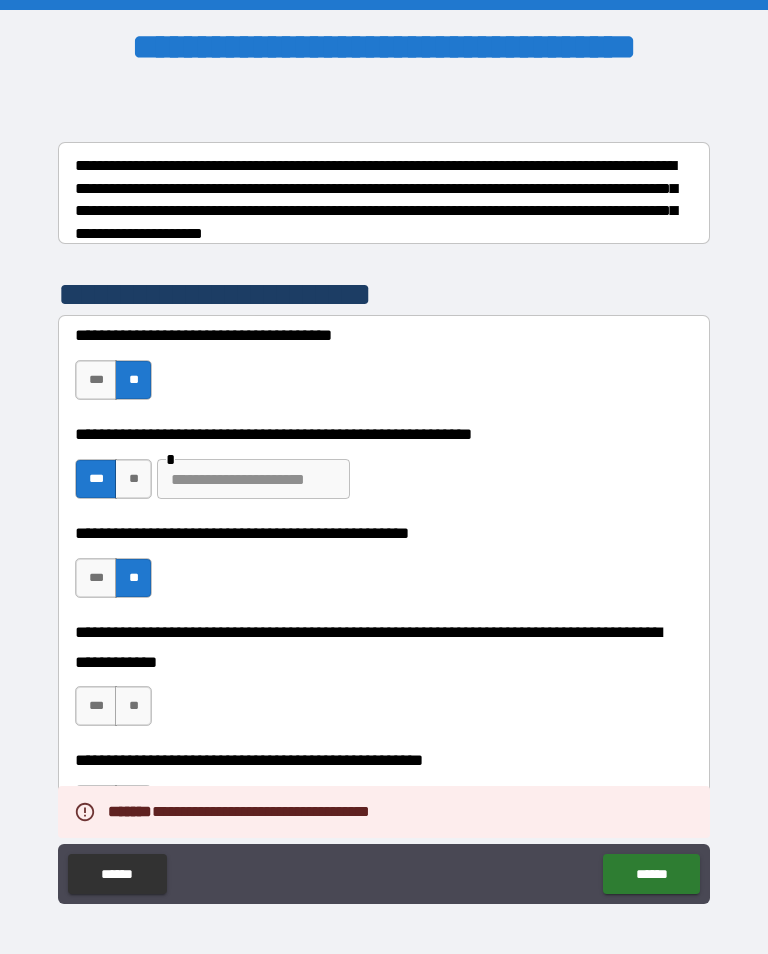 scroll, scrollTop: 321, scrollLeft: 0, axis: vertical 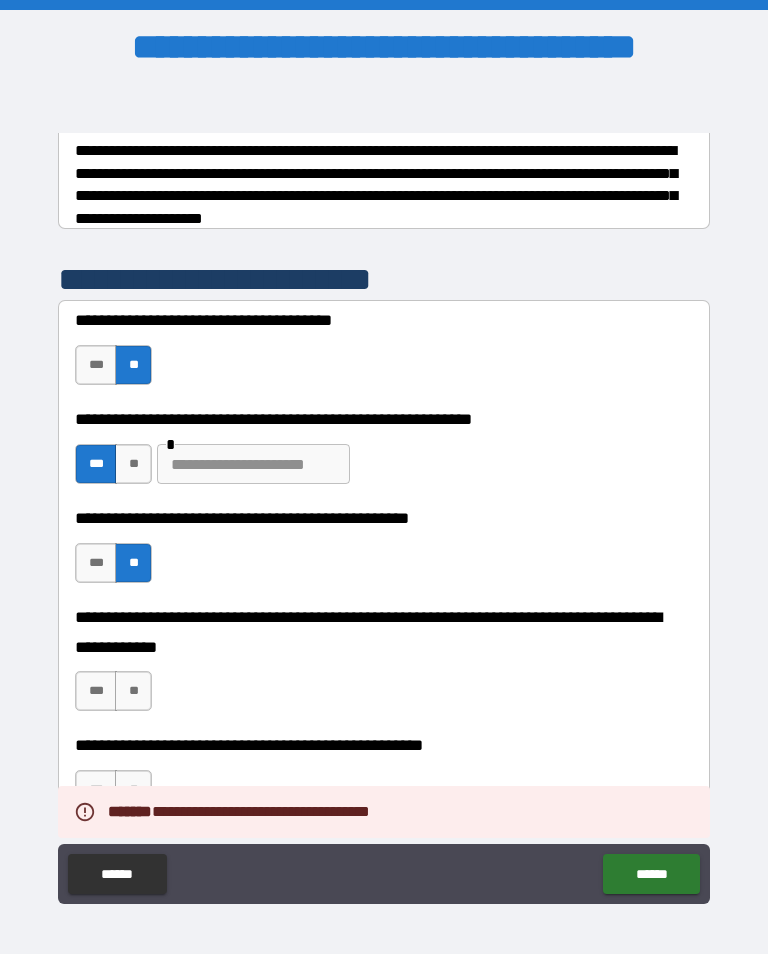 click on "***" at bounding box center [96, 691] 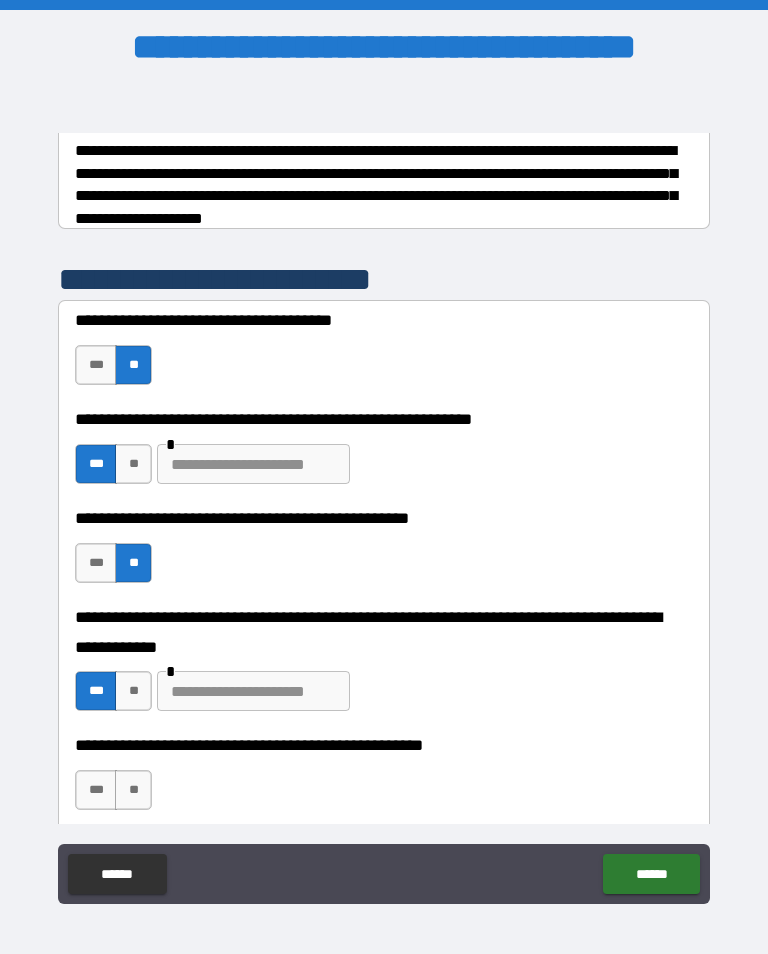 click at bounding box center (253, 691) 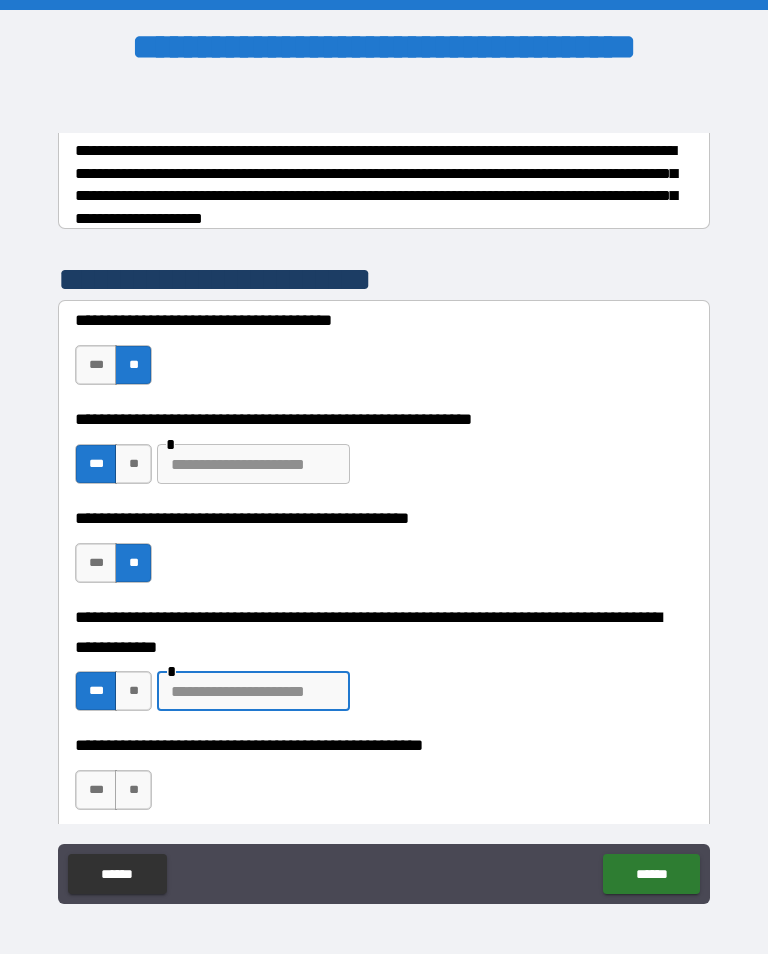 scroll, scrollTop: 31, scrollLeft: 0, axis: vertical 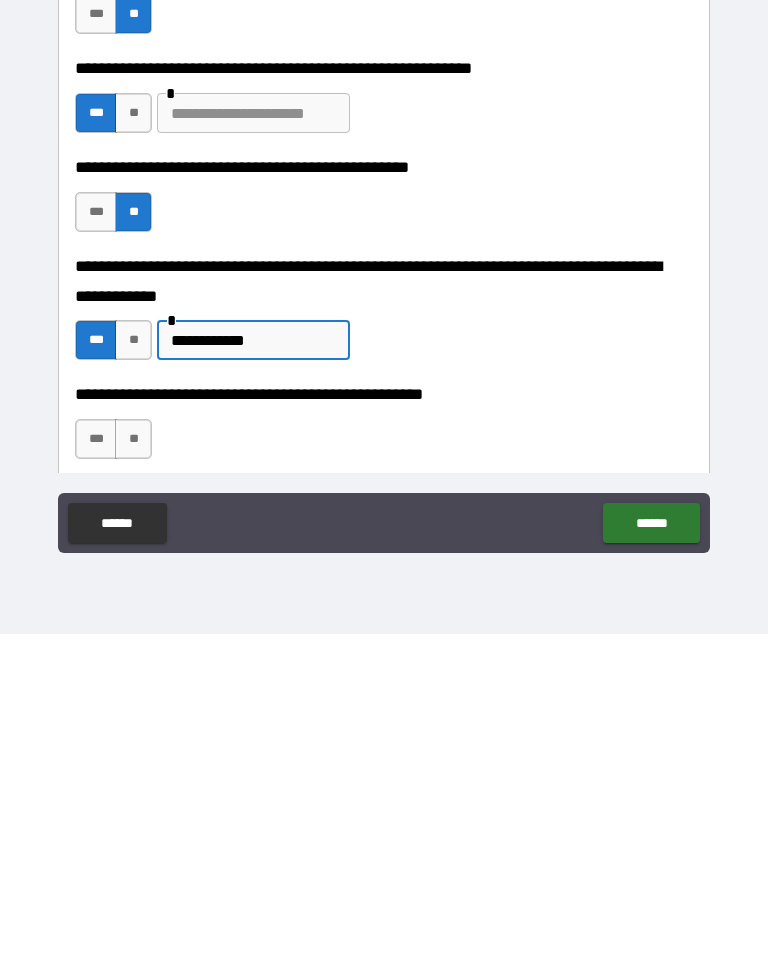 type on "**********" 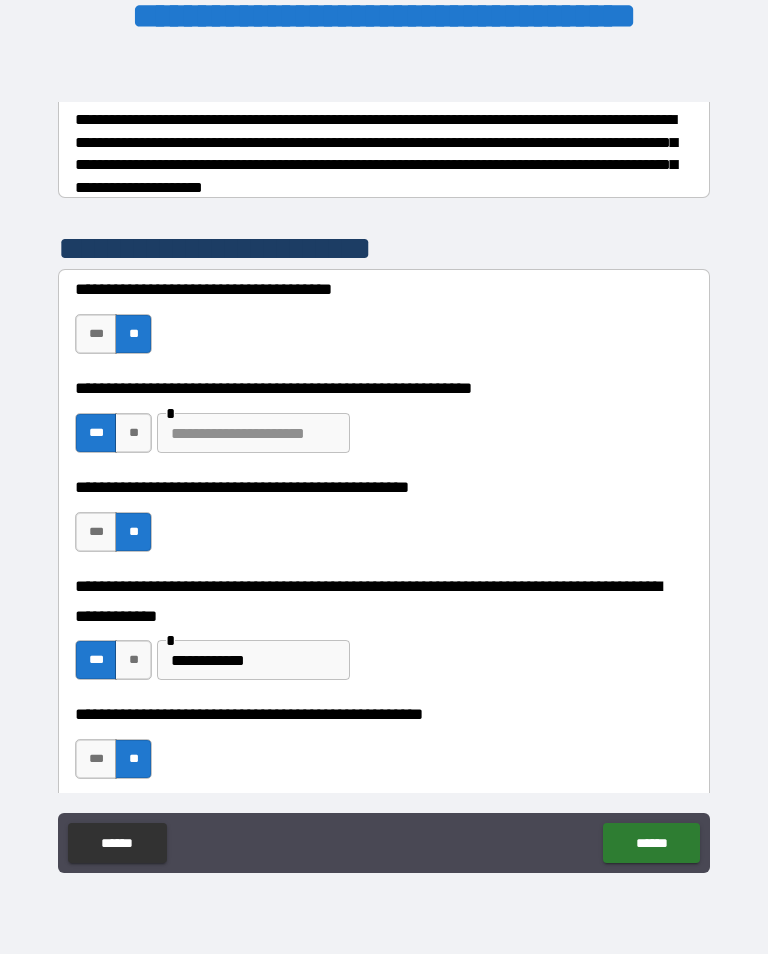 click on "******" at bounding box center [651, 843] 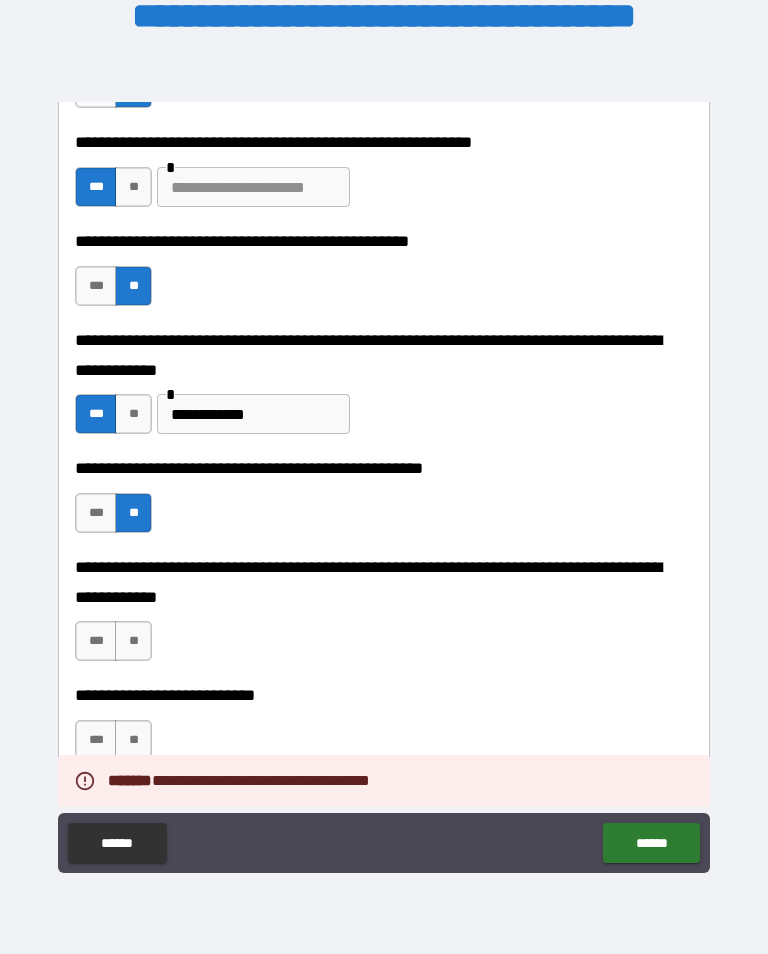 scroll, scrollTop: 623, scrollLeft: 0, axis: vertical 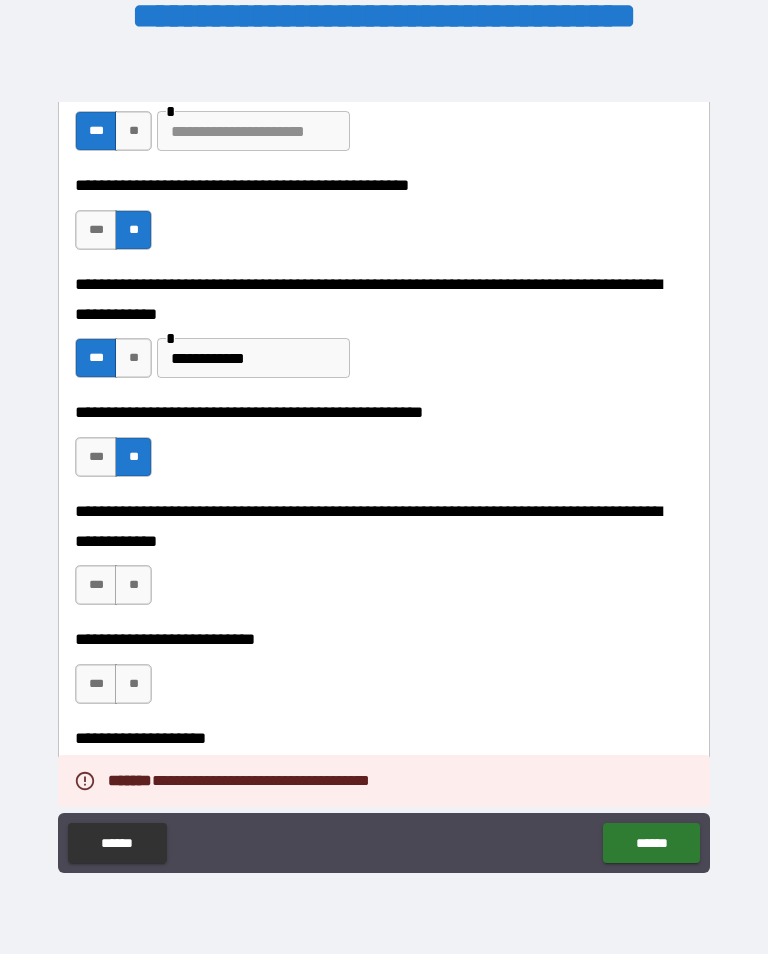 click on "**" at bounding box center (133, 585) 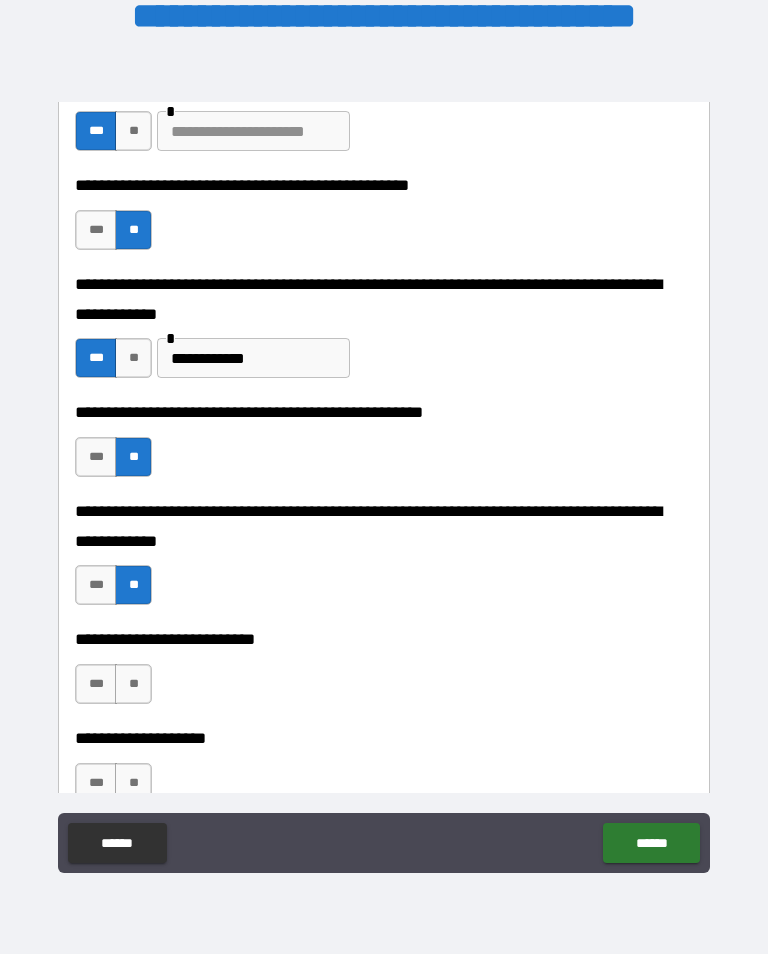 click on "**" at bounding box center (133, 684) 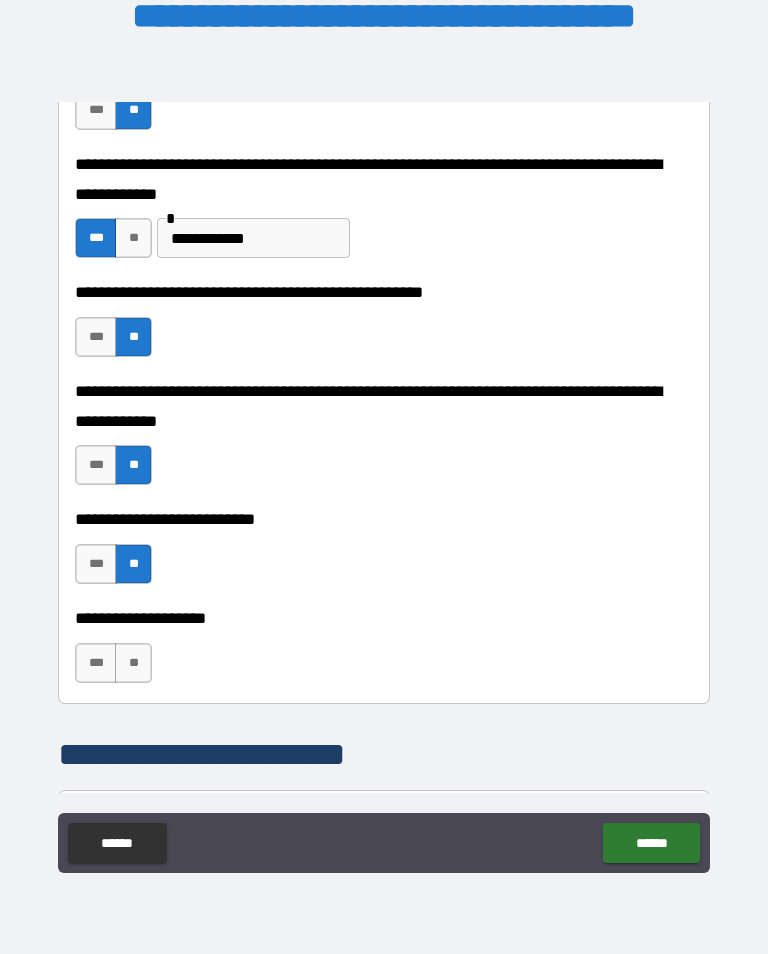 scroll, scrollTop: 763, scrollLeft: 0, axis: vertical 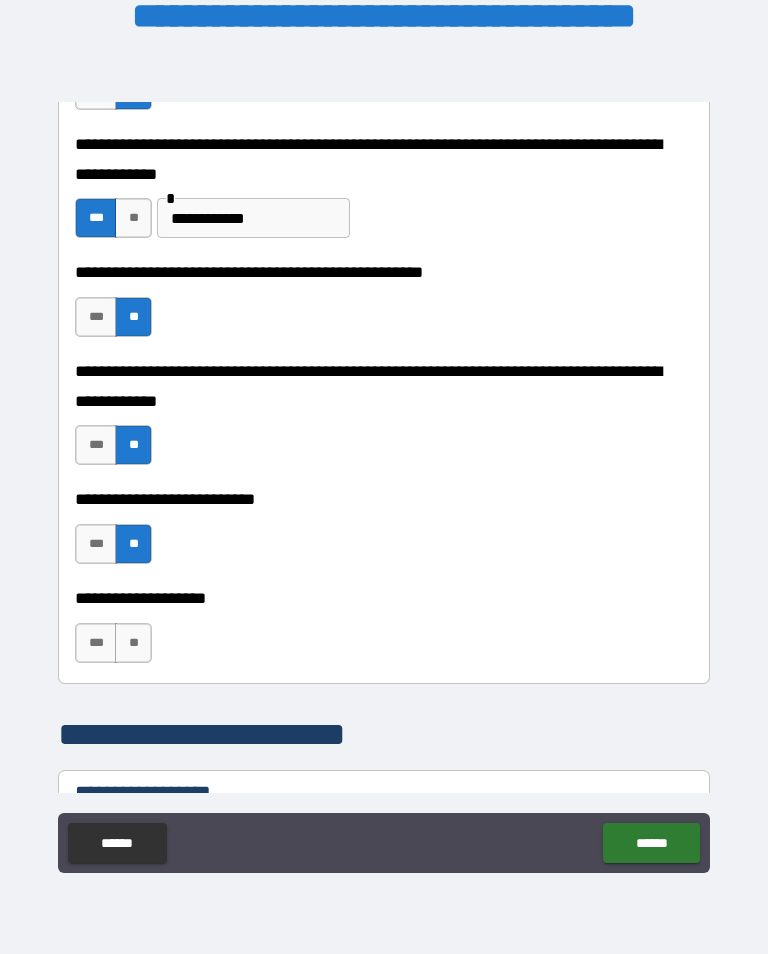 click on "**" at bounding box center [133, 643] 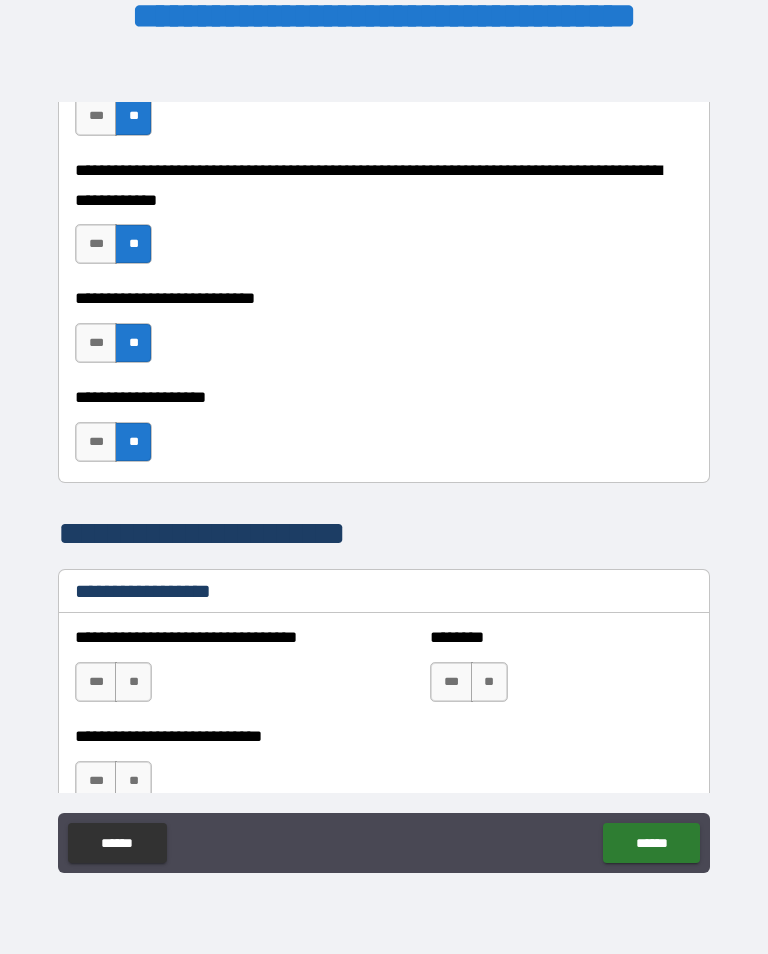 scroll, scrollTop: 1003, scrollLeft: 0, axis: vertical 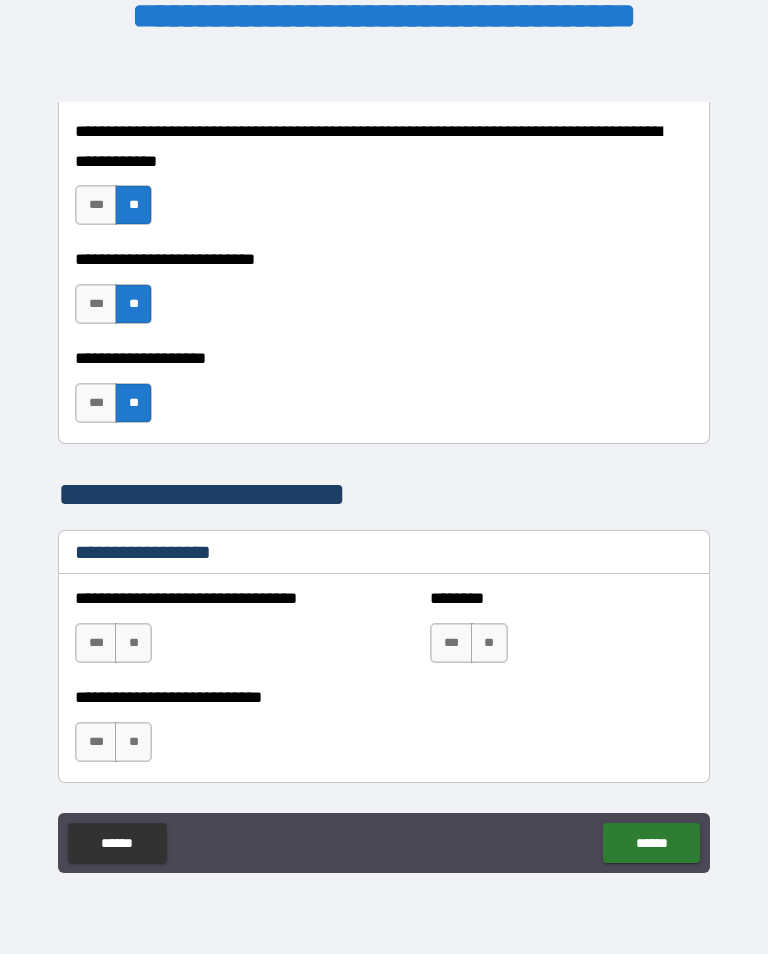 click on "**" at bounding box center (133, 643) 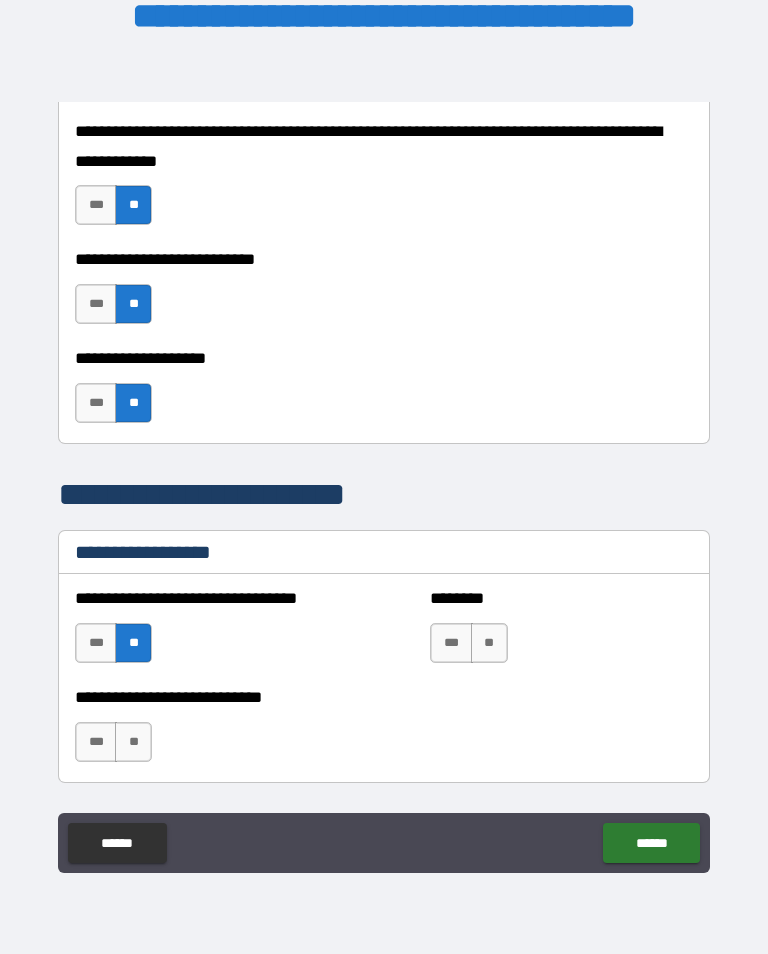 click on "**" at bounding box center (489, 643) 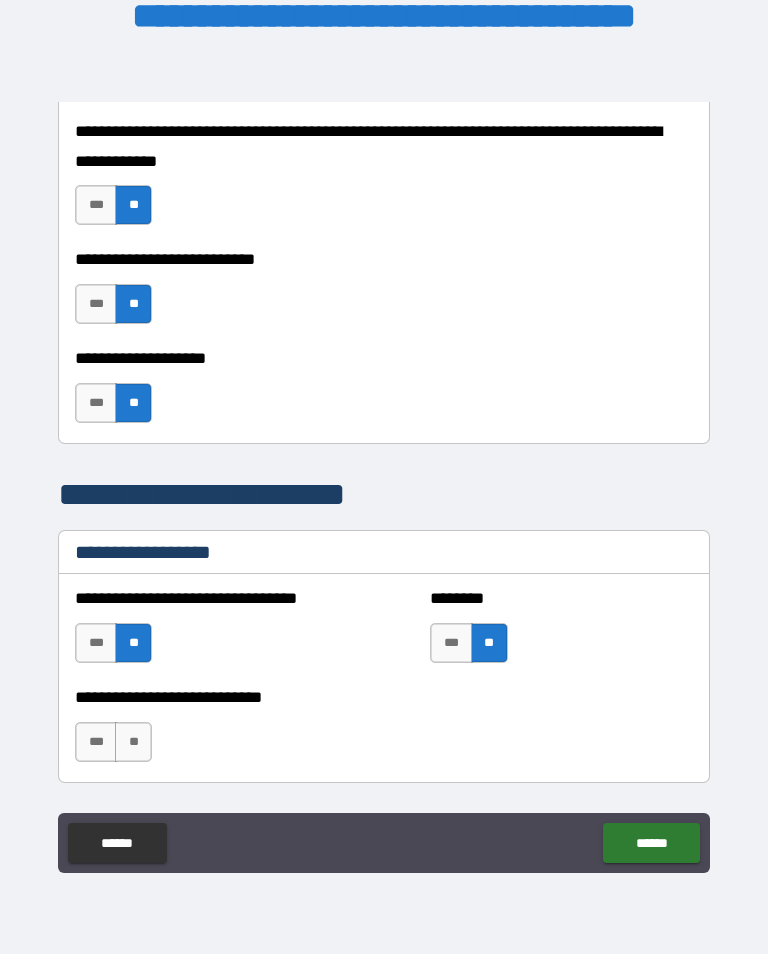 click on "**" at bounding box center (133, 742) 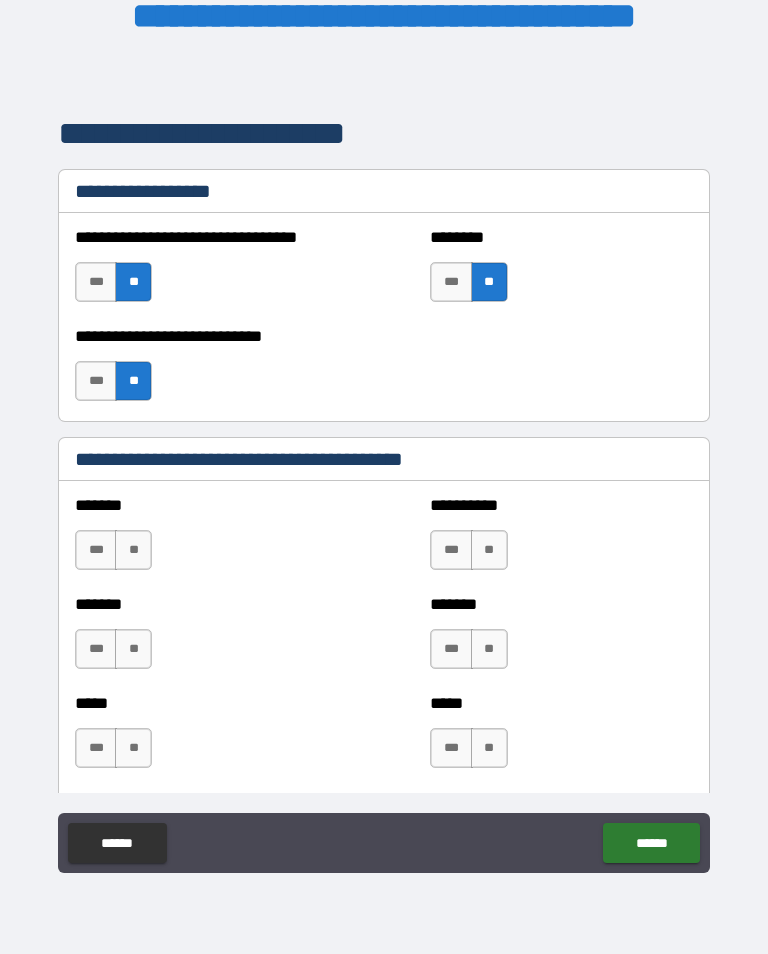 scroll, scrollTop: 1364, scrollLeft: 0, axis: vertical 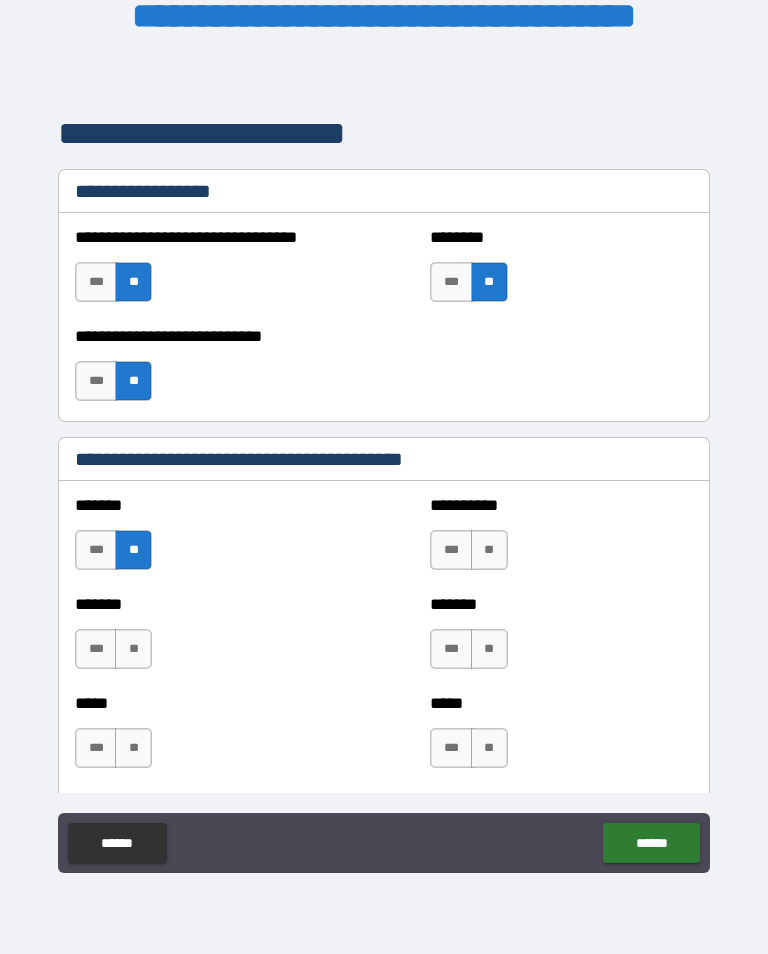 click on "***" at bounding box center (451, 550) 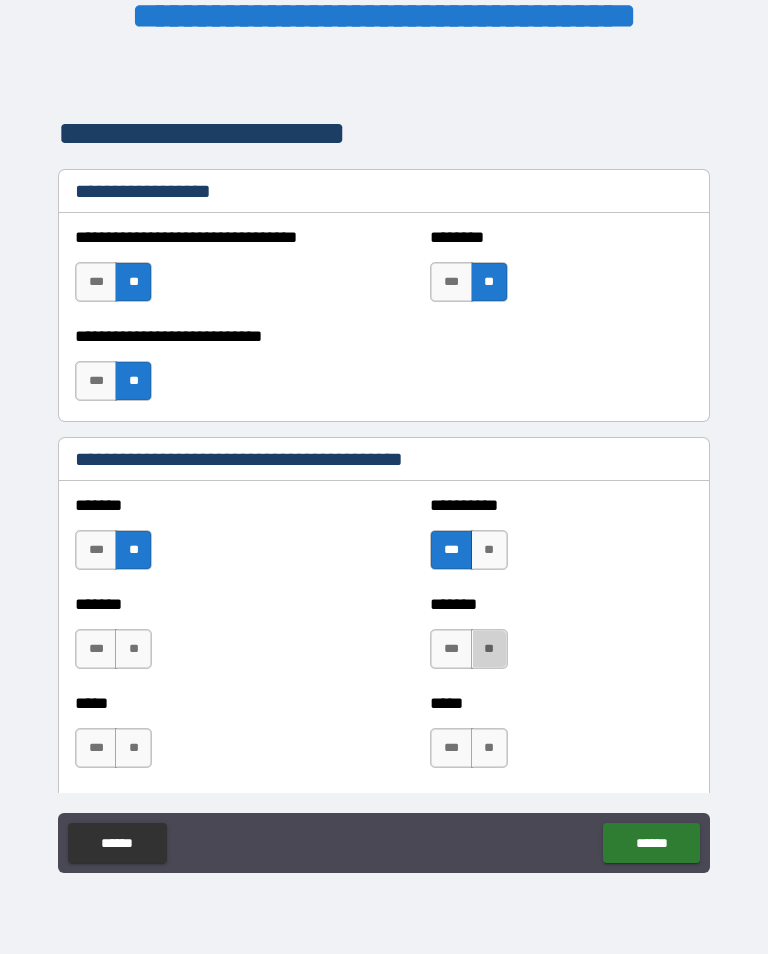 click on "**" at bounding box center (489, 649) 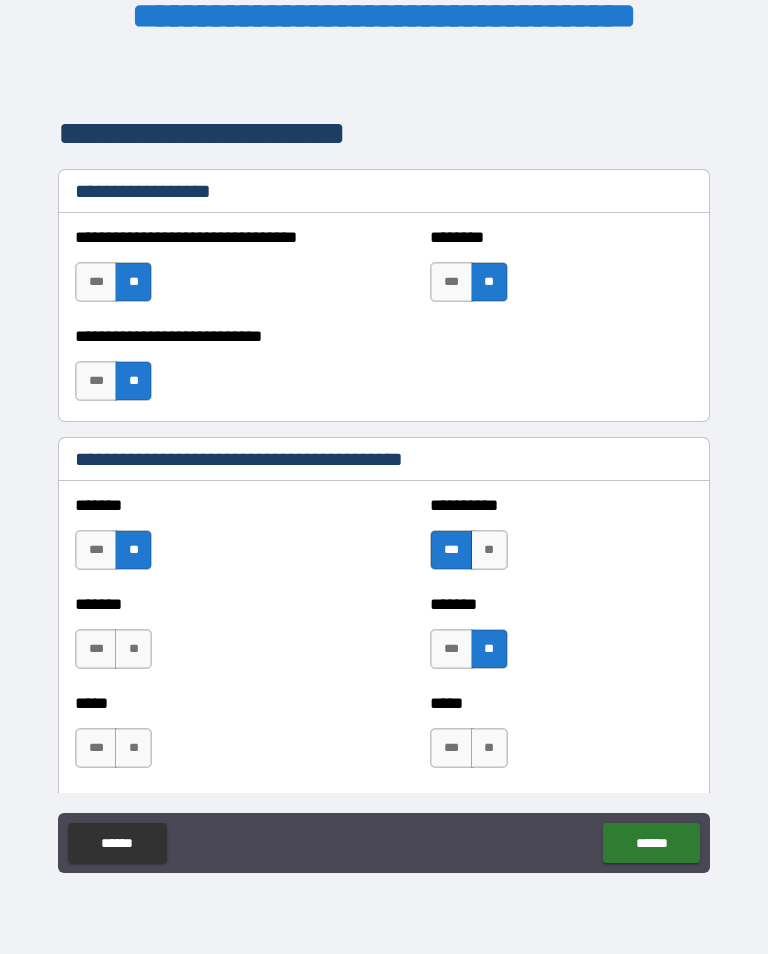 click on "**" at bounding box center (489, 748) 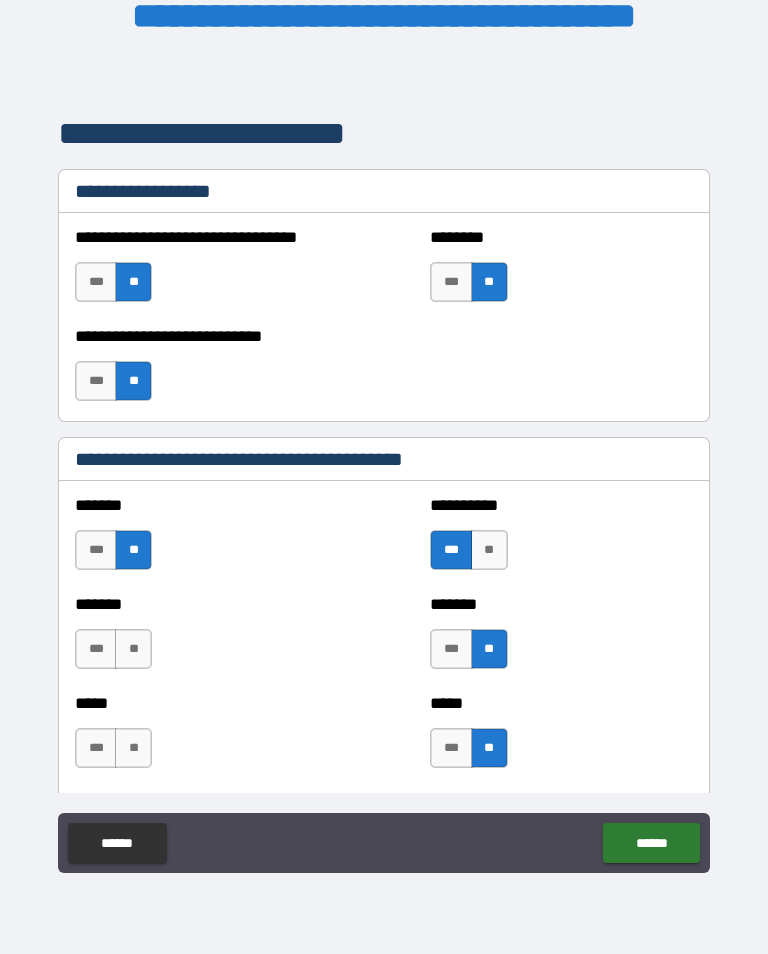 click on "**" at bounding box center [133, 649] 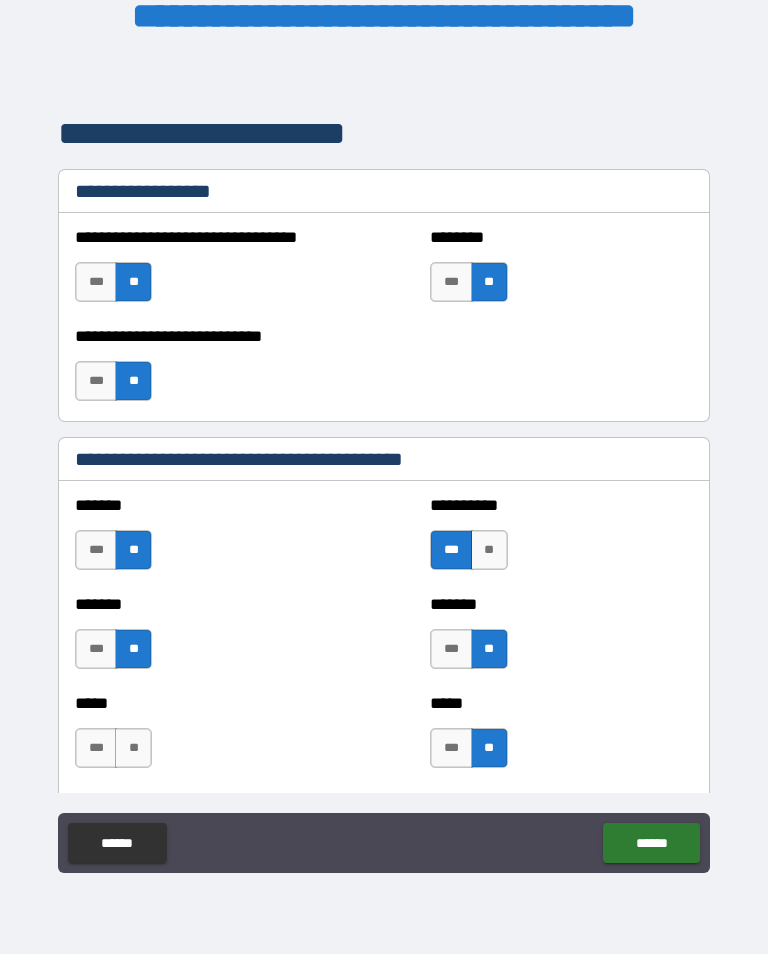 click on "**" at bounding box center [133, 748] 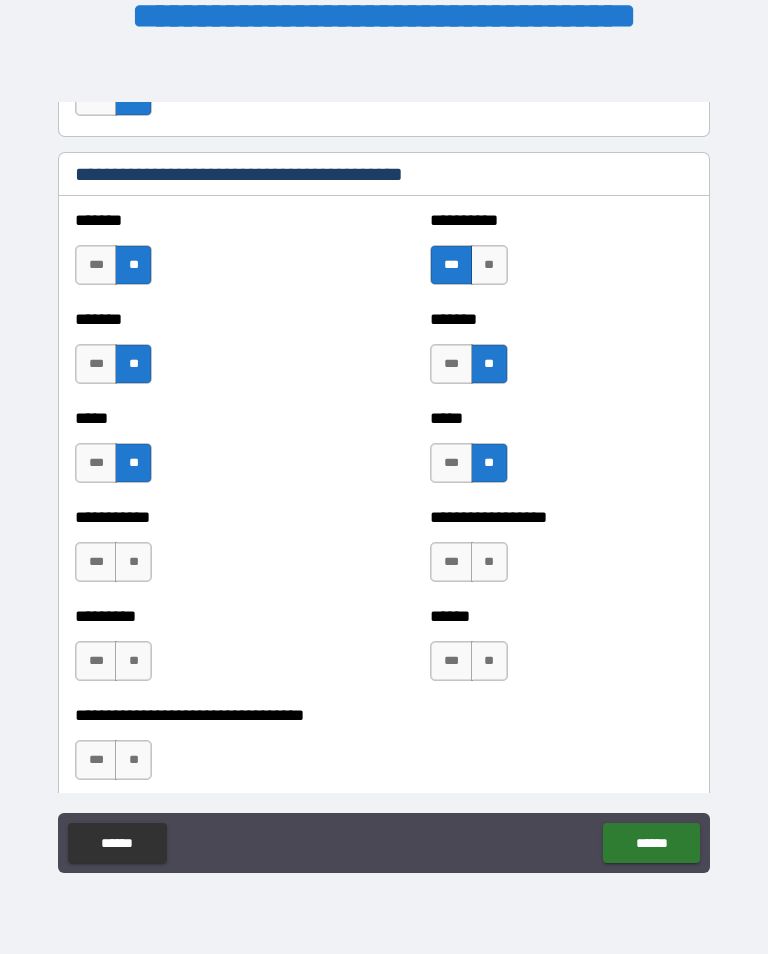 scroll, scrollTop: 1672, scrollLeft: 0, axis: vertical 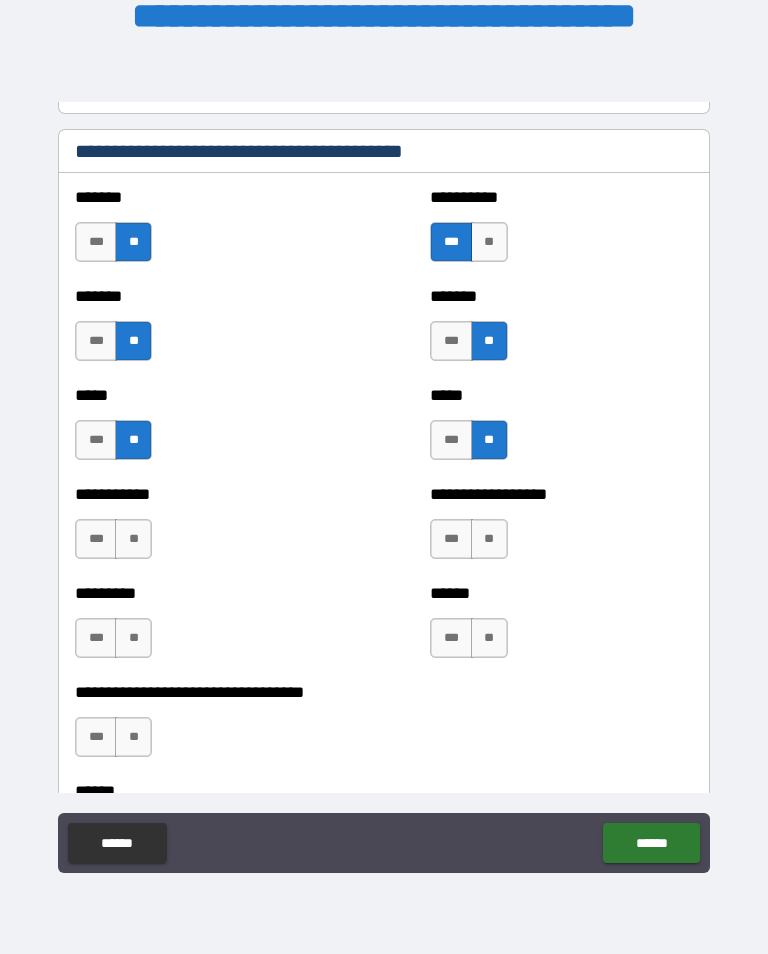 click on "**" at bounding box center (133, 539) 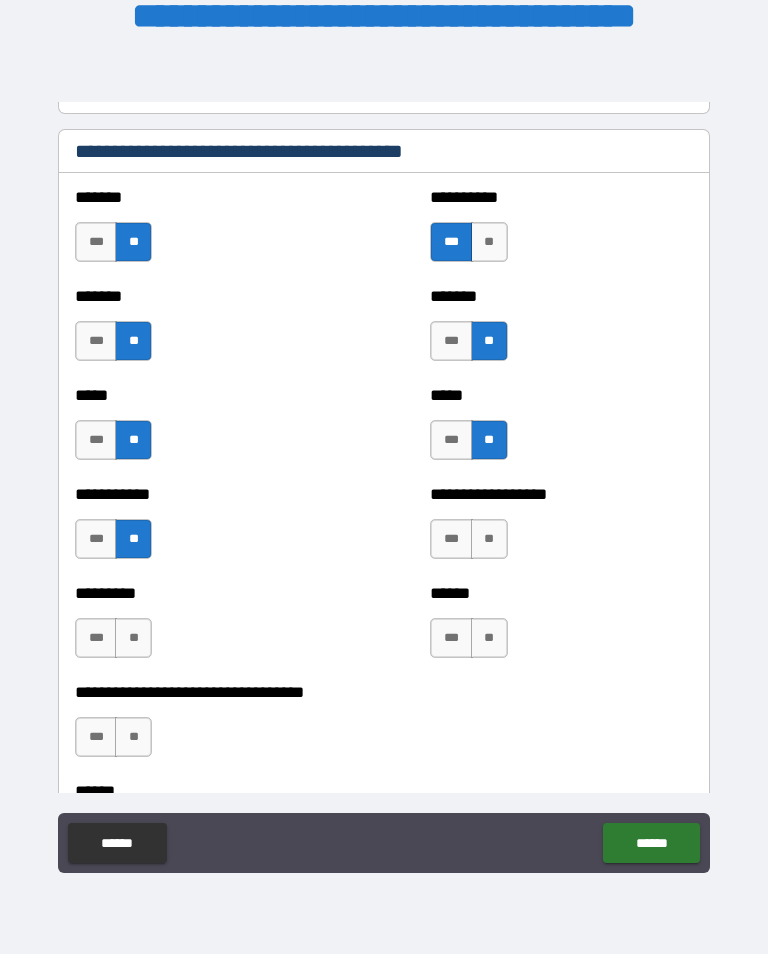 click on "**" at bounding box center (489, 539) 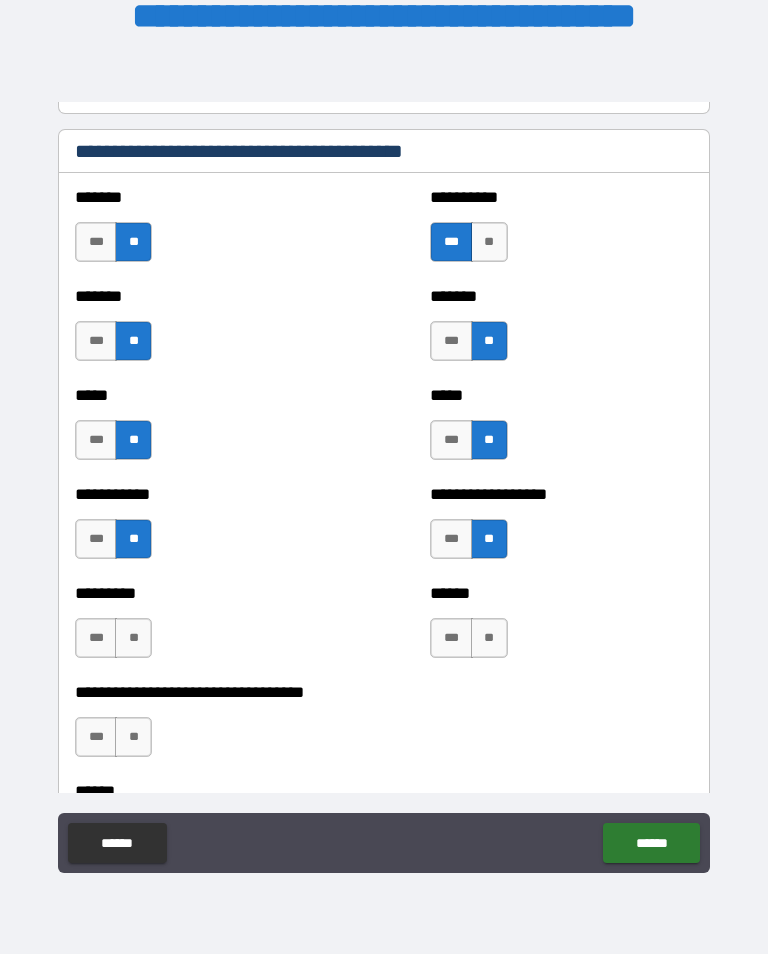 click on "**" at bounding box center (489, 638) 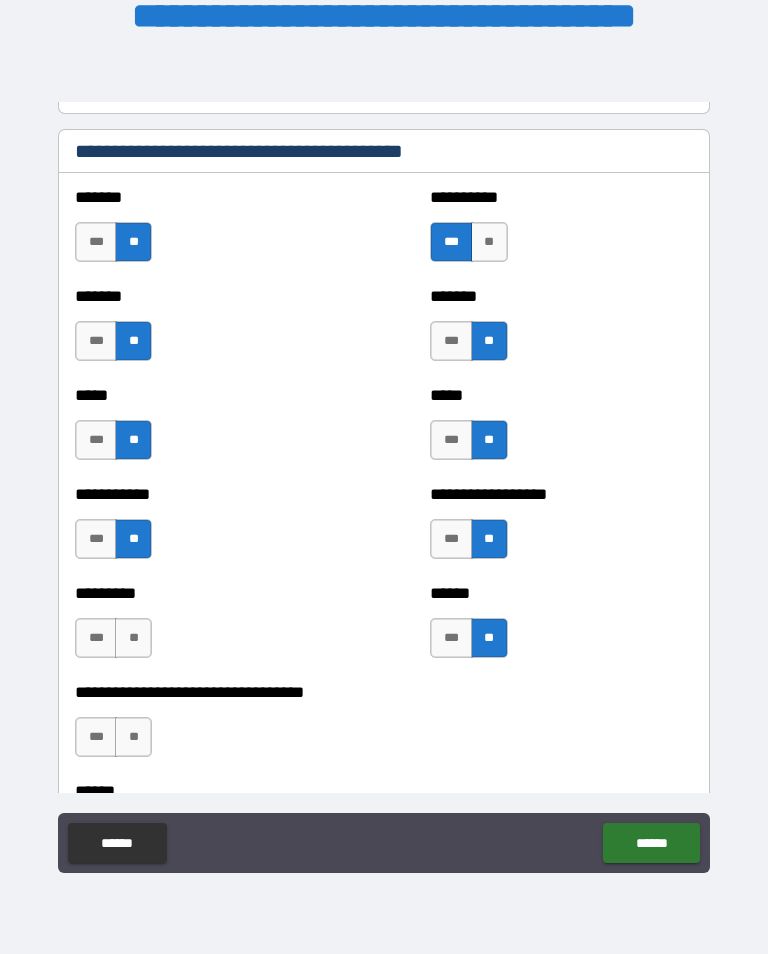 click on "**" at bounding box center [133, 638] 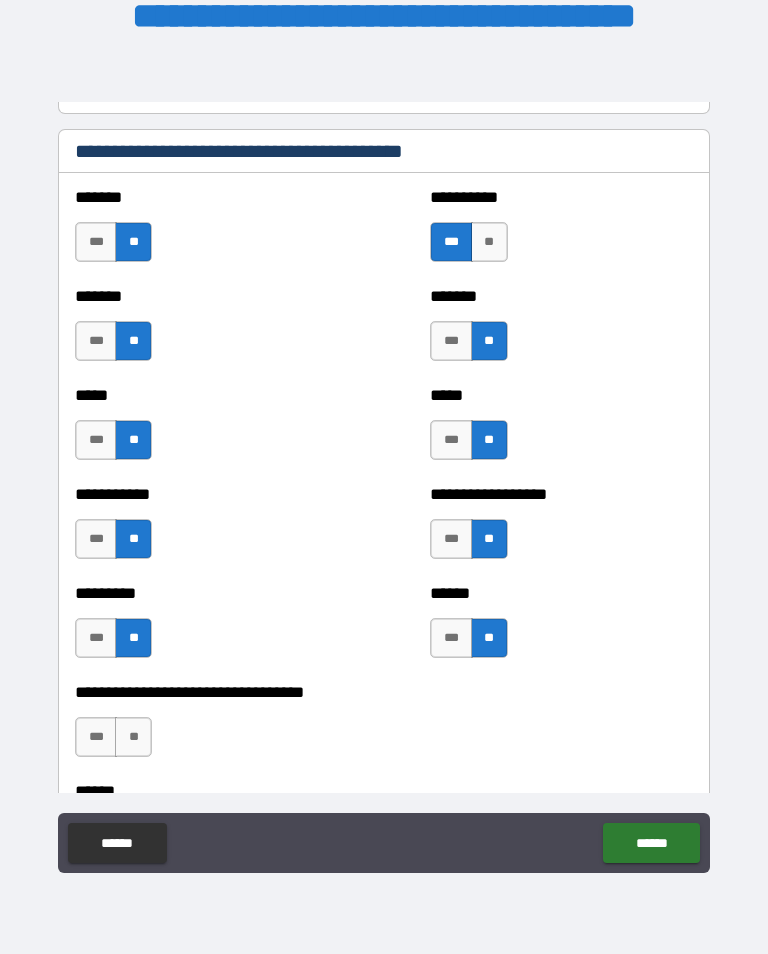 click on "**" at bounding box center (133, 737) 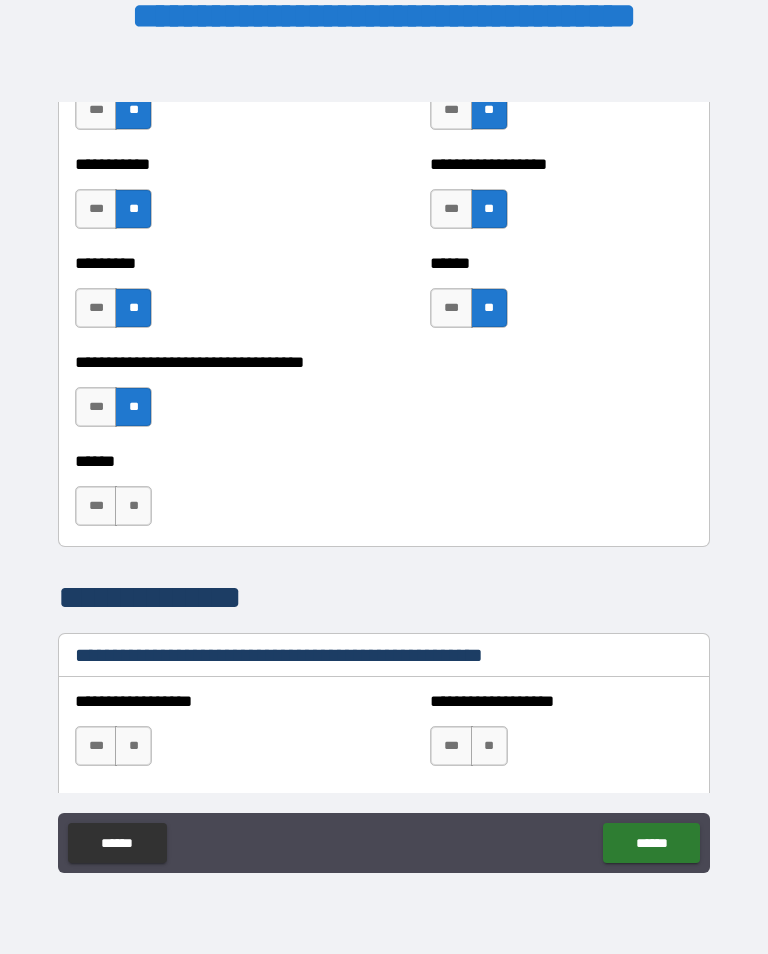 scroll, scrollTop: 2003, scrollLeft: 0, axis: vertical 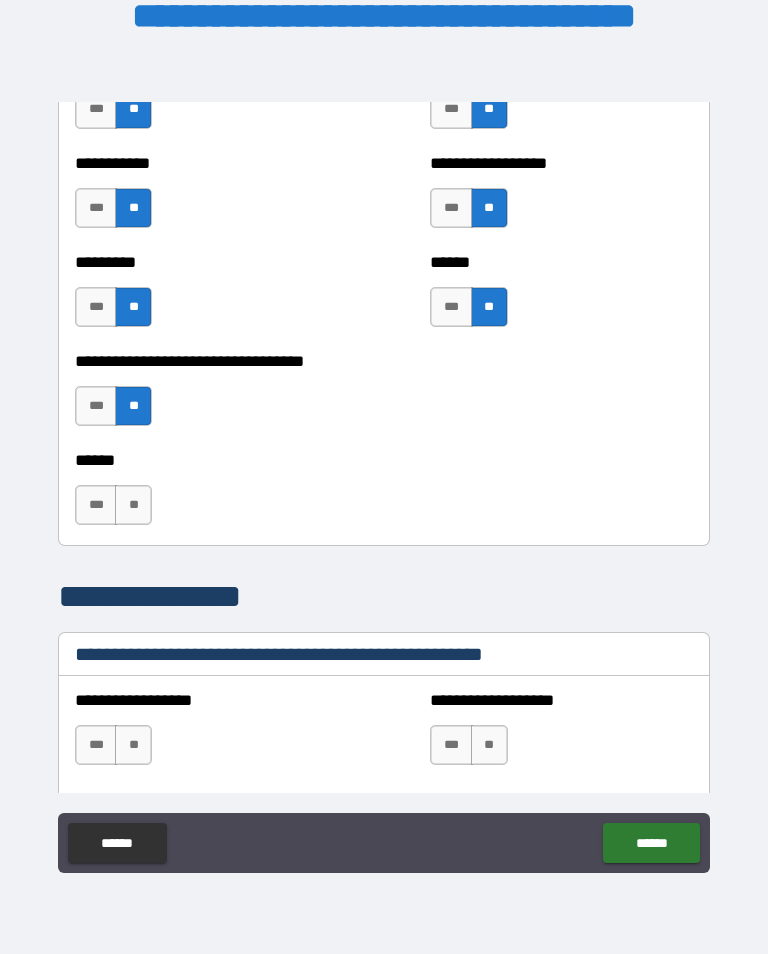 click on "**" at bounding box center [133, 505] 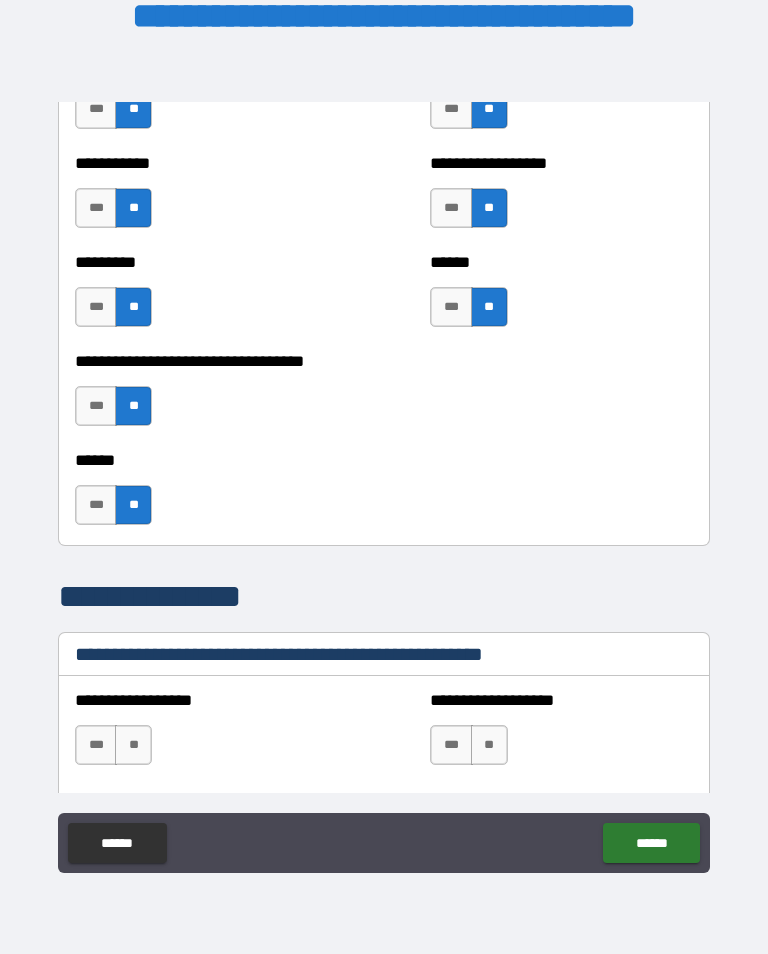 click on "**" at bounding box center [133, 745] 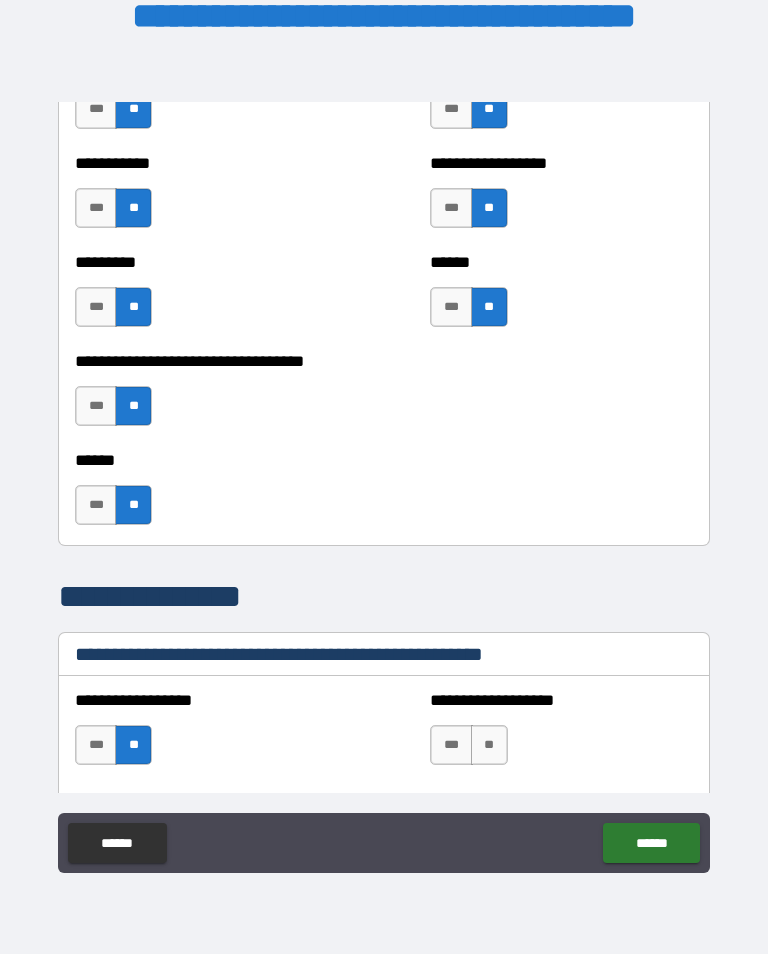 click on "**" at bounding box center [489, 745] 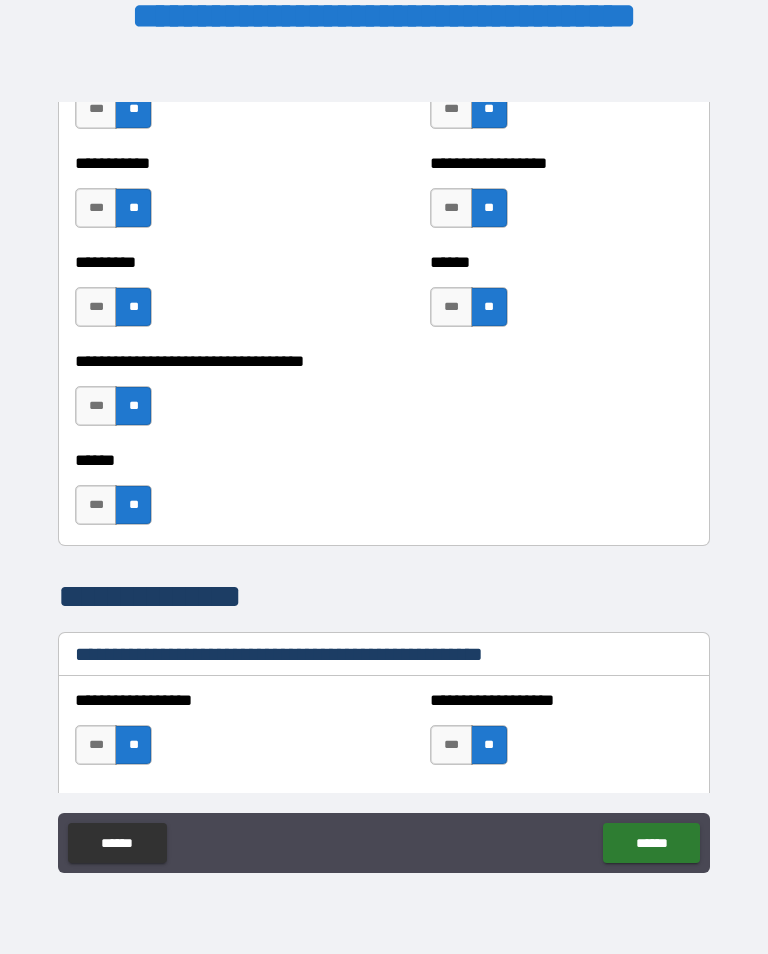 click on "******" at bounding box center [651, 843] 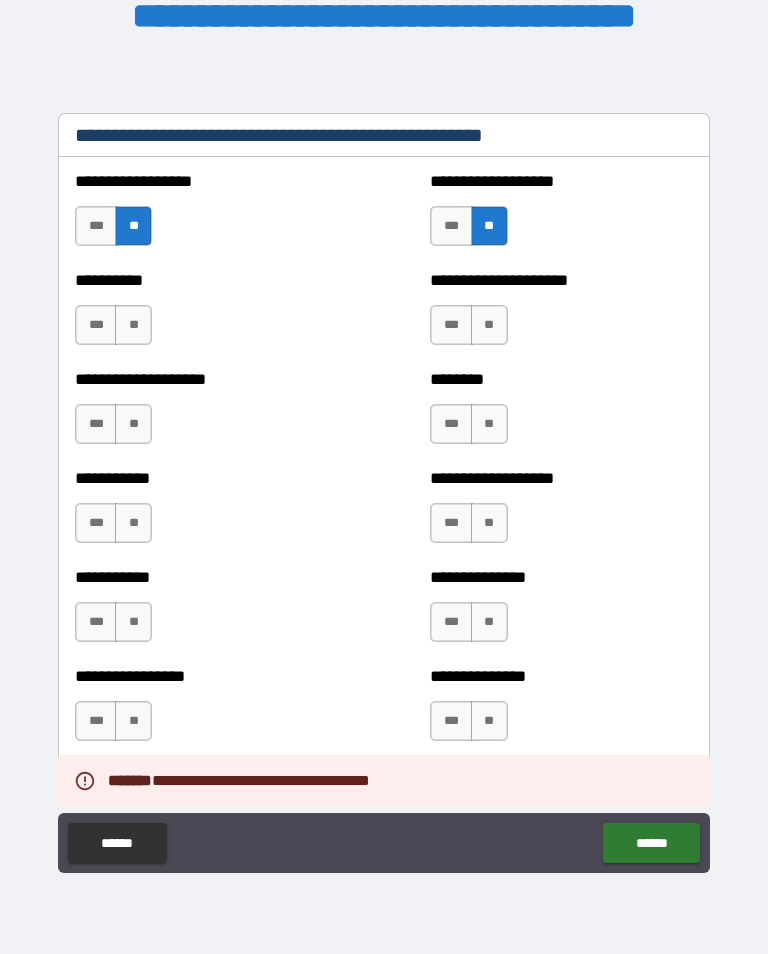 scroll, scrollTop: 2528, scrollLeft: 0, axis: vertical 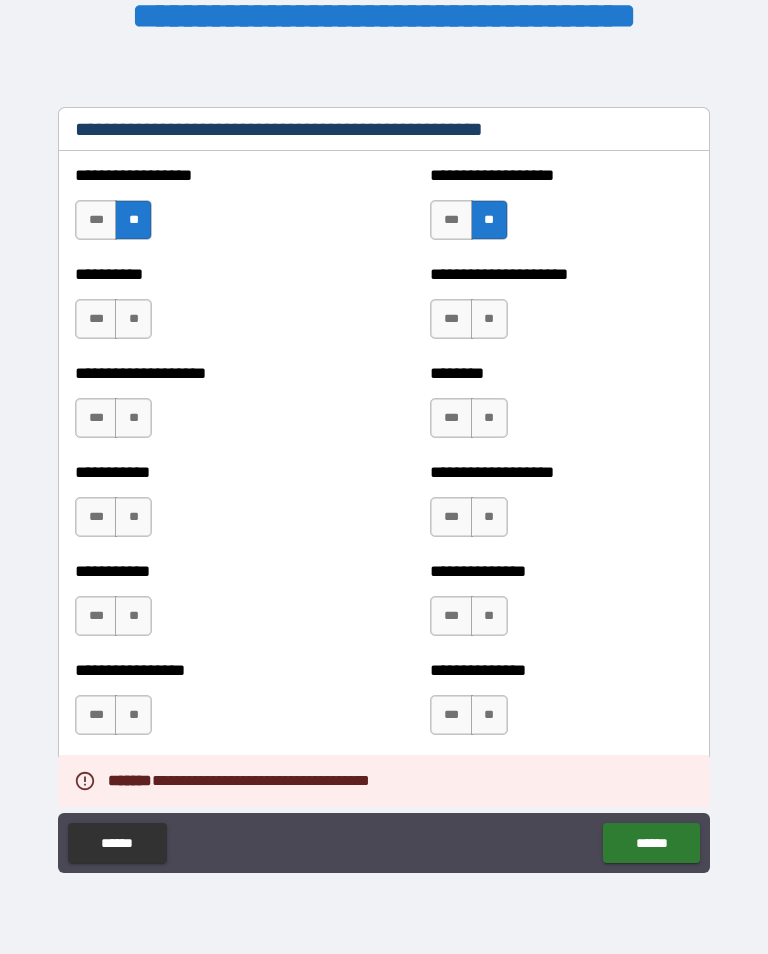 click on "**" at bounding box center (489, 319) 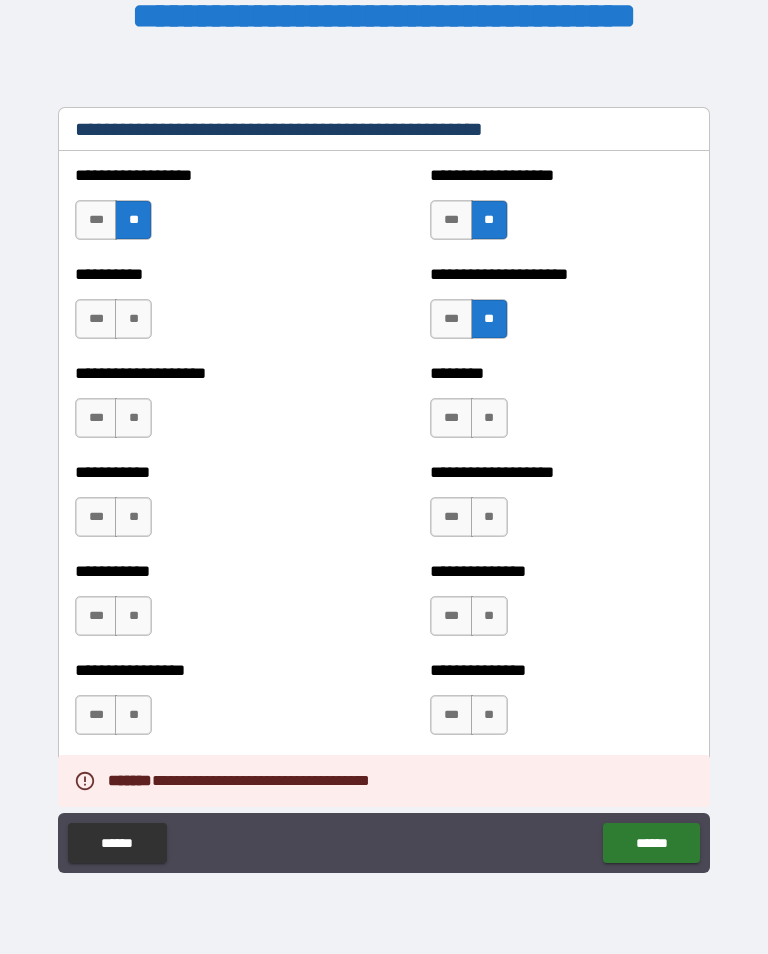 click on "**" at bounding box center [489, 418] 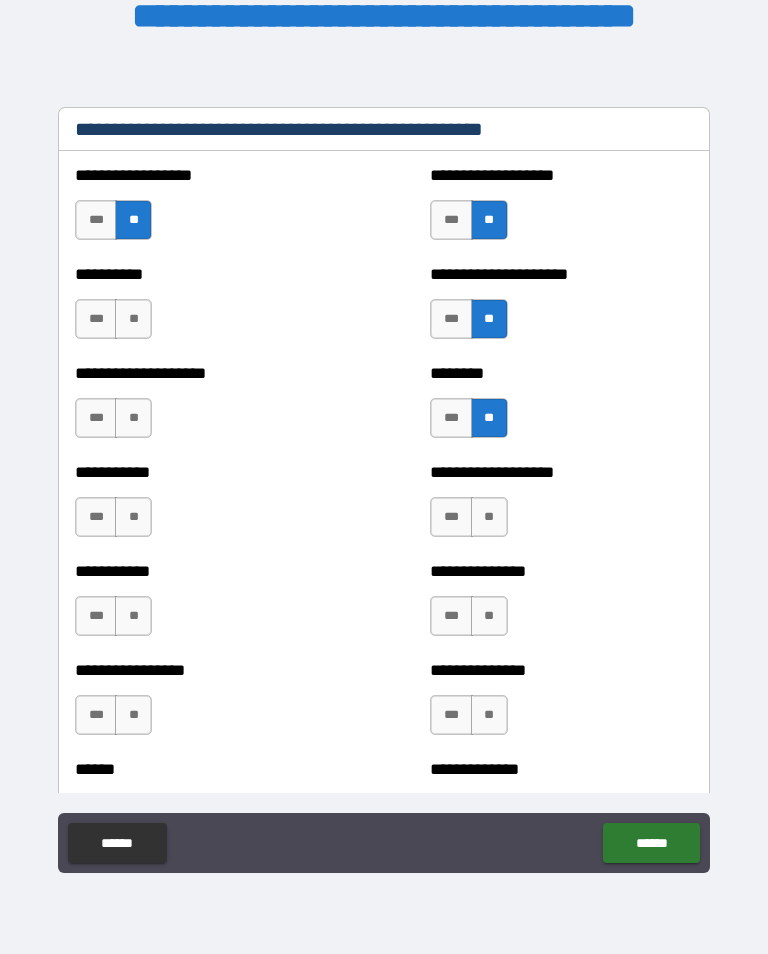 click on "**" at bounding box center (489, 517) 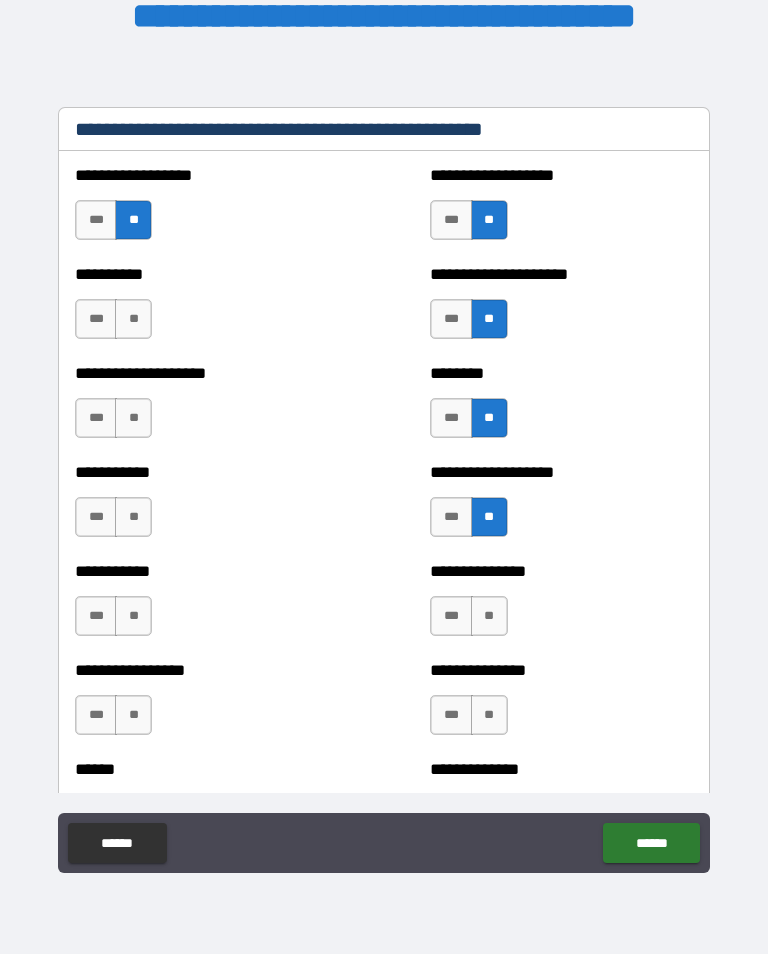 click on "**" at bounding box center [489, 616] 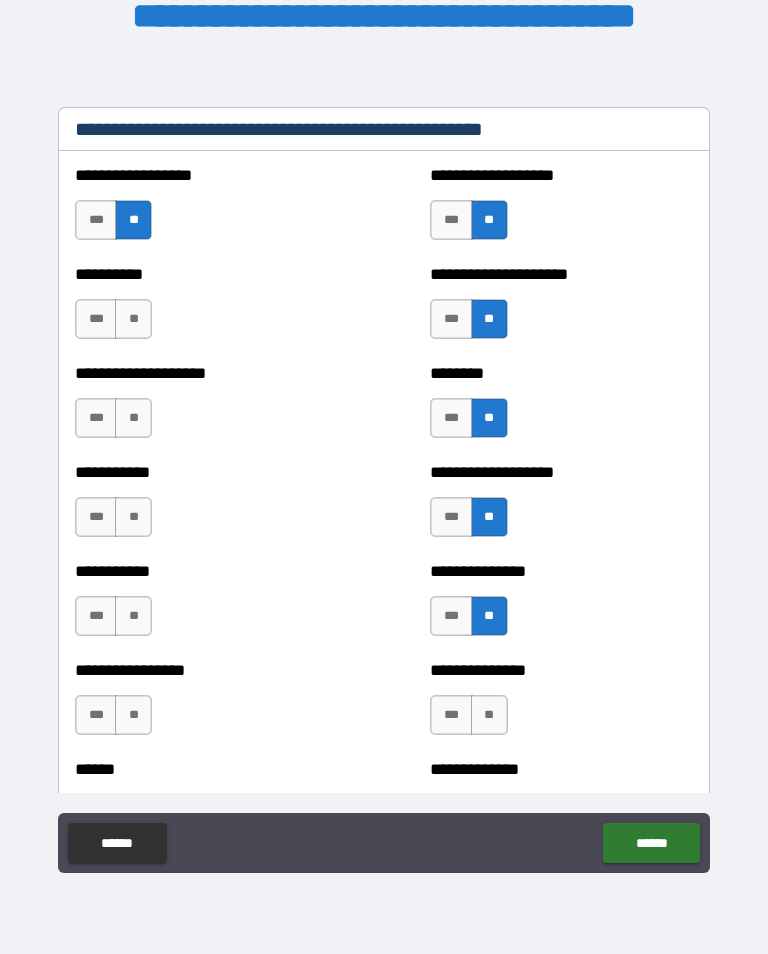 click on "**" at bounding box center (489, 715) 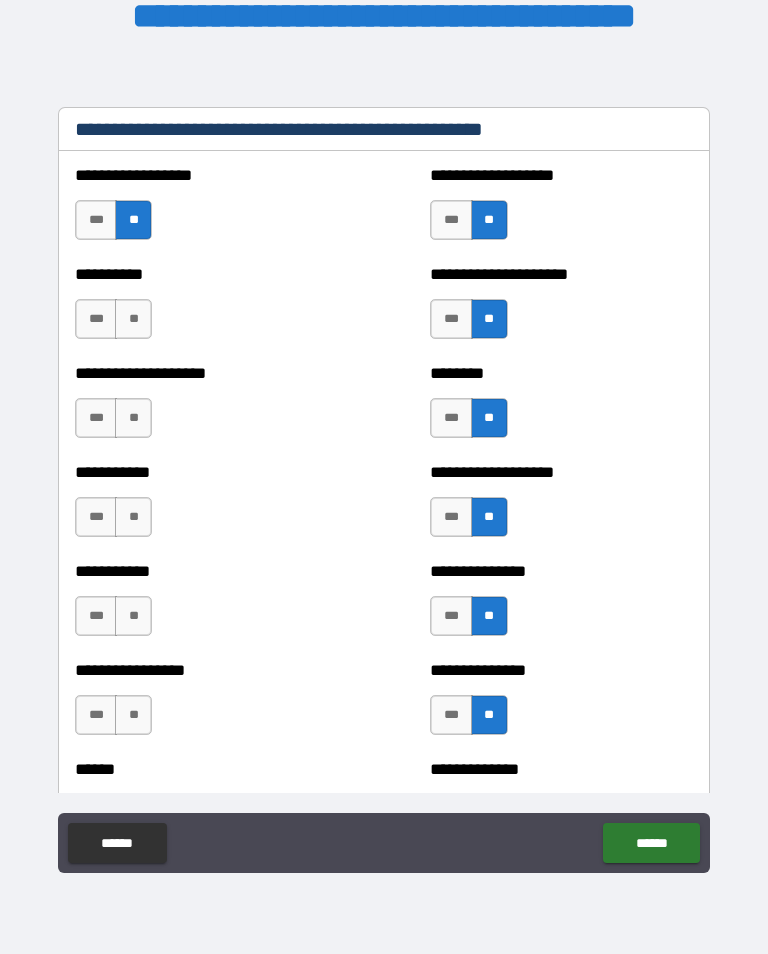 click on "**" at bounding box center (133, 418) 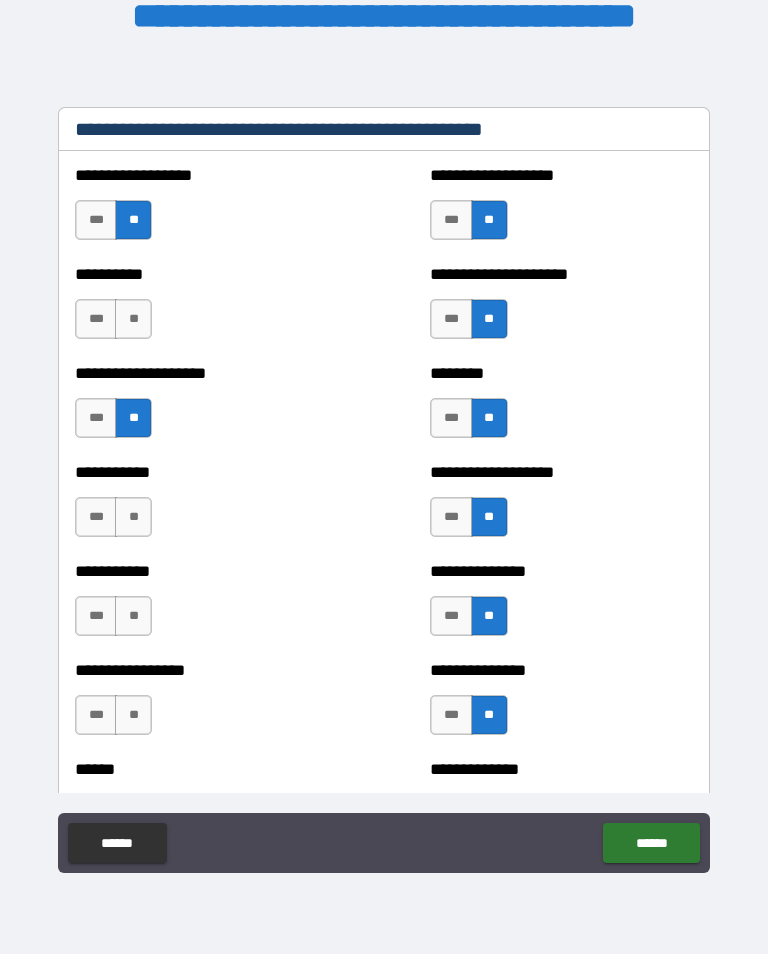 click on "**" at bounding box center [133, 319] 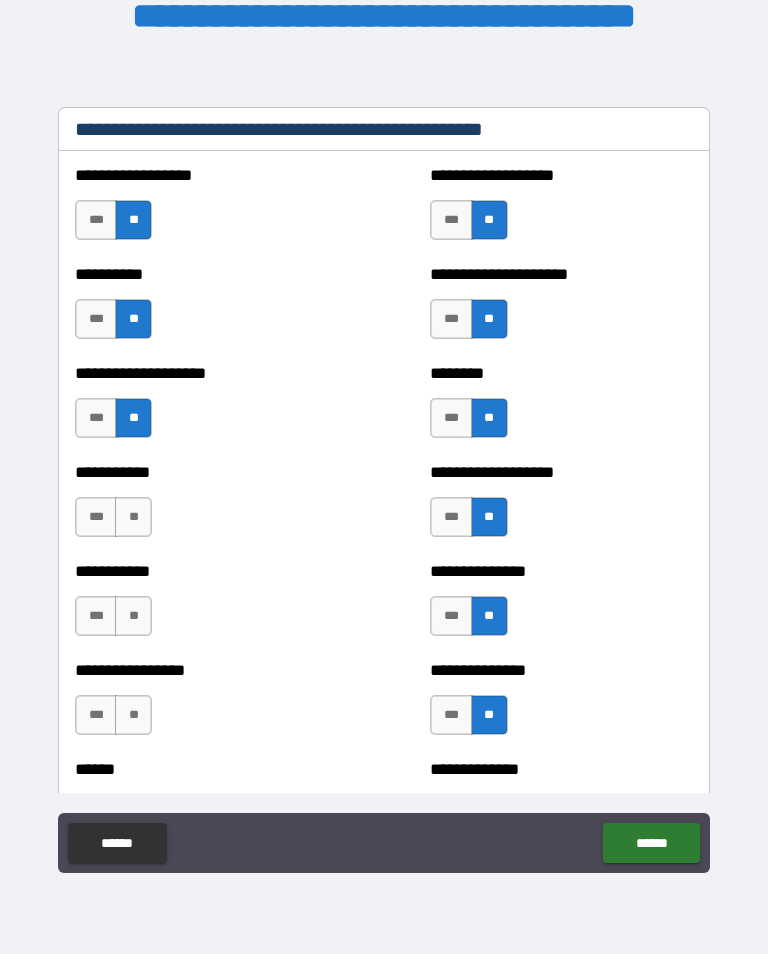 click on "**" at bounding box center [133, 517] 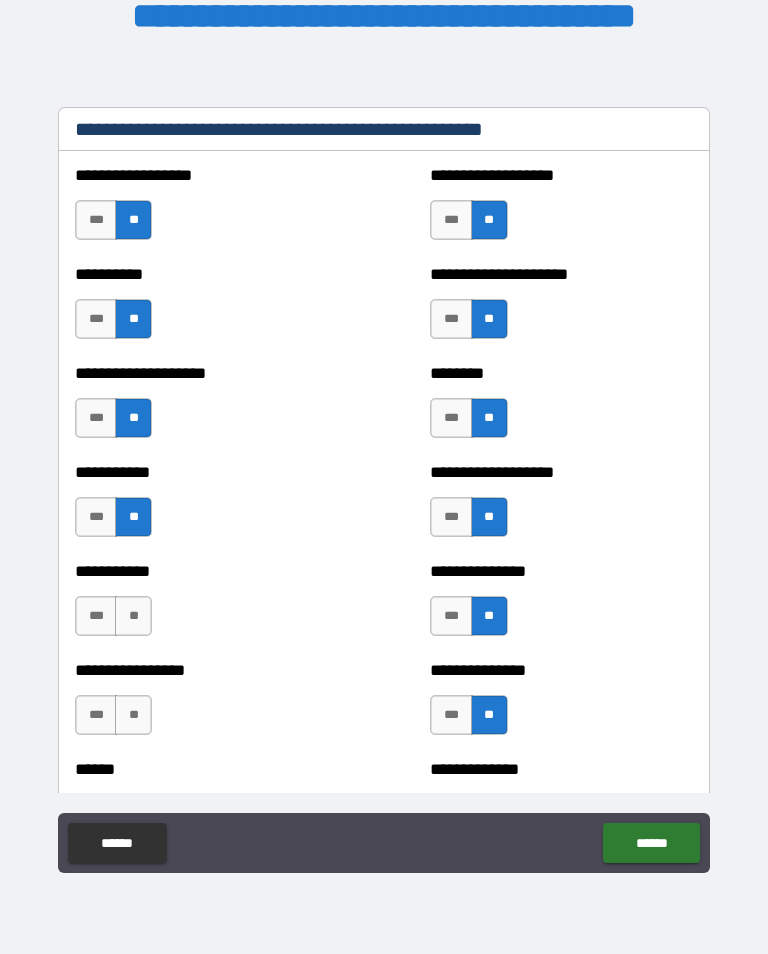 click on "**" at bounding box center (133, 616) 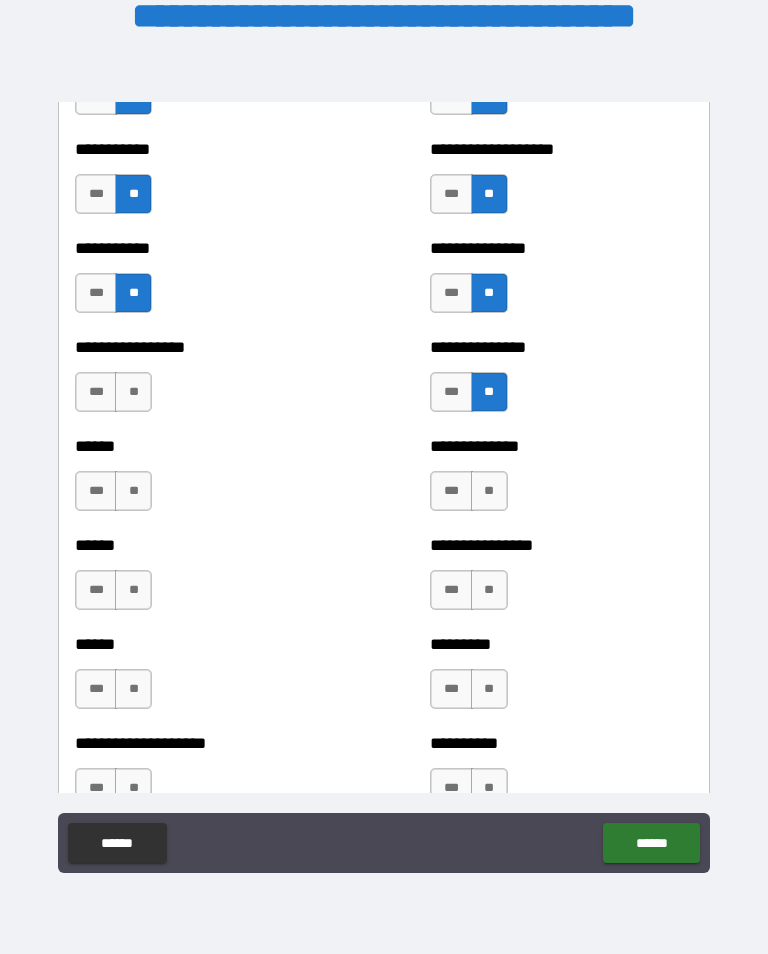 scroll, scrollTop: 2854, scrollLeft: 0, axis: vertical 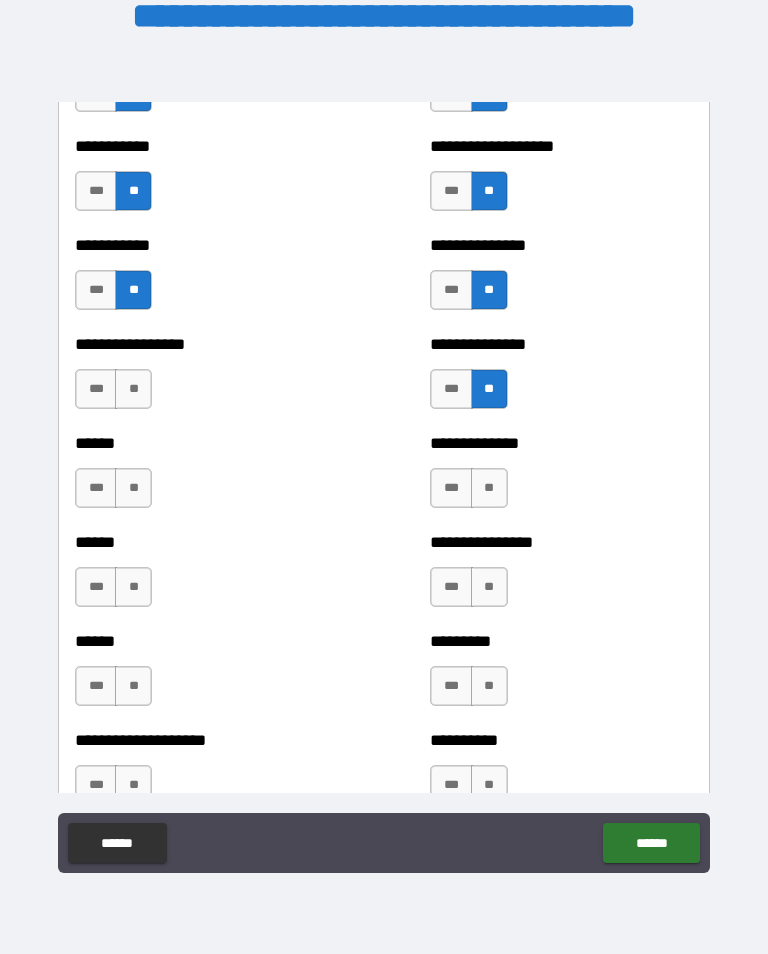 click on "**" at bounding box center [133, 389] 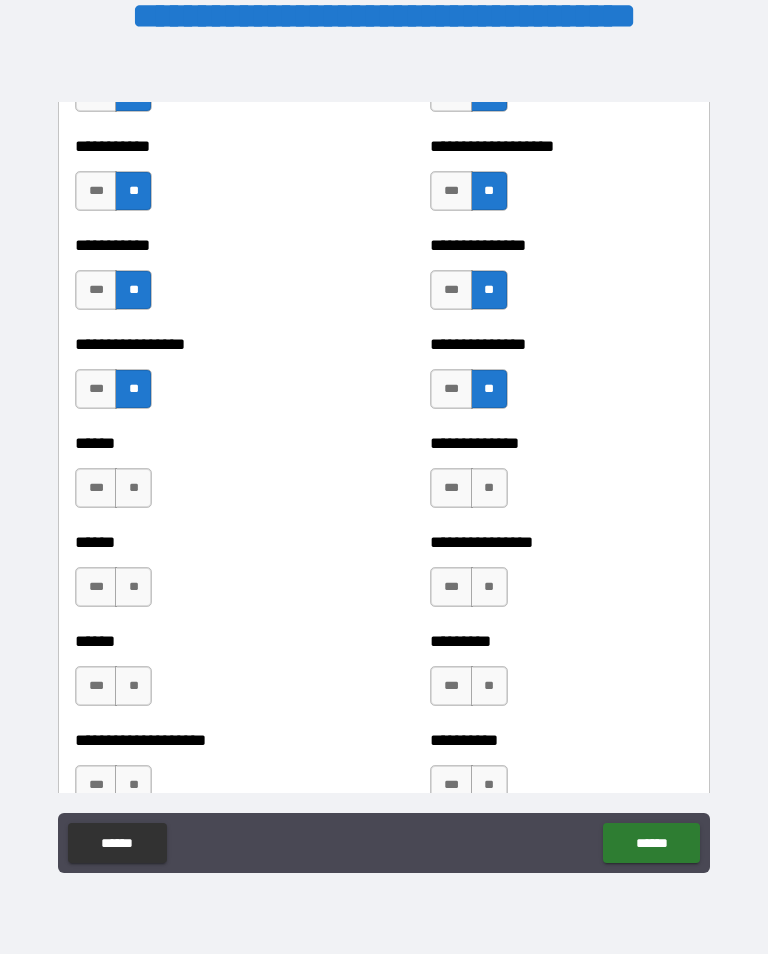 click on "**" at bounding box center [133, 488] 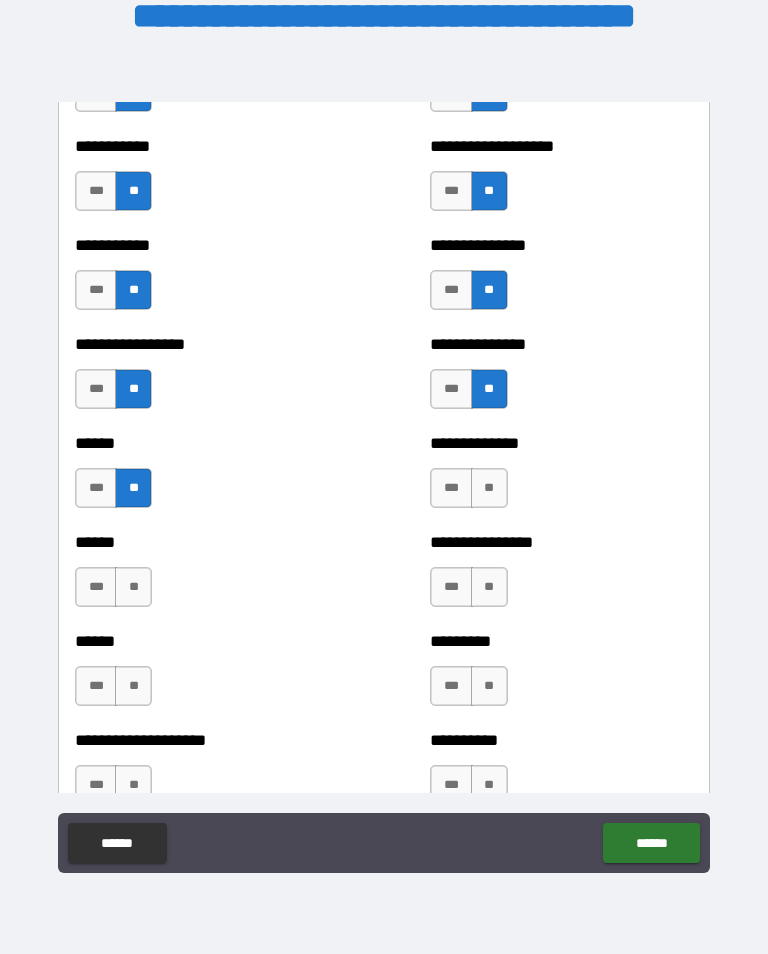 click on "**" at bounding box center (489, 488) 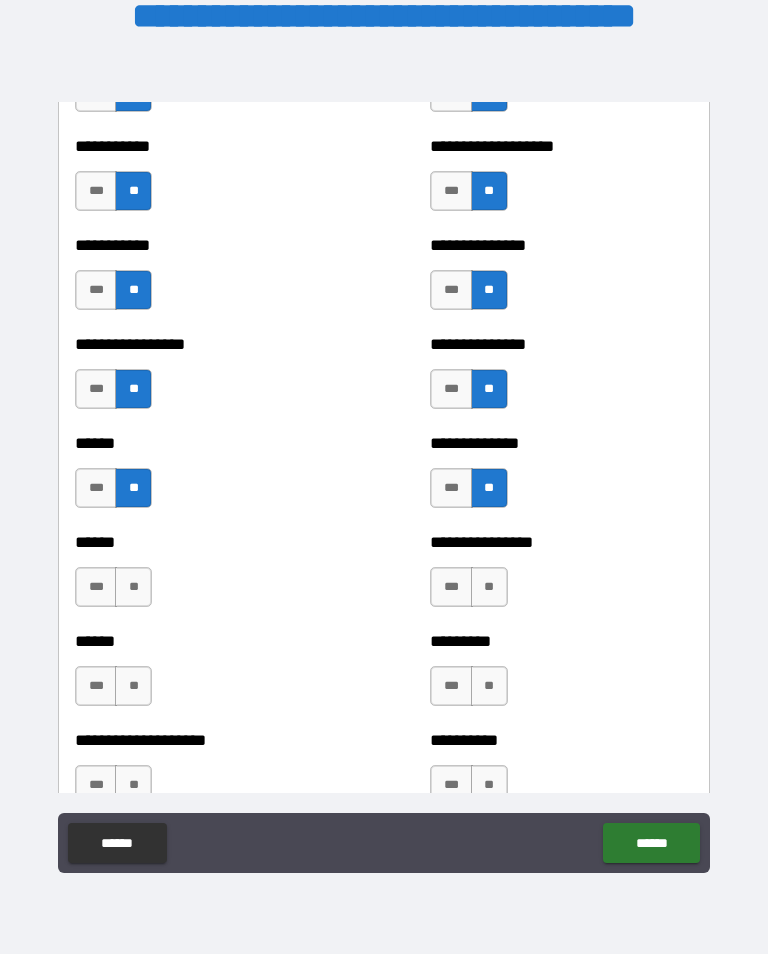 click on "**" at bounding box center [489, 587] 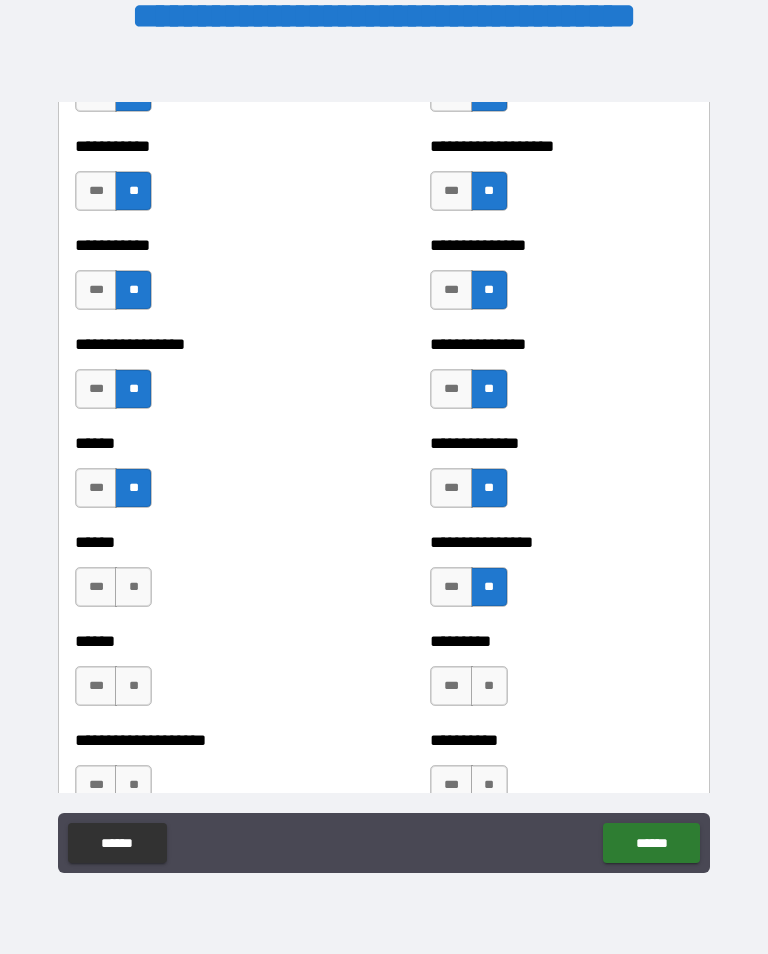 click on "**" at bounding box center [133, 587] 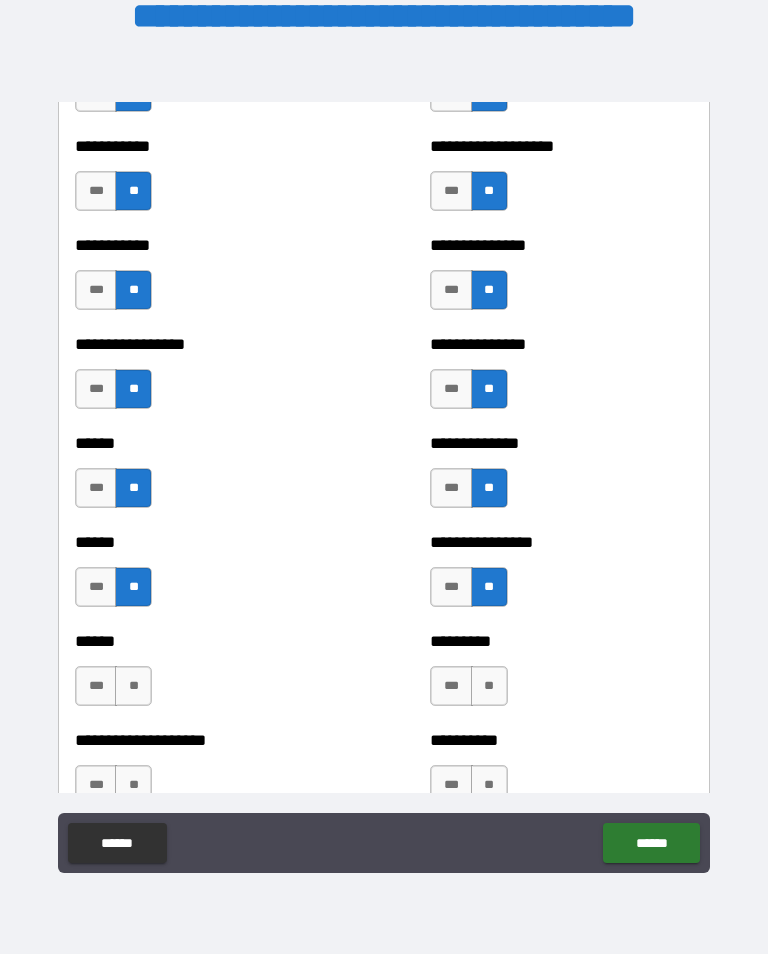 click on "**" at bounding box center (133, 686) 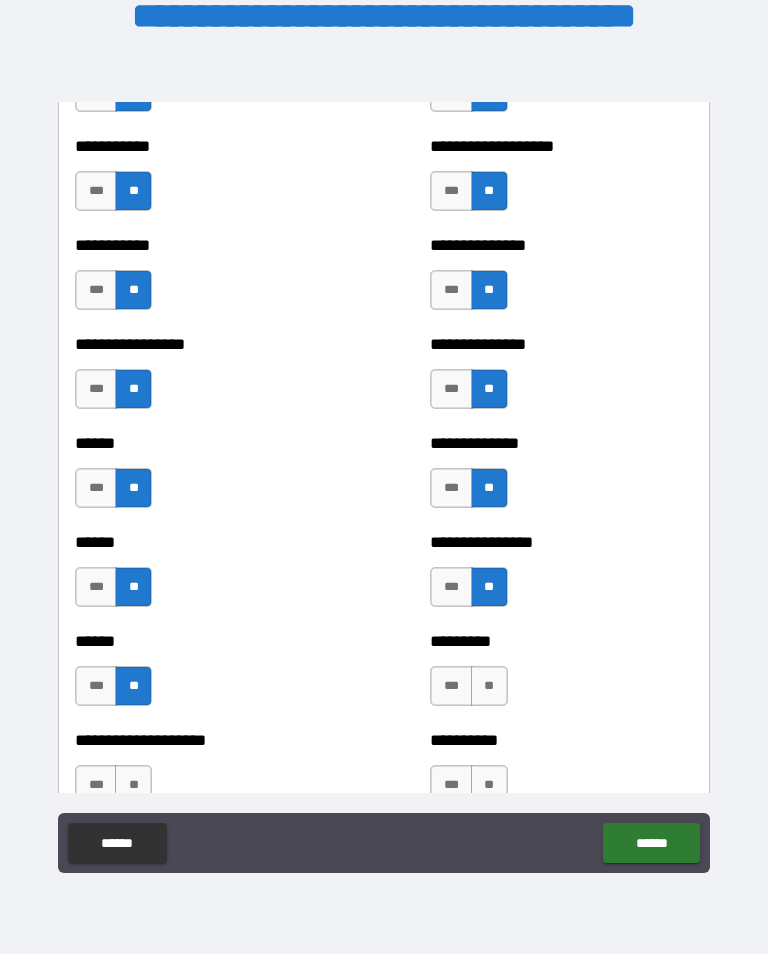 click on "**" at bounding box center [489, 686] 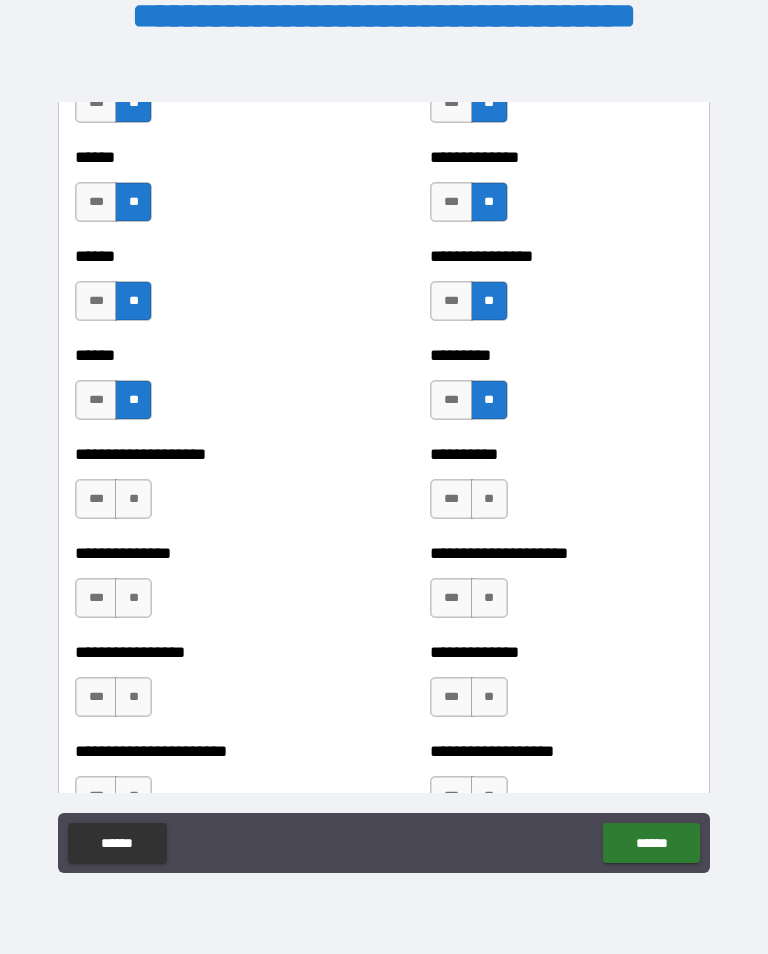 scroll, scrollTop: 3209, scrollLeft: 0, axis: vertical 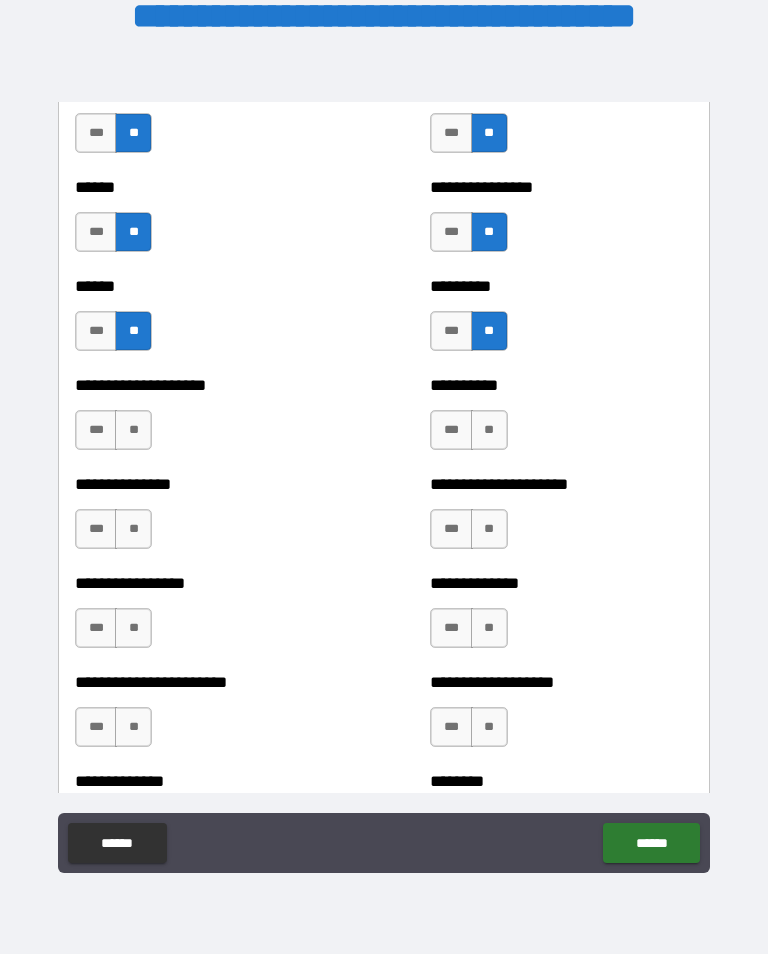 click on "**" at bounding box center [133, 430] 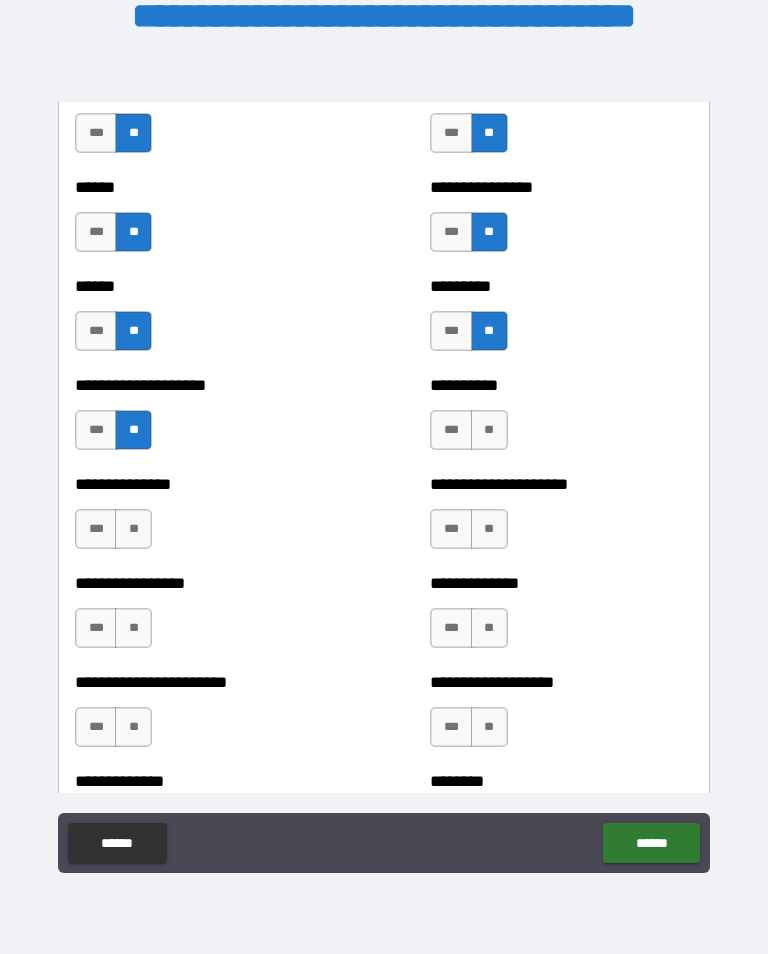 click on "**" at bounding box center [489, 430] 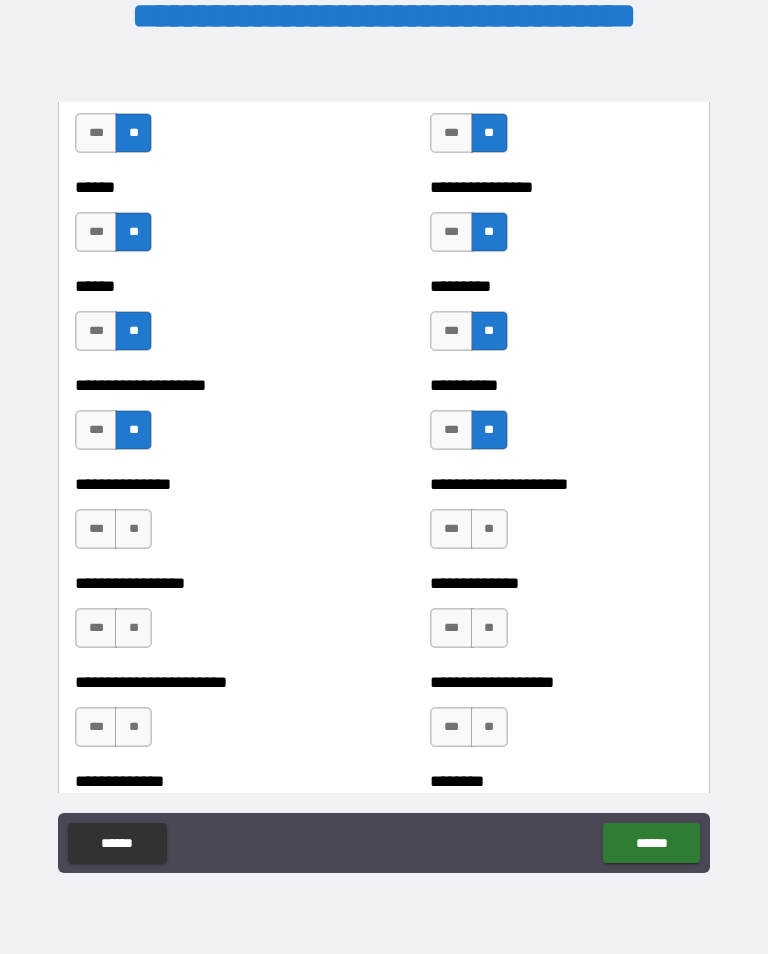 click on "**" at bounding box center [133, 529] 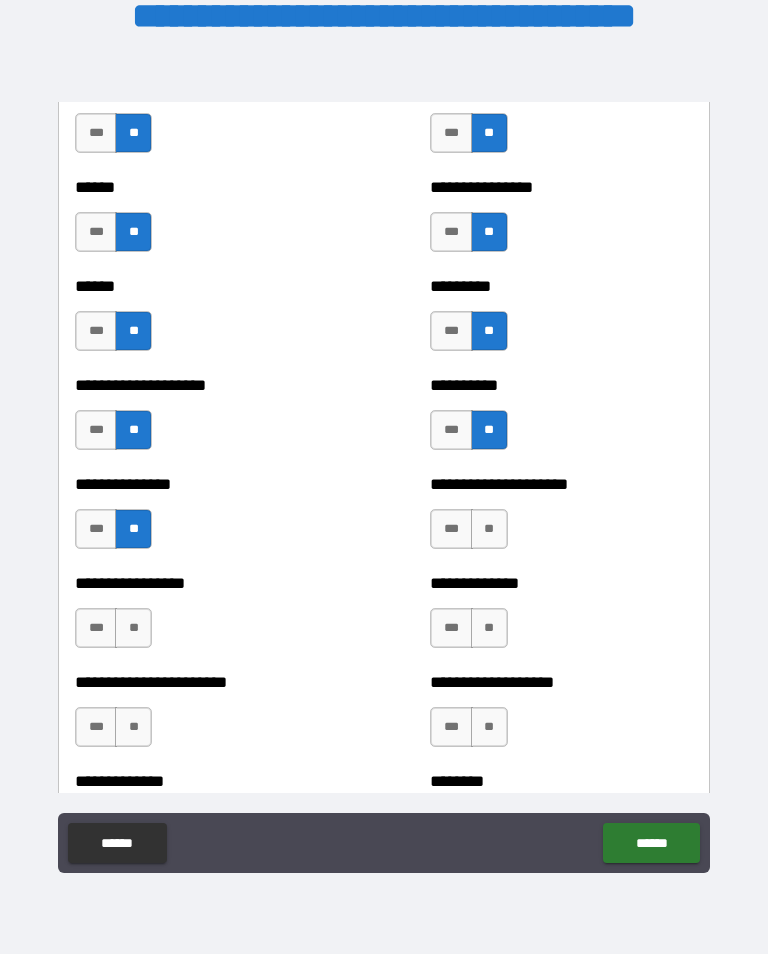 click on "**" at bounding box center (489, 529) 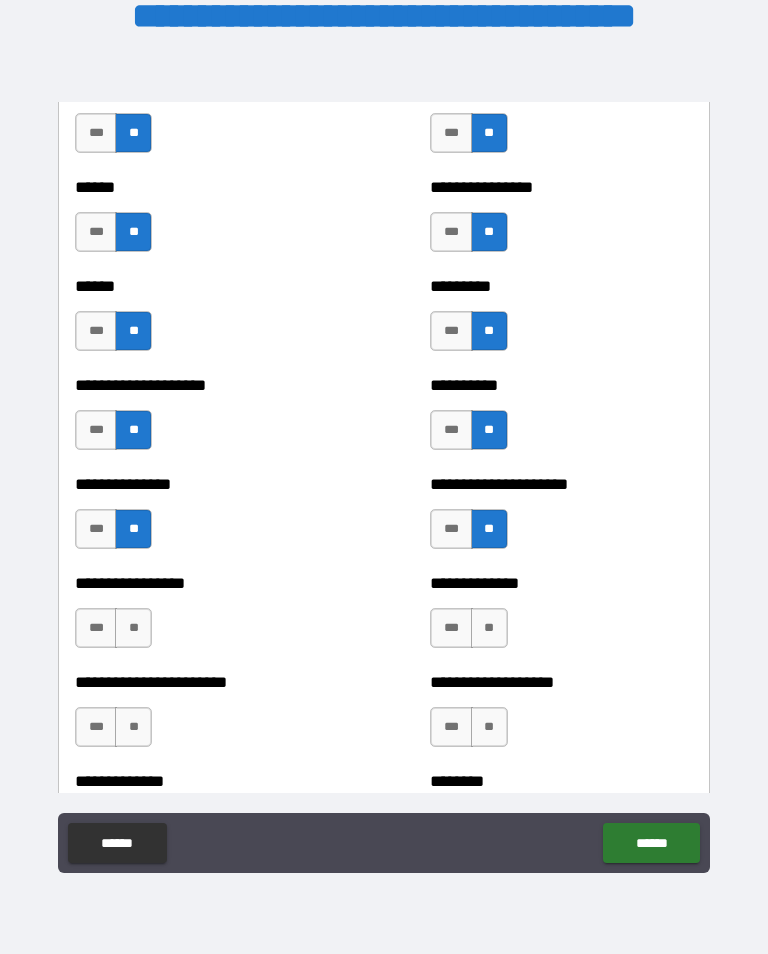 click on "**" at bounding box center (133, 628) 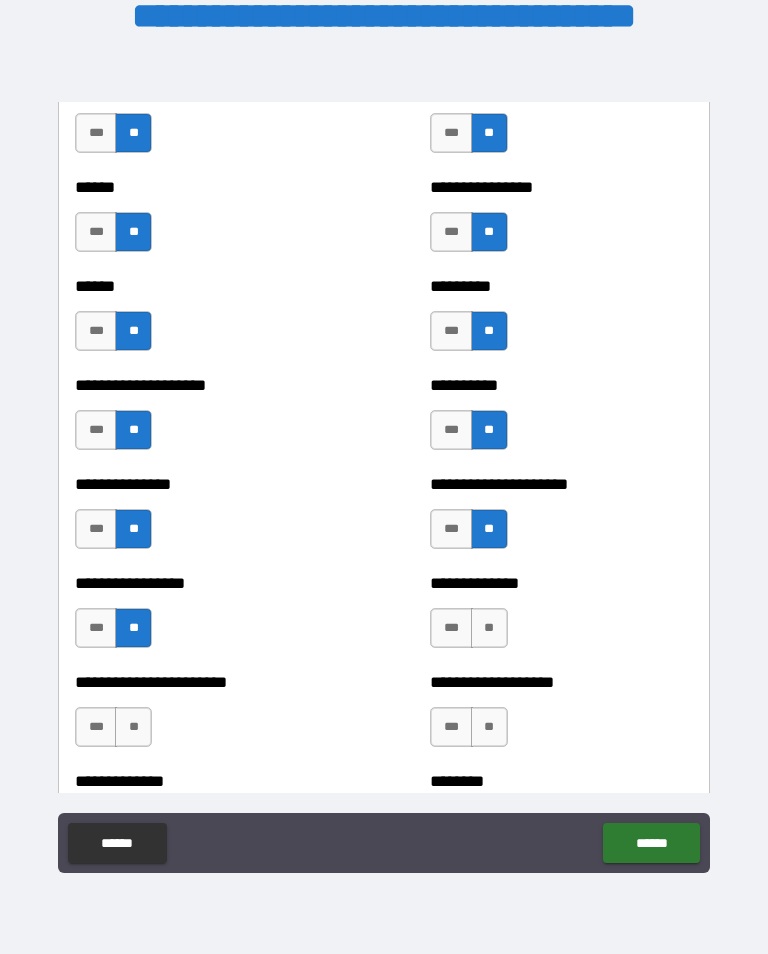 click on "**" at bounding box center [489, 628] 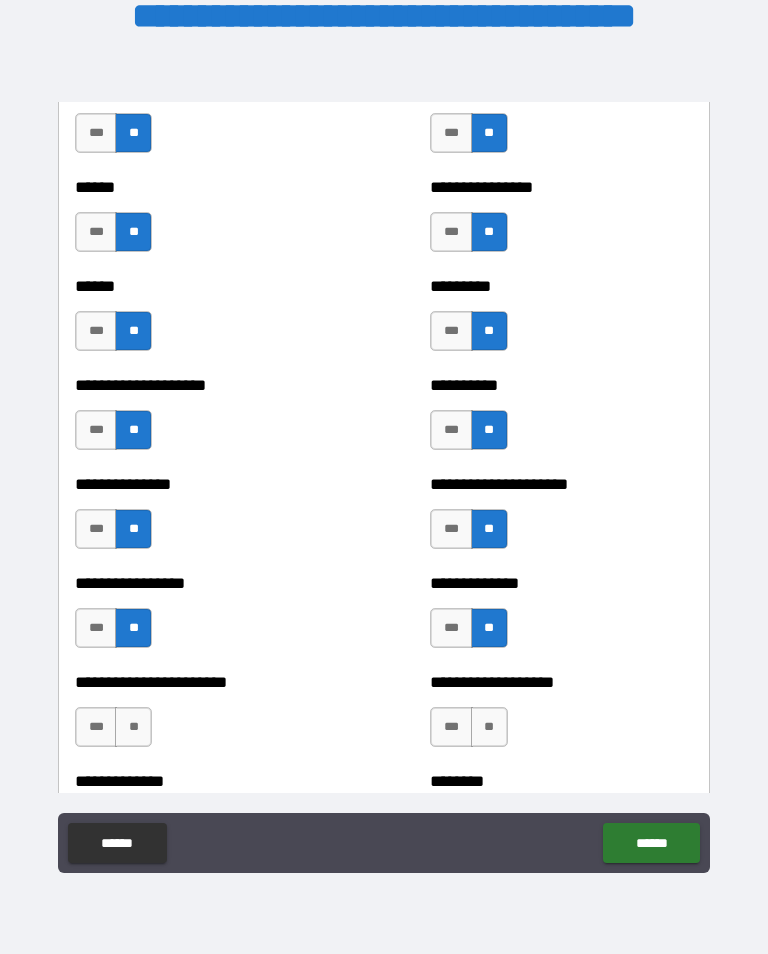 click on "**" at bounding box center (133, 727) 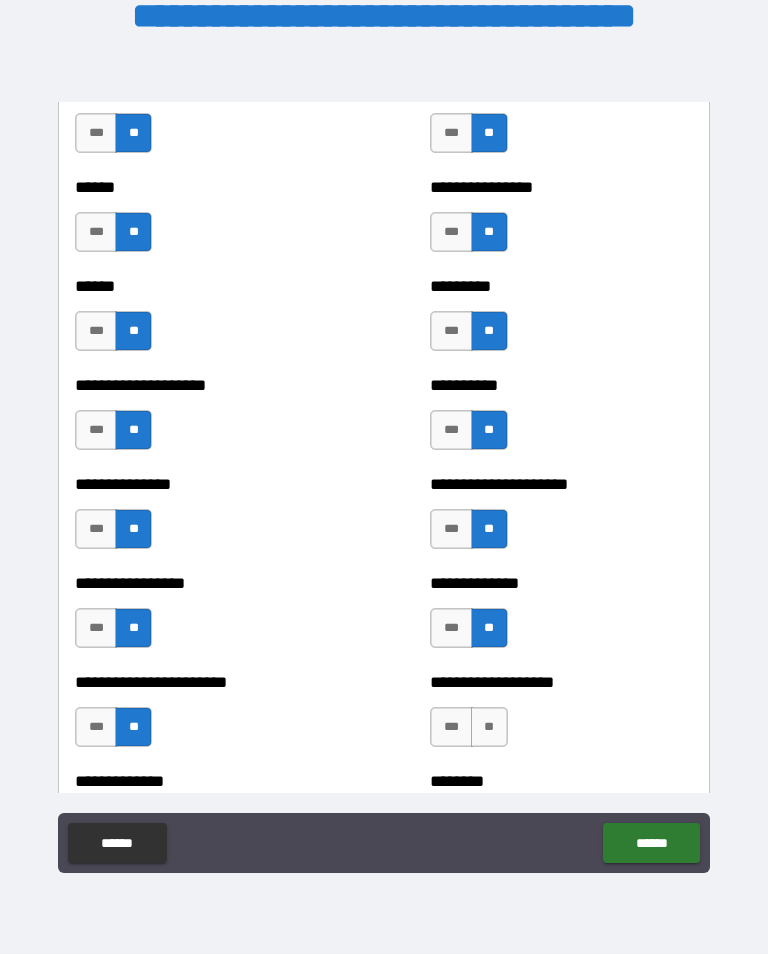 click on "**" at bounding box center [489, 727] 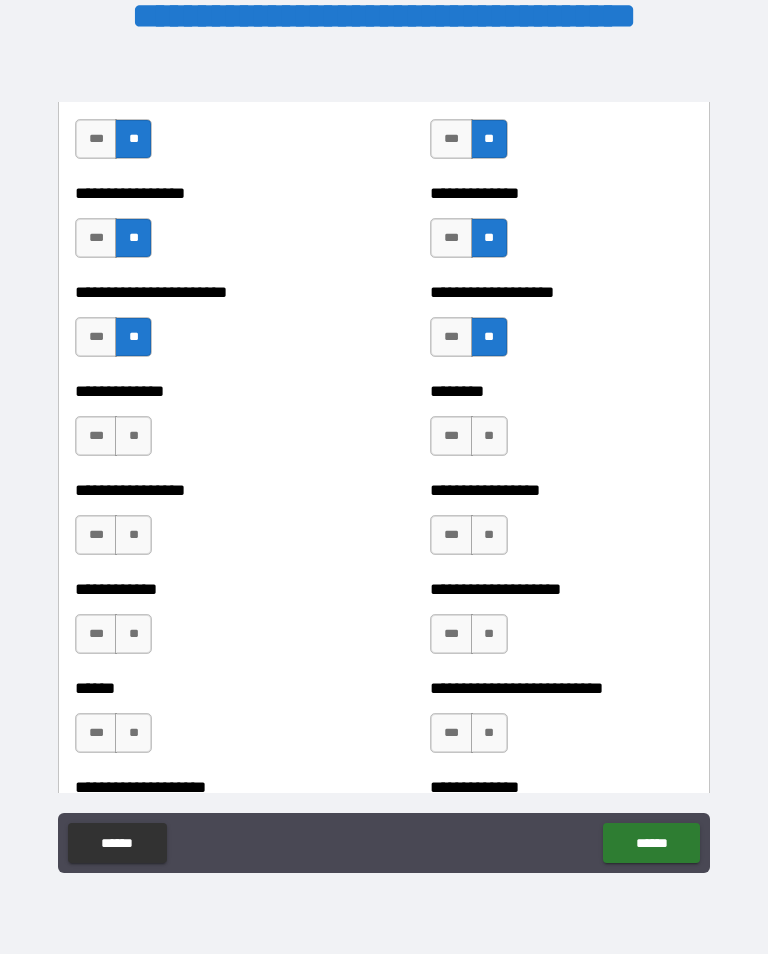 scroll, scrollTop: 3605, scrollLeft: 0, axis: vertical 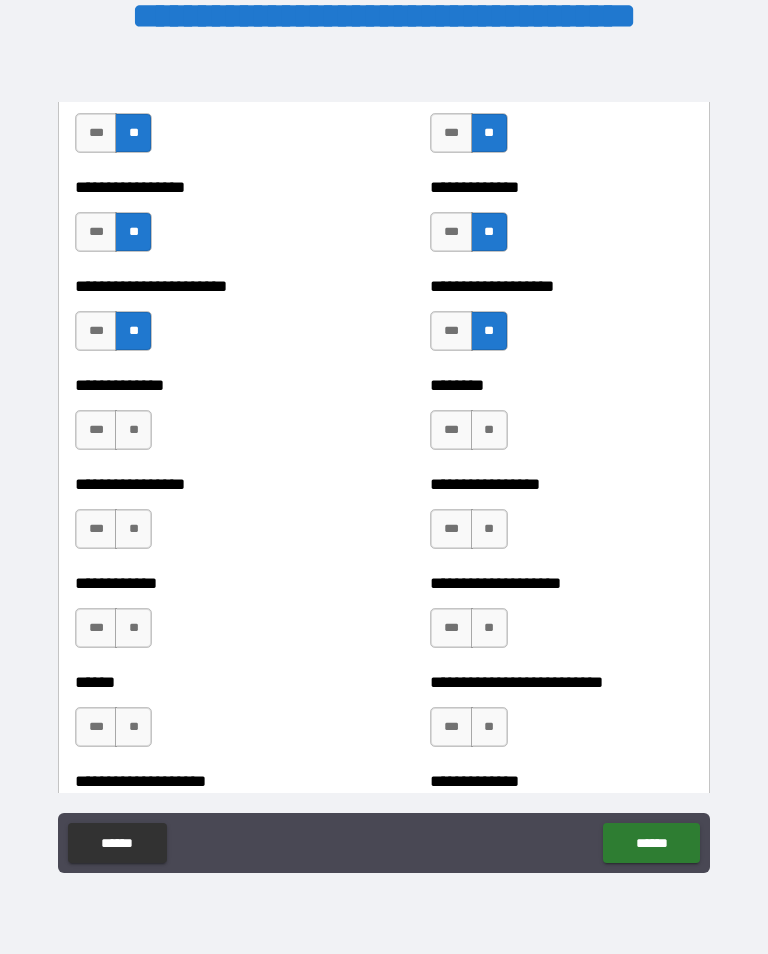 click on "**" at bounding box center [133, 430] 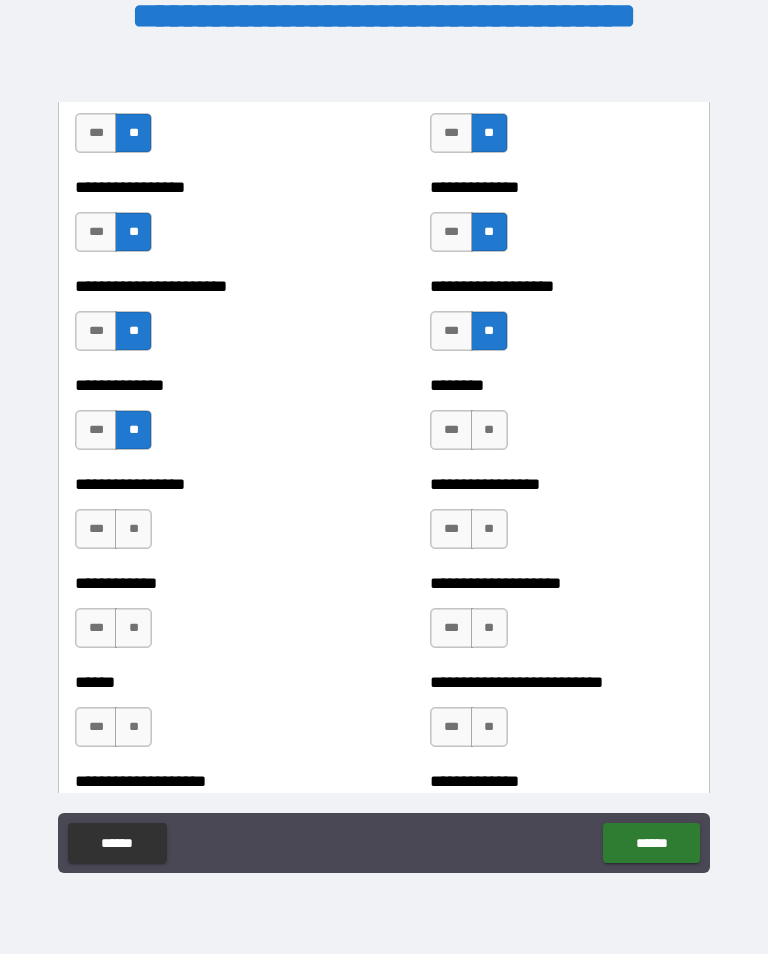click on "**" at bounding box center (489, 430) 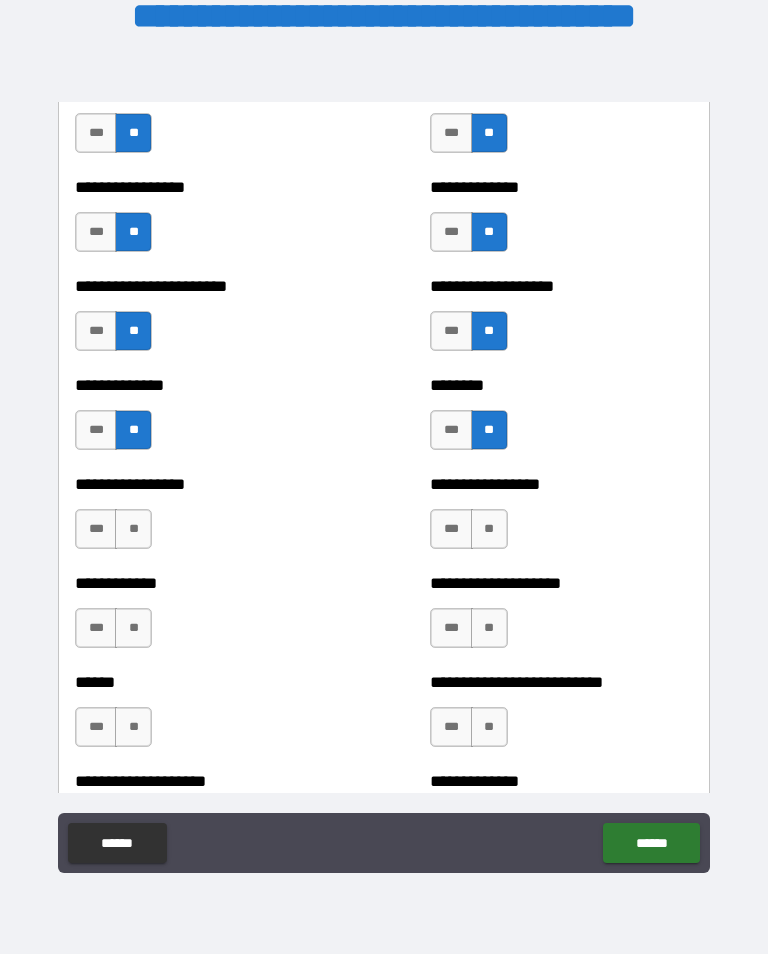 click on "**" at bounding box center (133, 529) 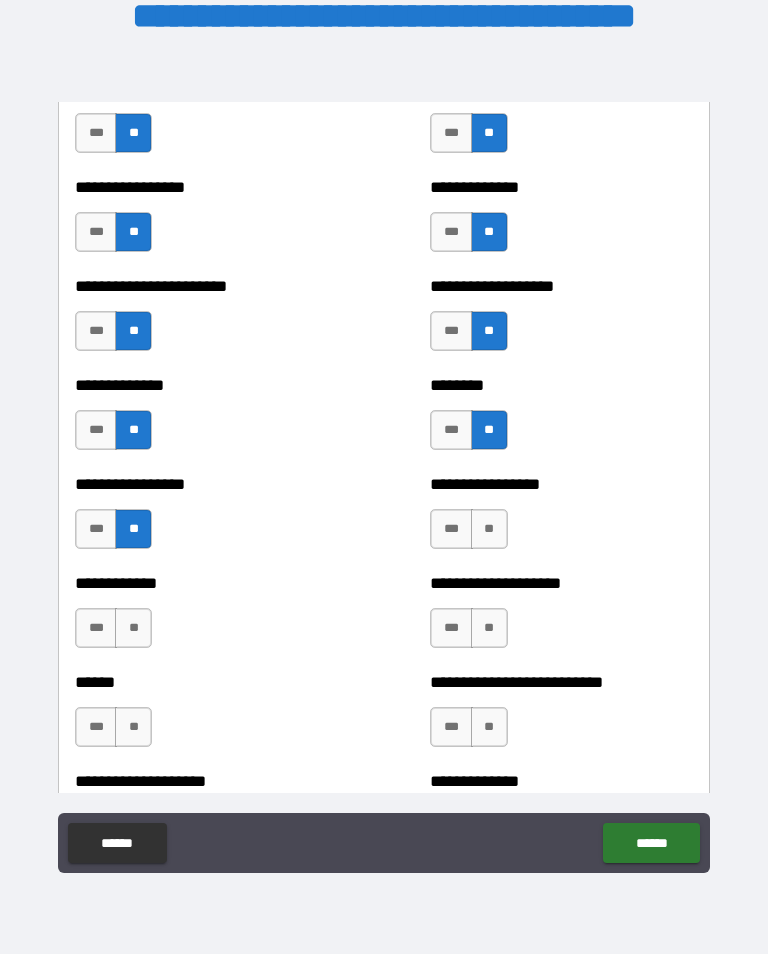 click on "**" at bounding box center [489, 529] 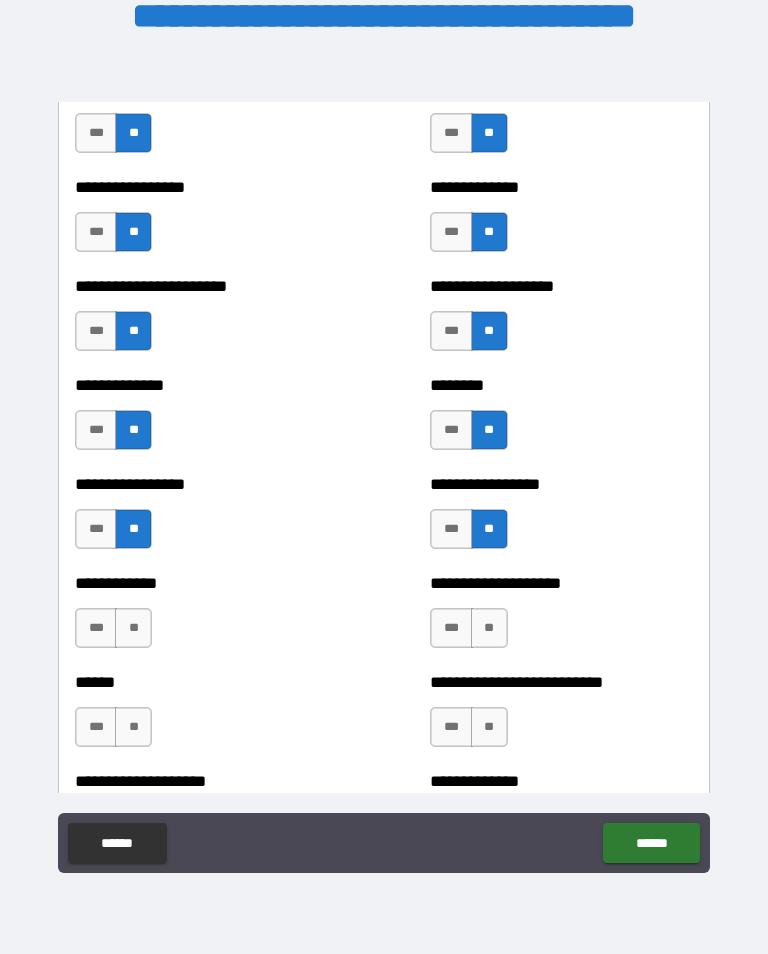 click on "**" at bounding box center (133, 628) 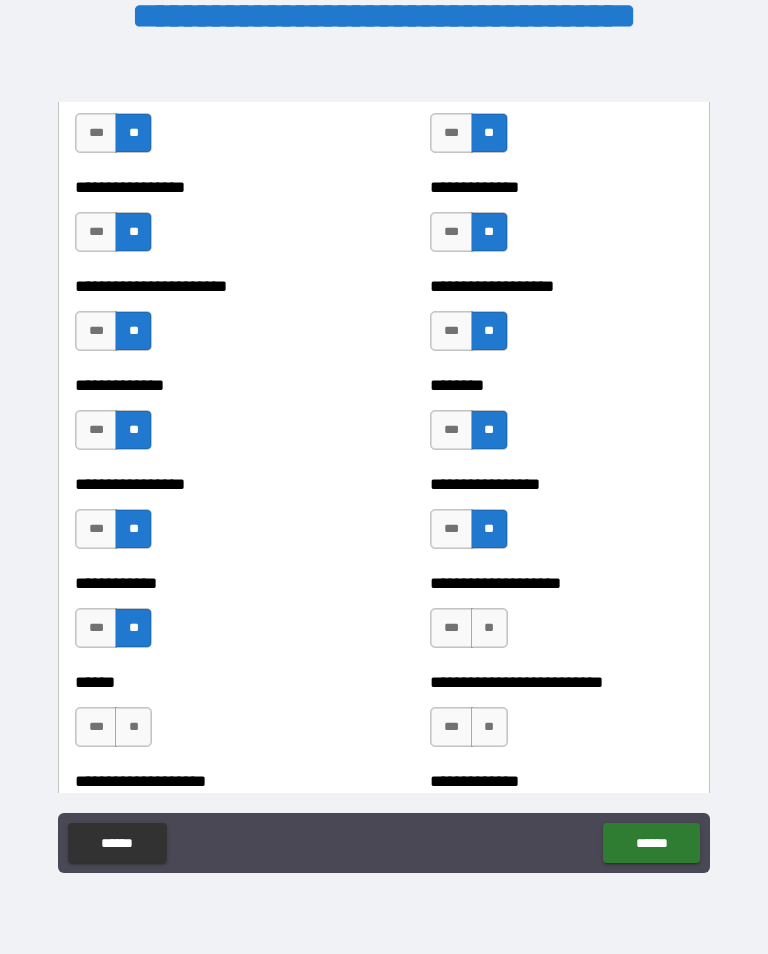 click on "**" at bounding box center (489, 628) 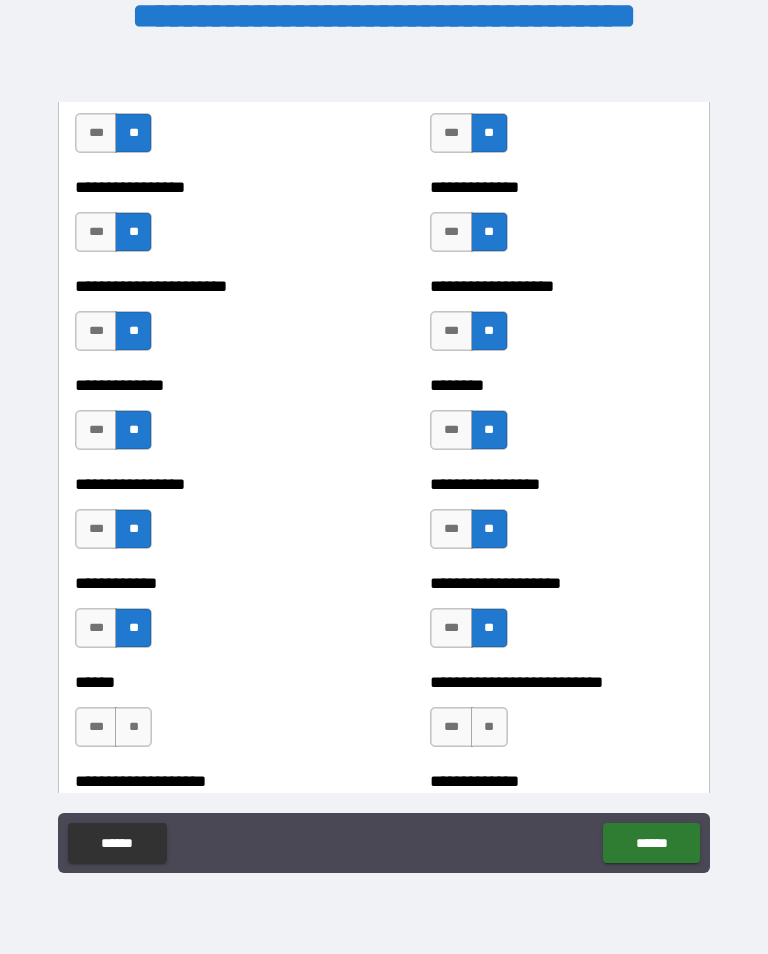 click on "**" at bounding box center [133, 727] 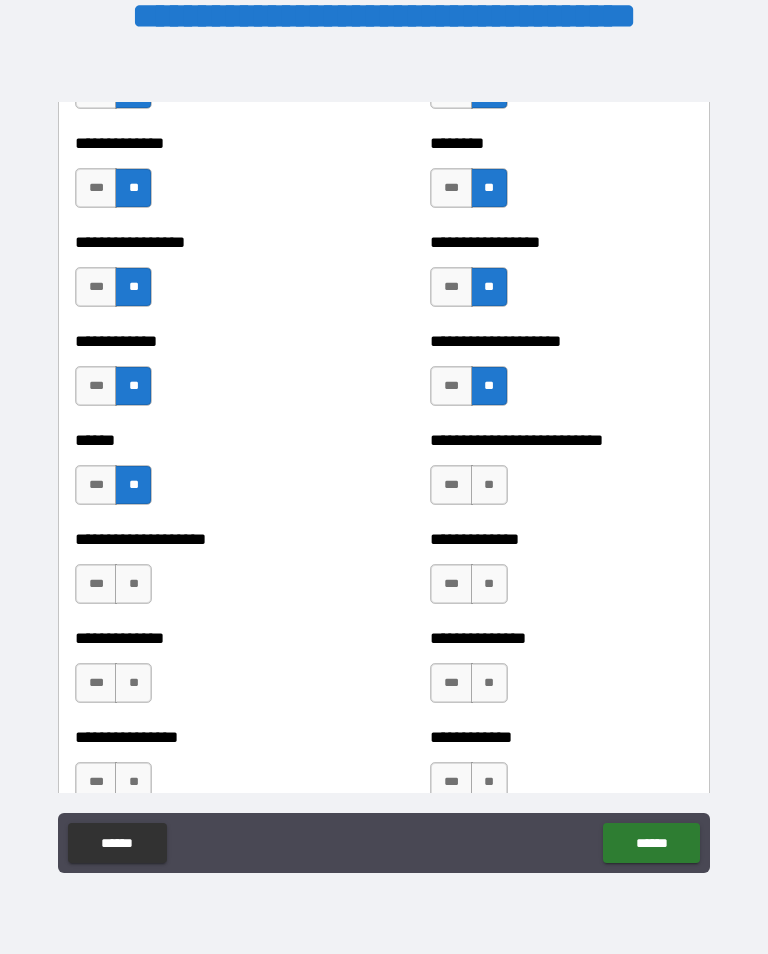 scroll, scrollTop: 3909, scrollLeft: 0, axis: vertical 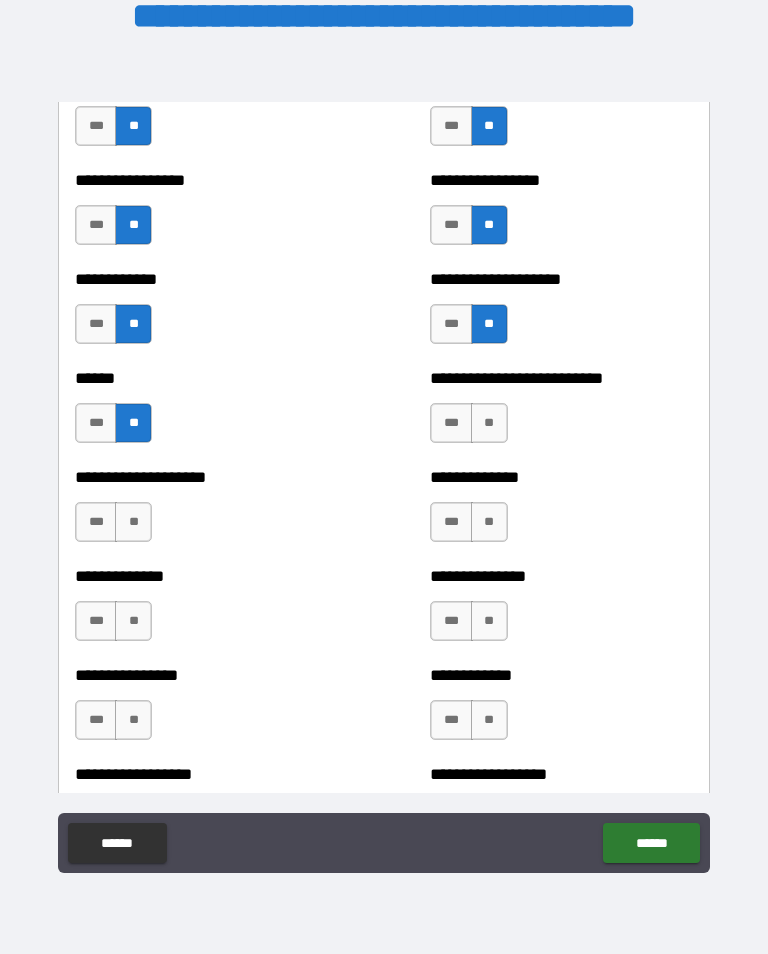 click on "**" at bounding box center [489, 423] 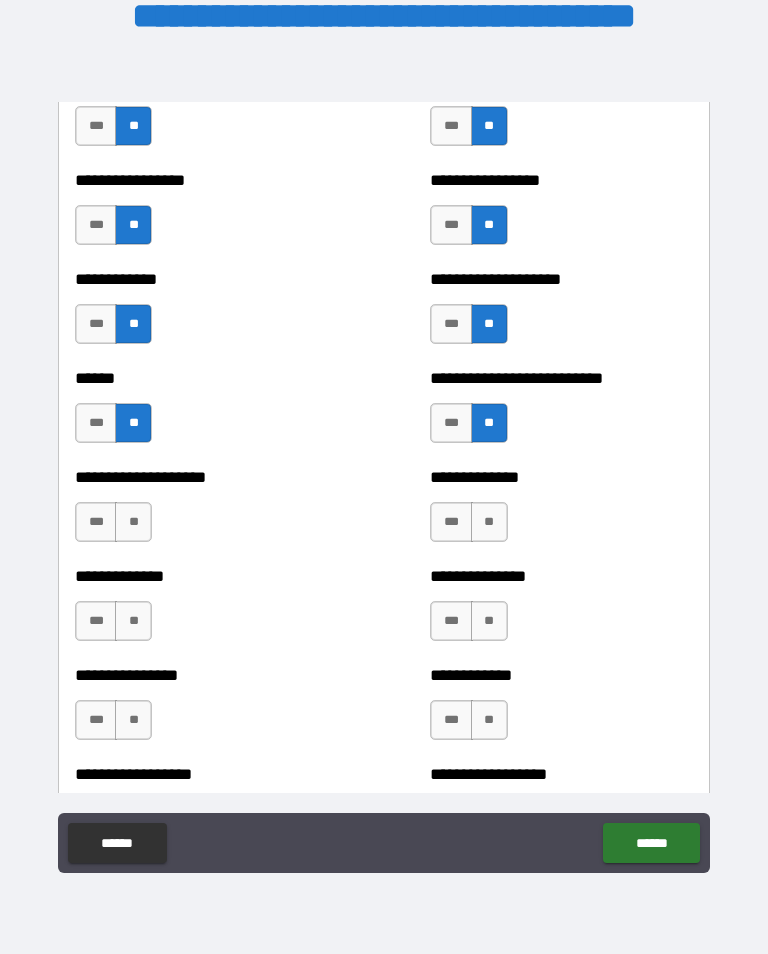 click on "**" at bounding box center [133, 522] 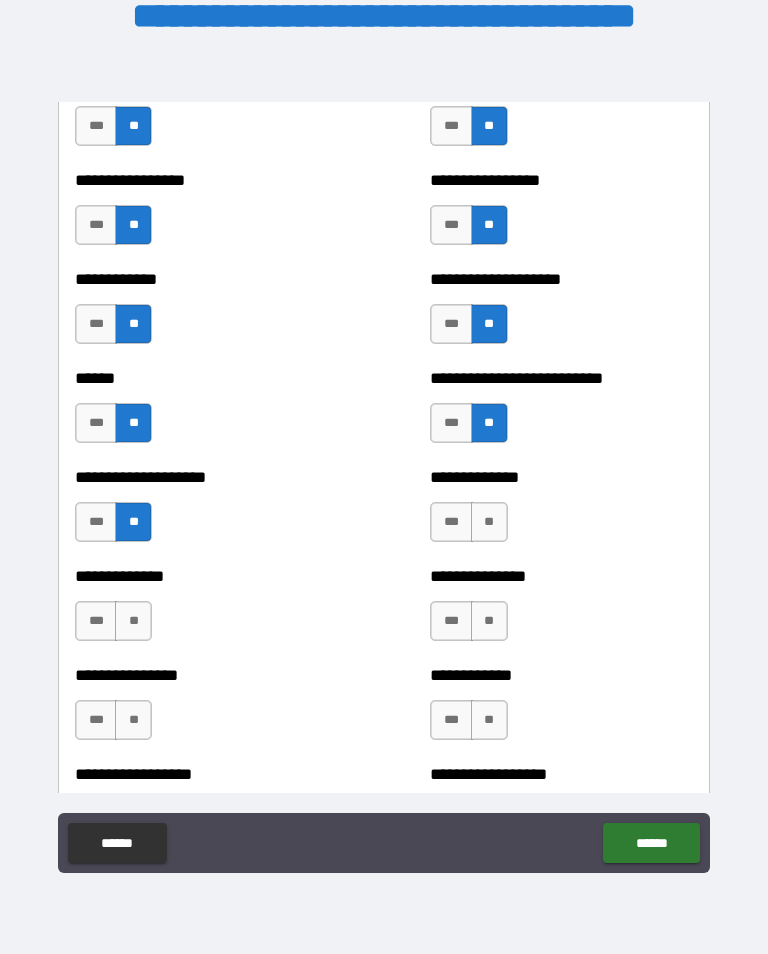 click on "**" at bounding box center (489, 522) 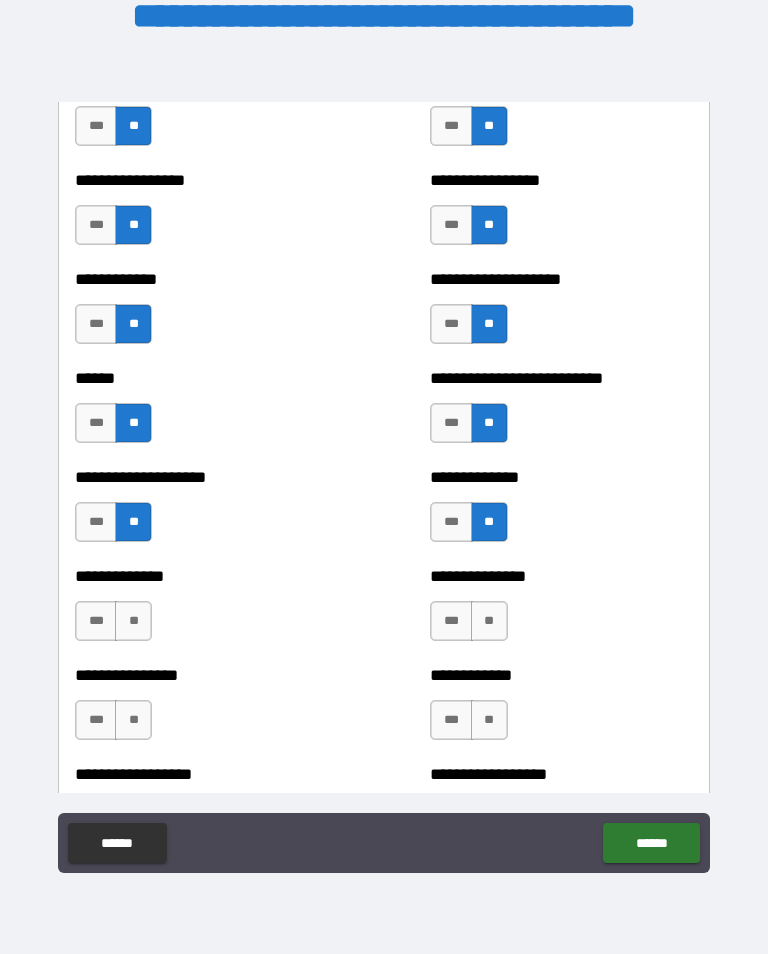 click on "**" at bounding box center (133, 621) 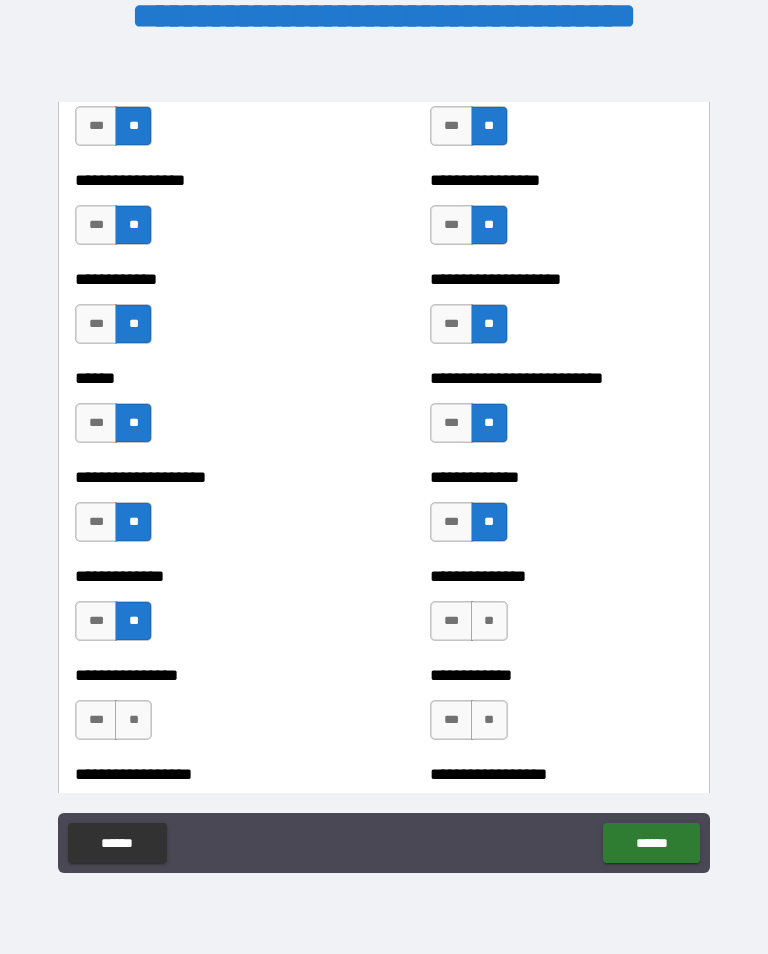 click on "**" at bounding box center [489, 621] 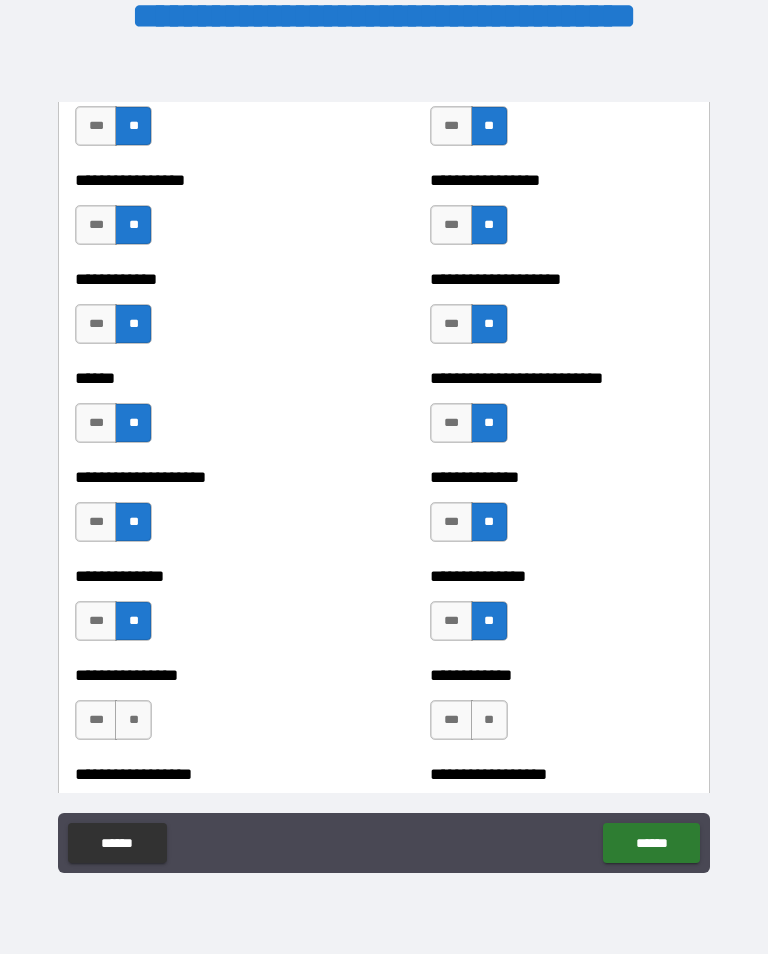 click on "**" at bounding box center [133, 720] 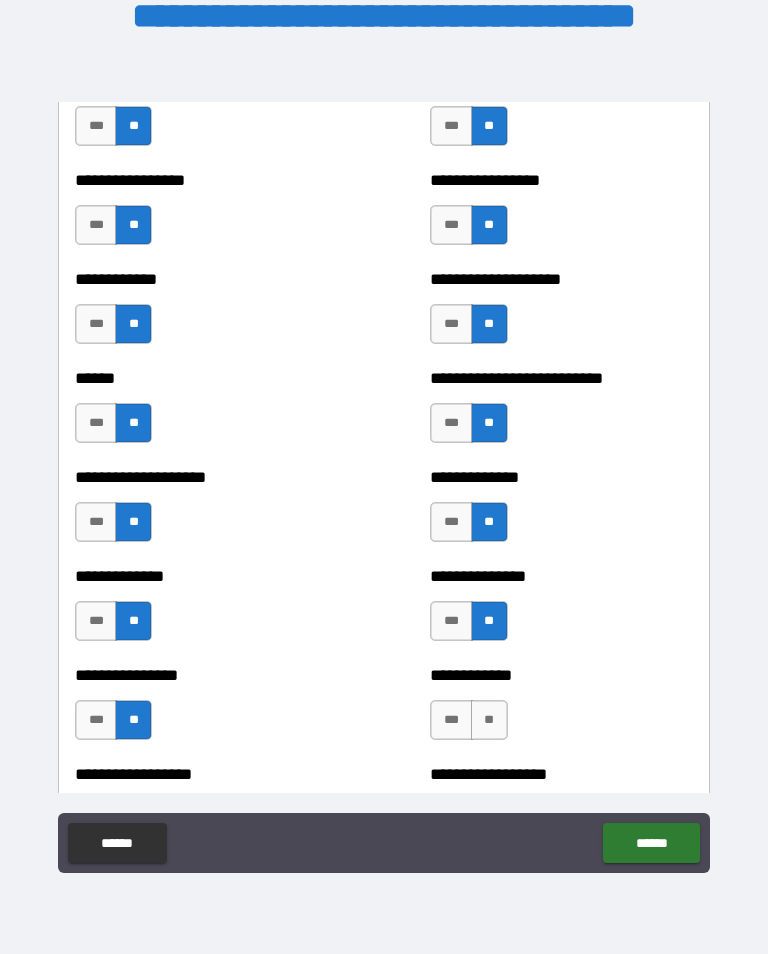 click on "**" at bounding box center (489, 720) 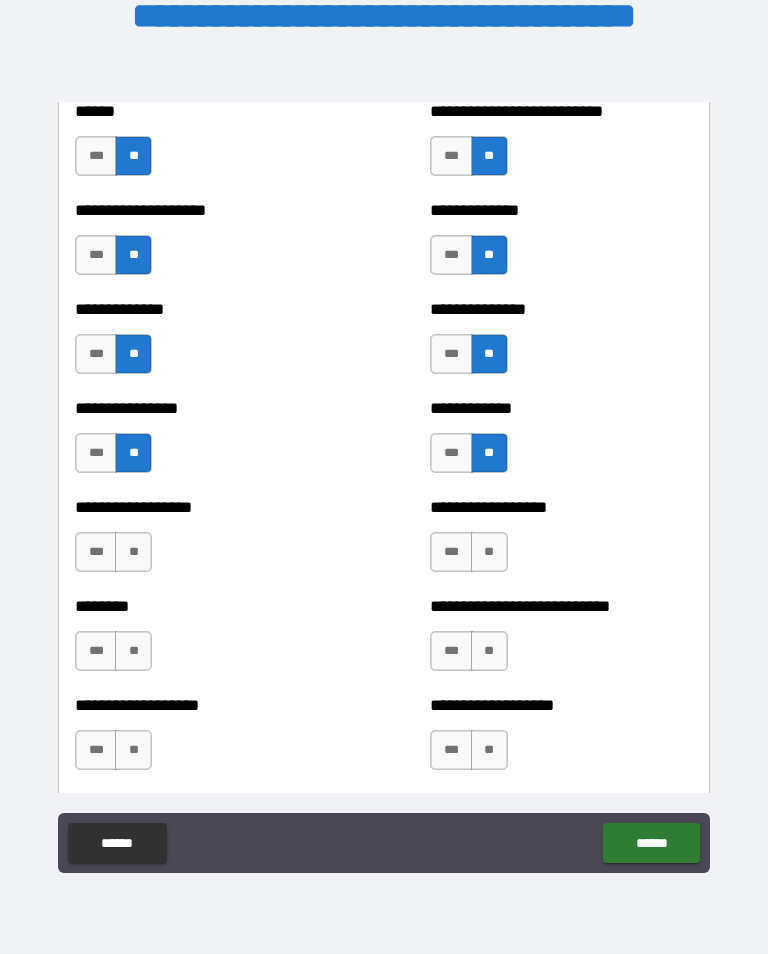 scroll, scrollTop: 4321, scrollLeft: 0, axis: vertical 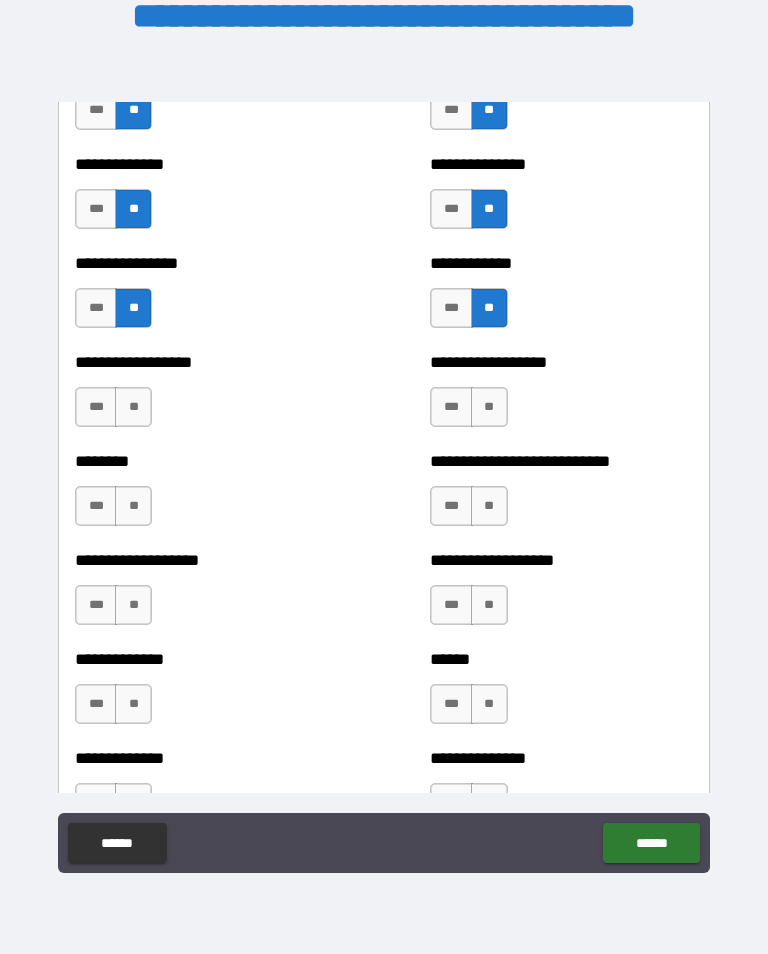 click on "***" at bounding box center [96, 407] 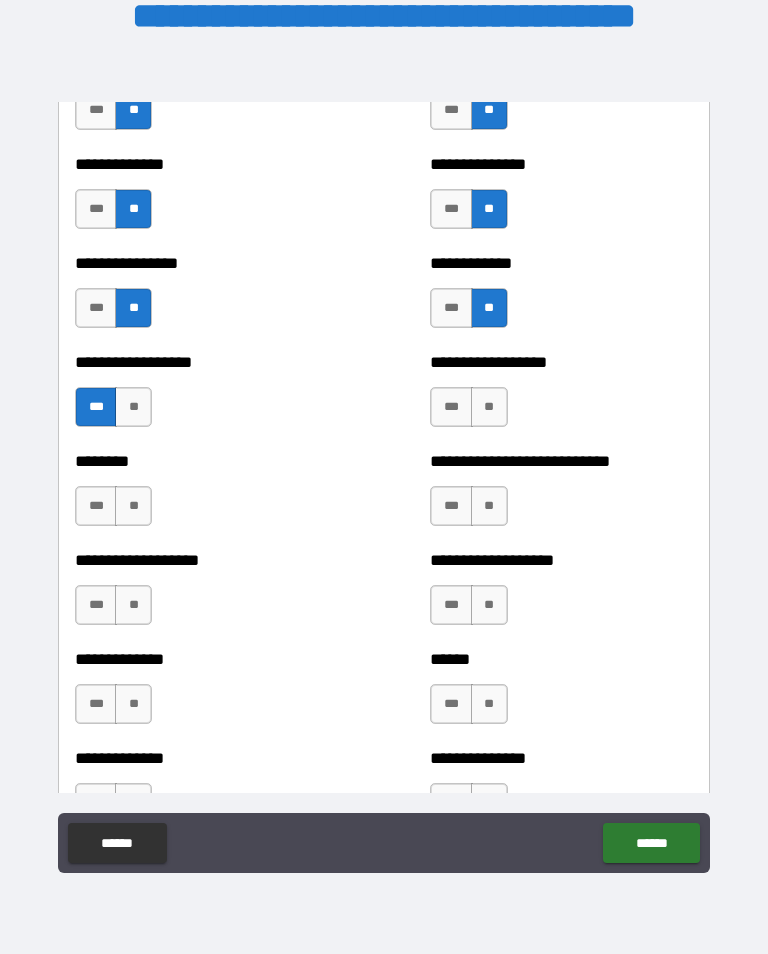 click on "**" at bounding box center [489, 407] 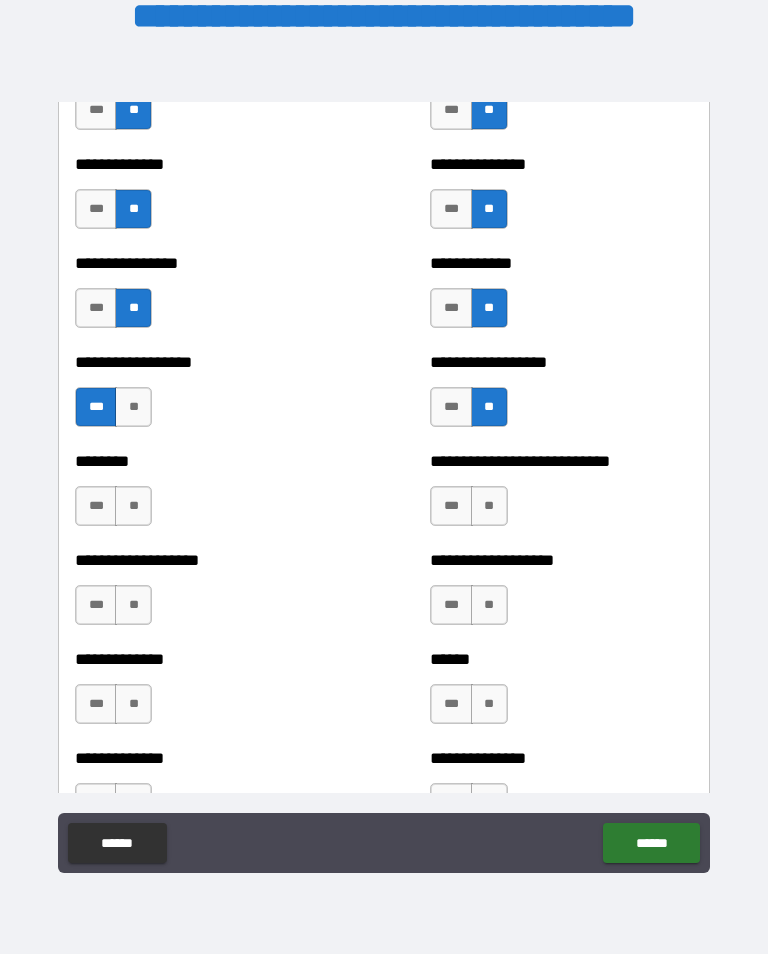click on "**" at bounding box center (133, 506) 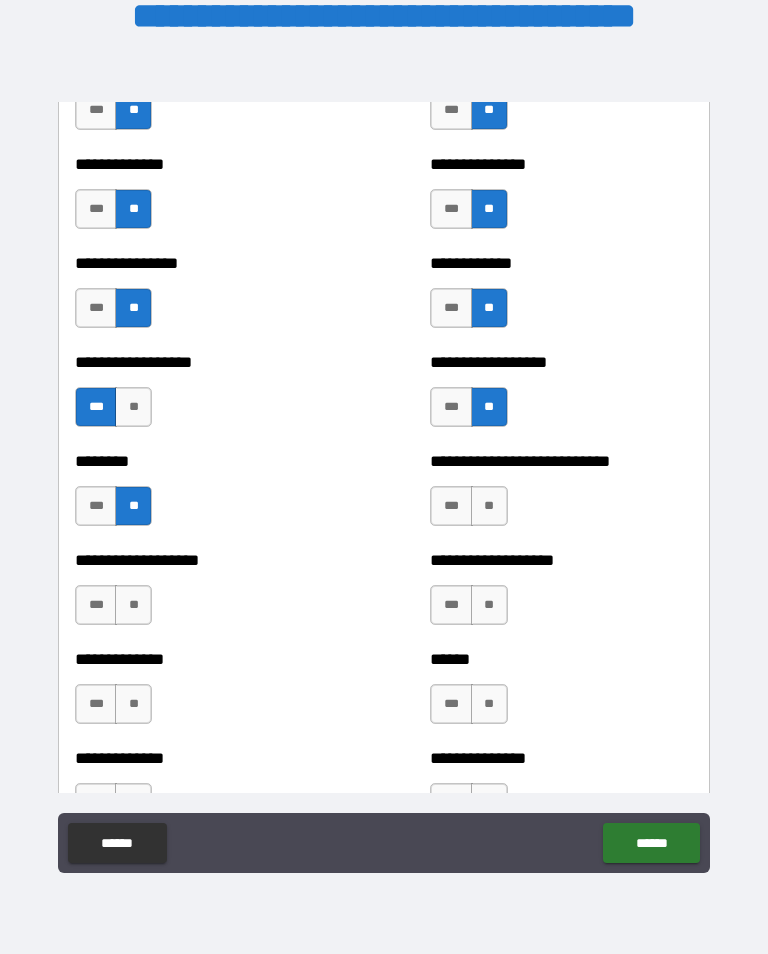 click on "**" at bounding box center [489, 506] 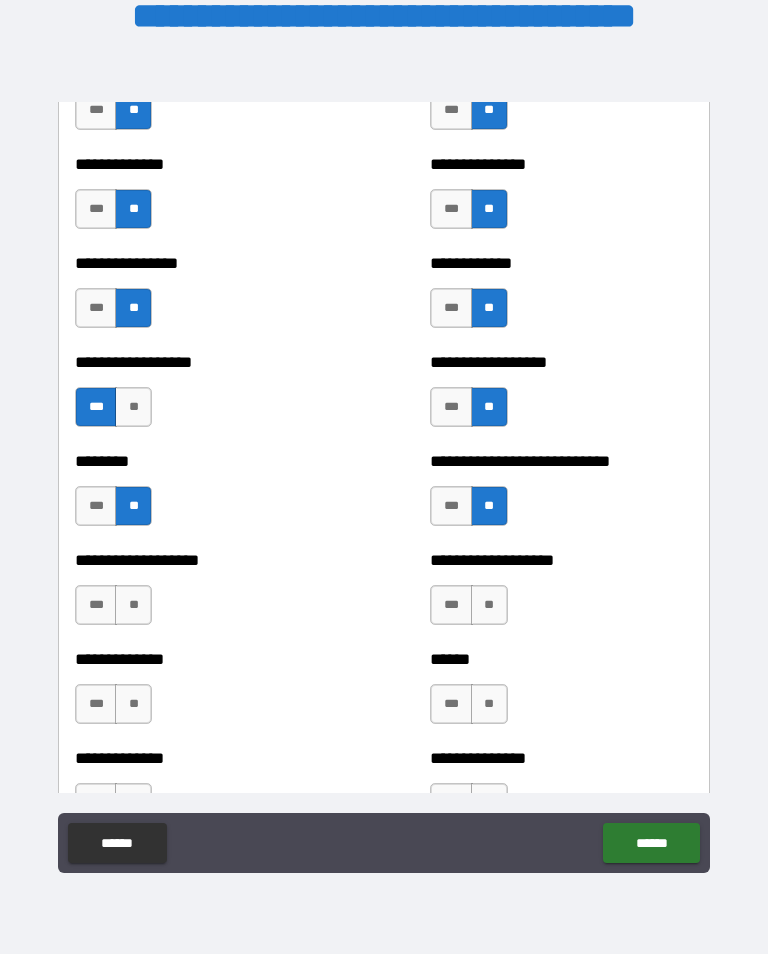 click on "**" at bounding box center (133, 605) 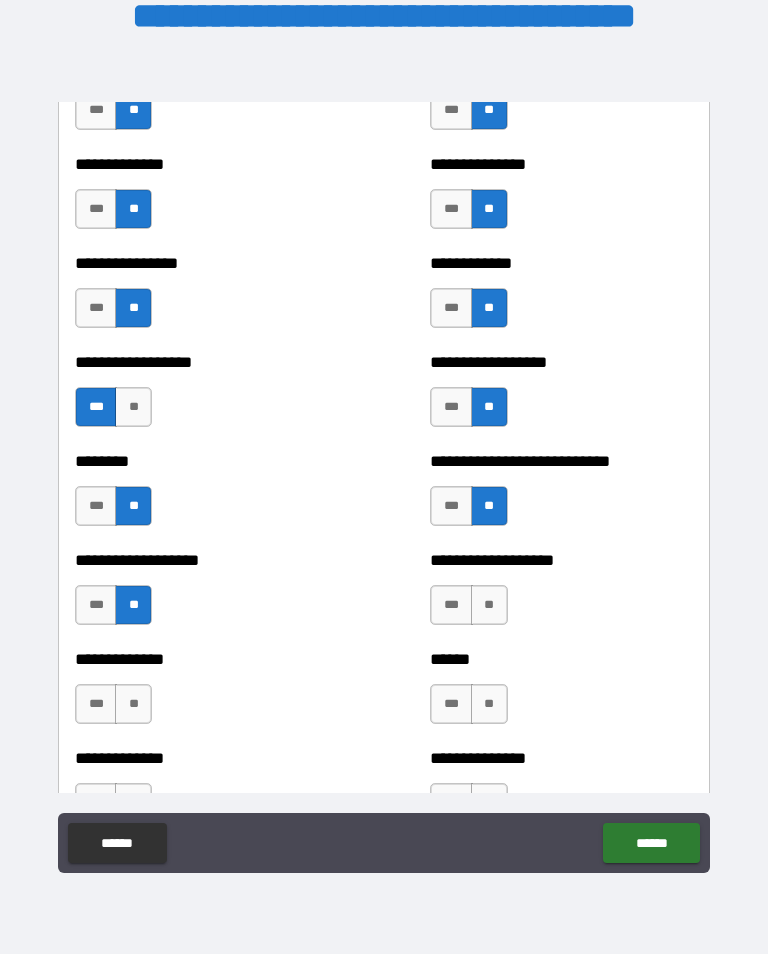 click on "**" at bounding box center (489, 605) 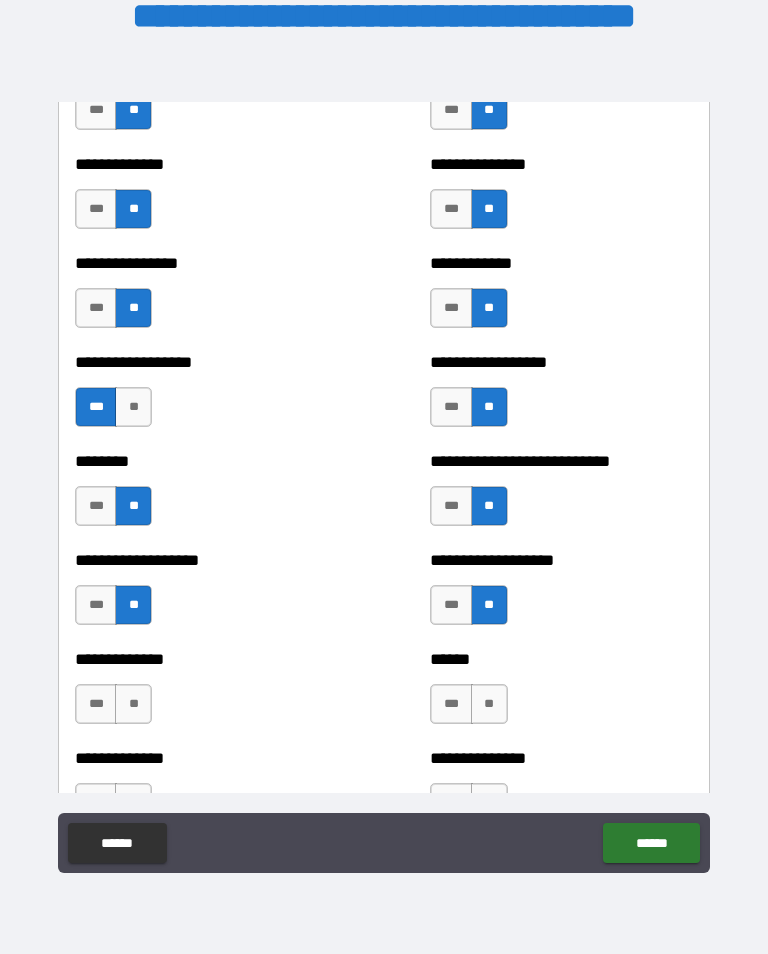 click on "**" at bounding box center (133, 704) 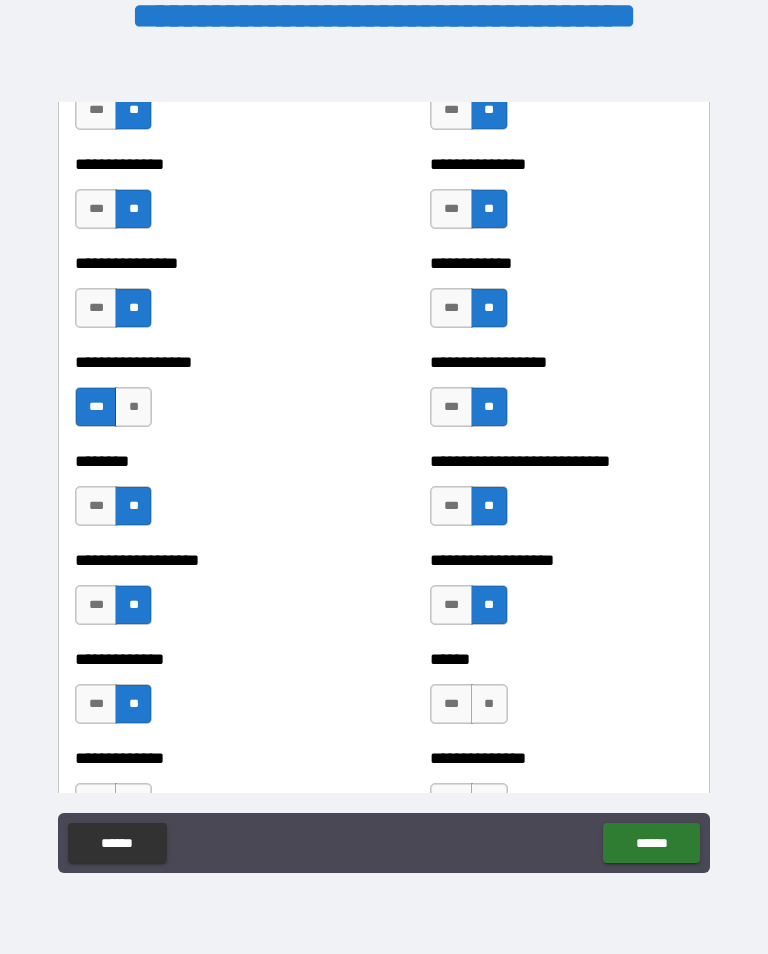 click on "**" at bounding box center (489, 704) 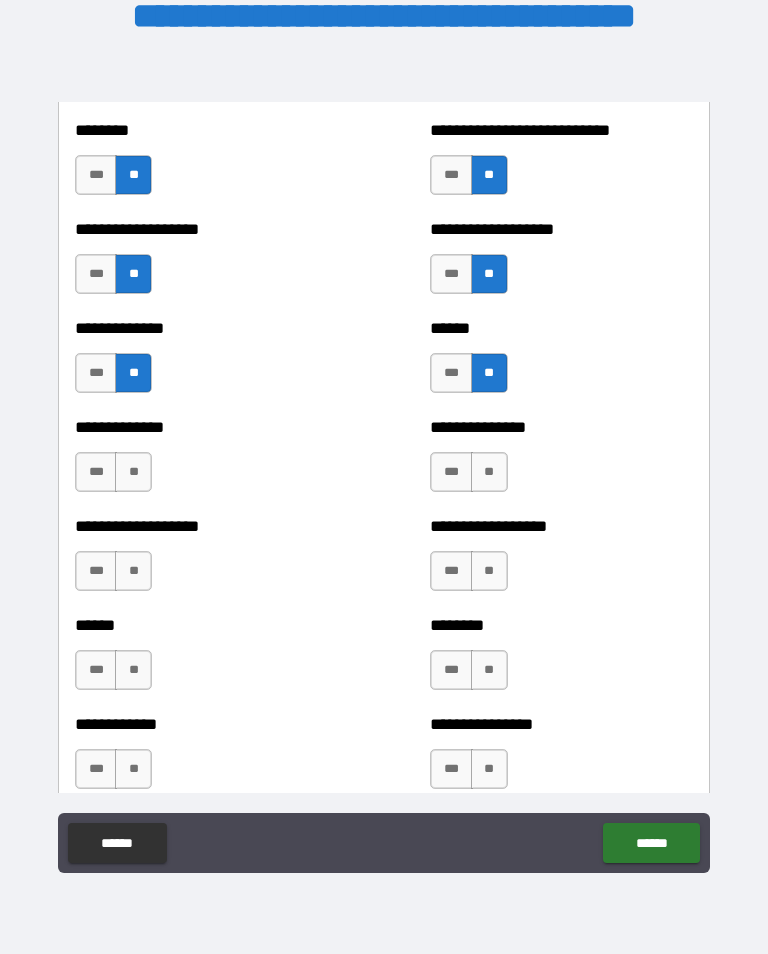 scroll, scrollTop: 4657, scrollLeft: 0, axis: vertical 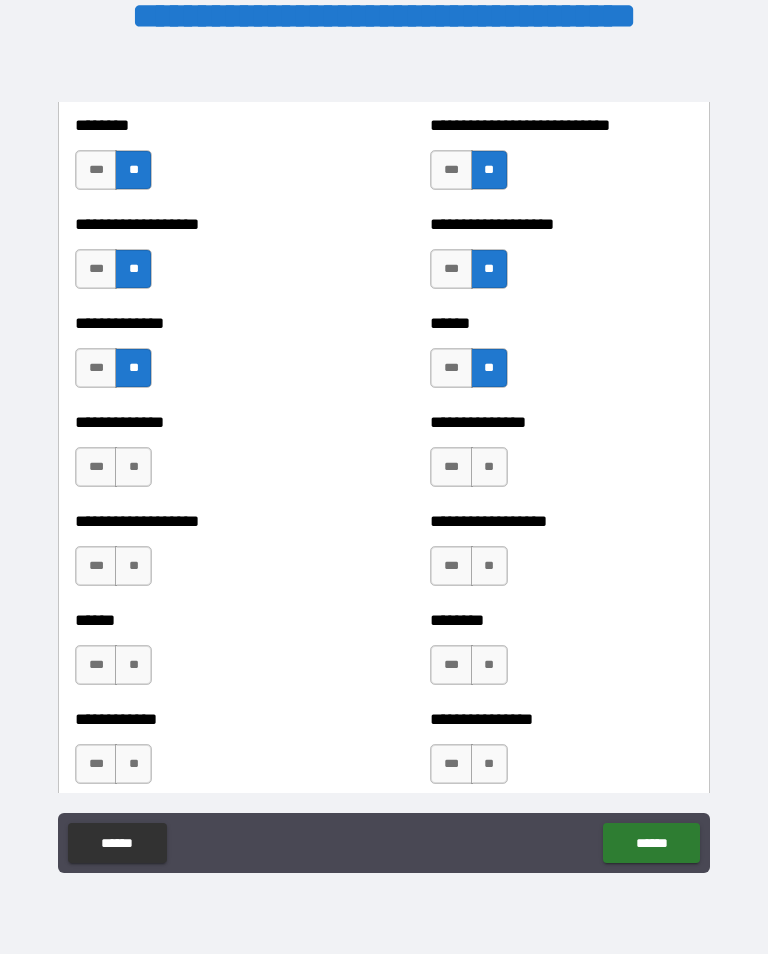 click on "**" at bounding box center [133, 467] 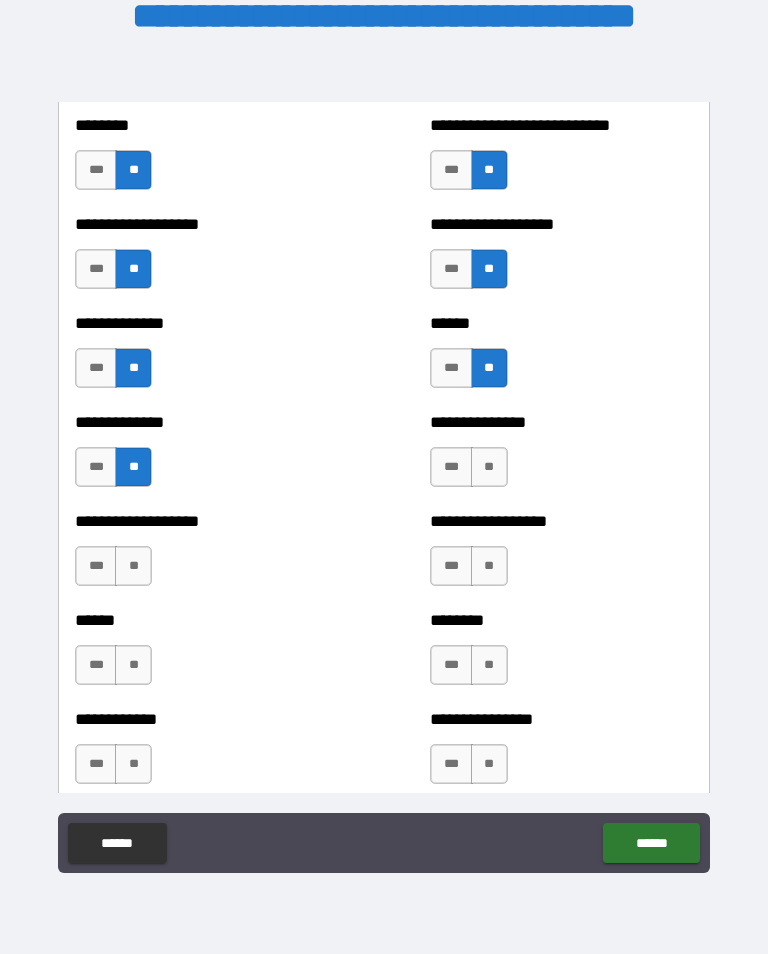 click on "**" at bounding box center (489, 467) 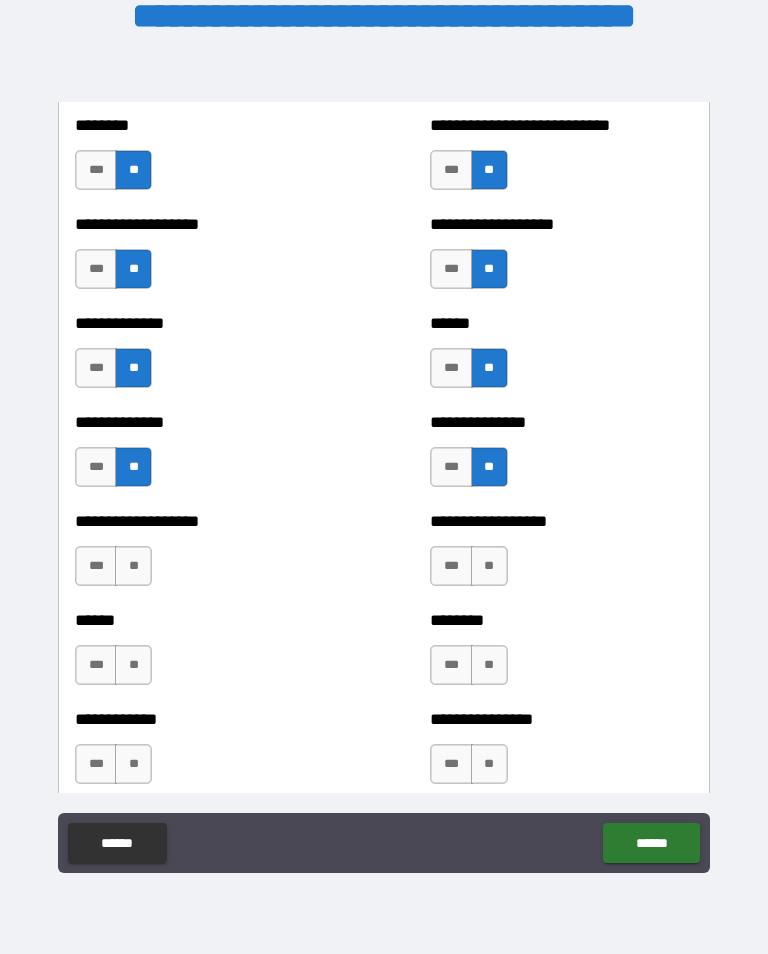 click on "**" at bounding box center (133, 566) 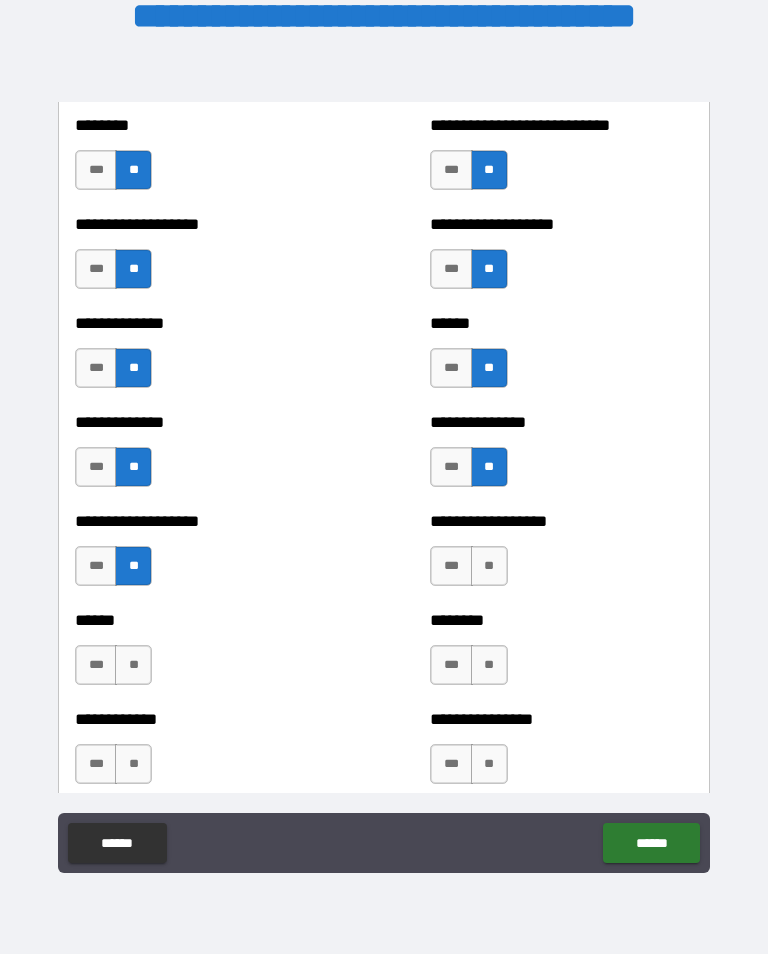 click on "**" at bounding box center [489, 566] 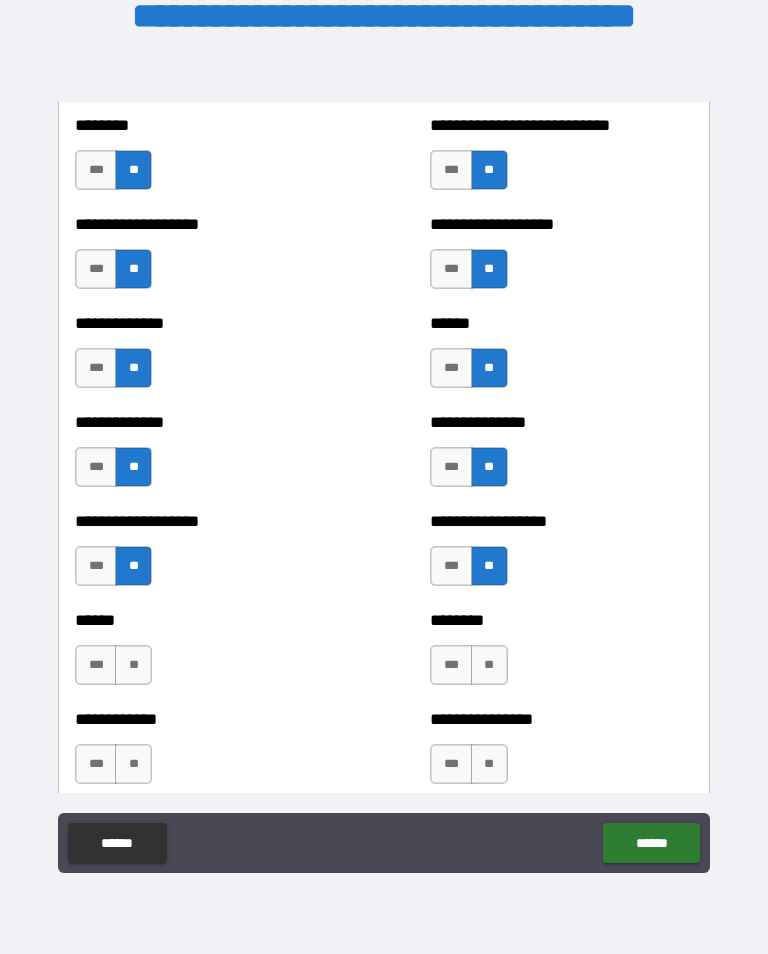click on "**" at bounding box center (133, 665) 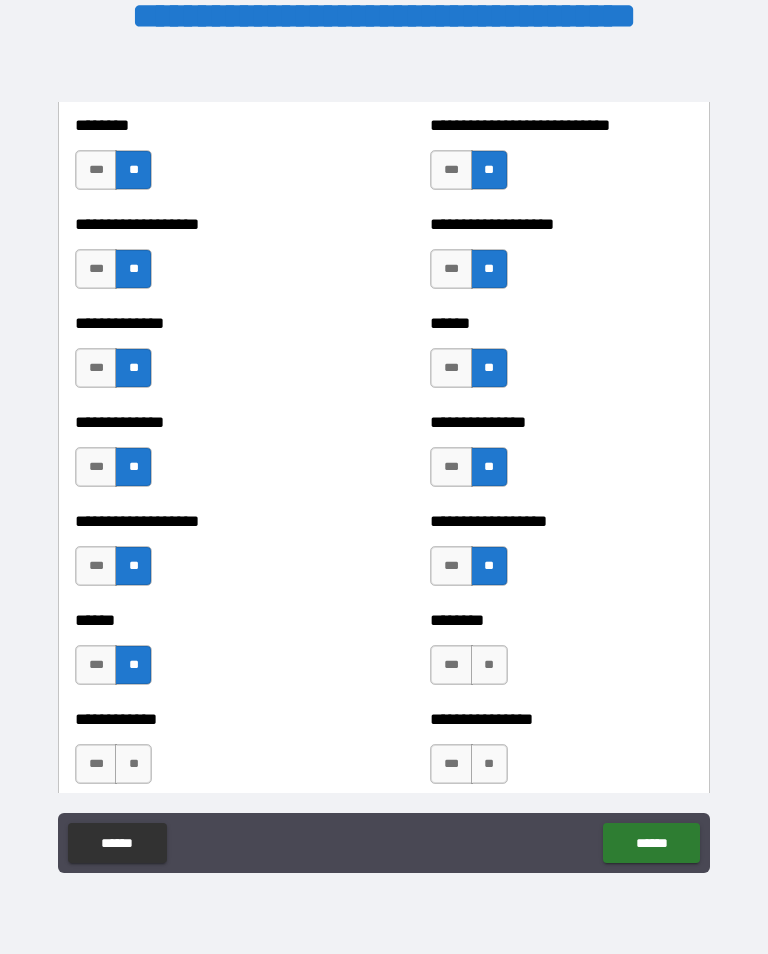click on "**" at bounding box center (489, 665) 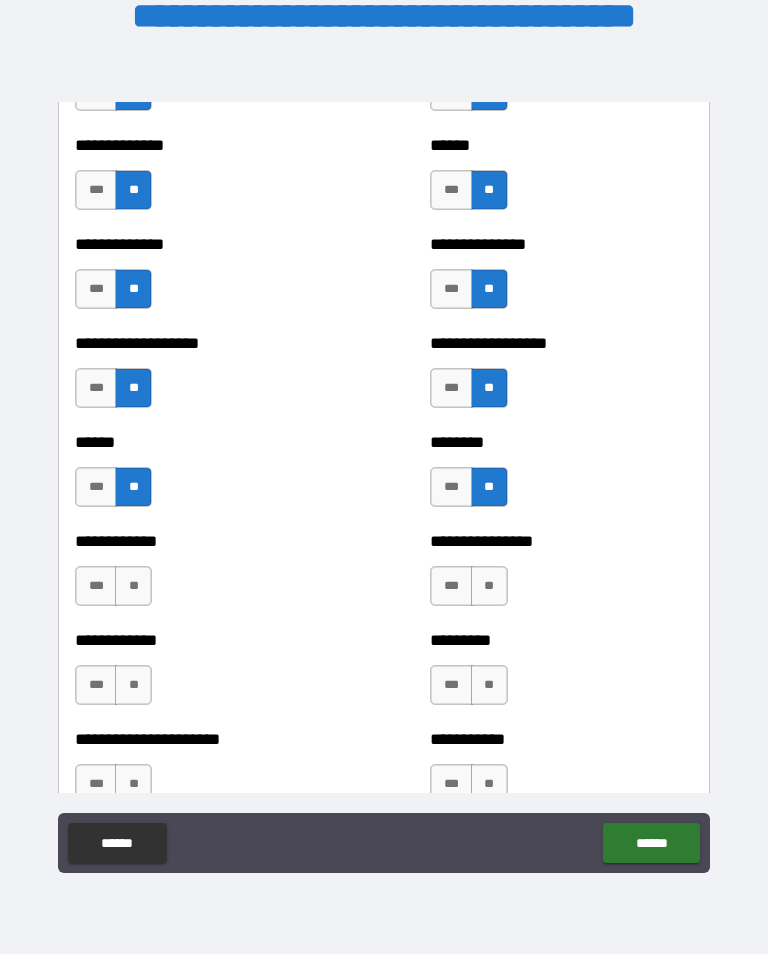 scroll, scrollTop: 4836, scrollLeft: 0, axis: vertical 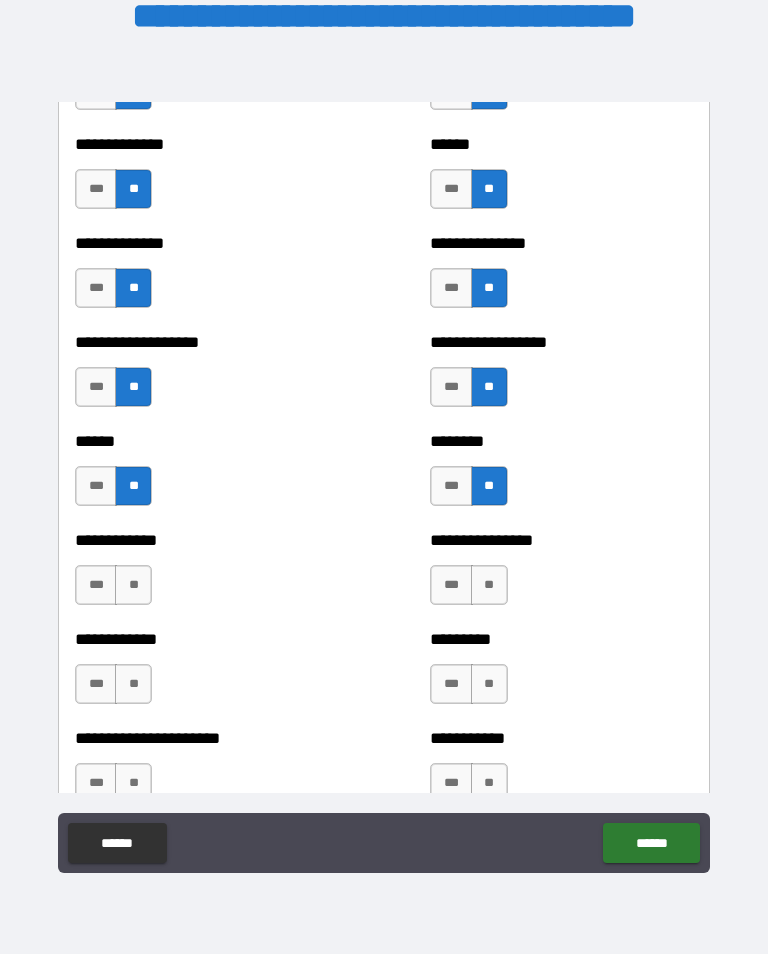 click on "**" at bounding box center [133, 585] 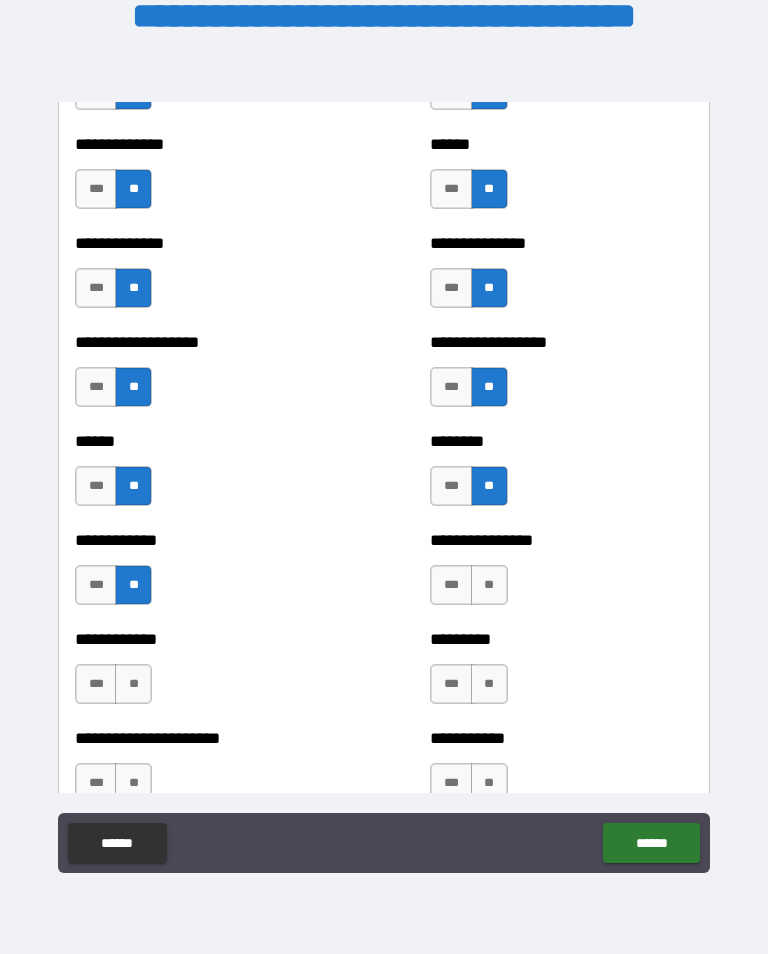 click on "**" at bounding box center [489, 585] 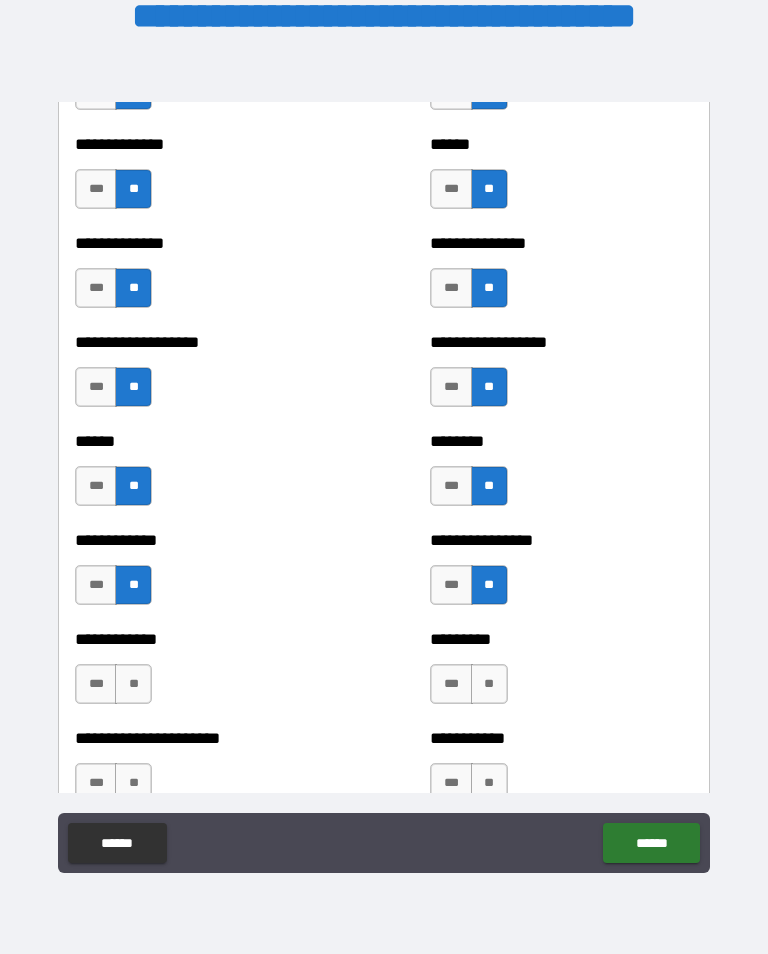 click on "**" at bounding box center [133, 684] 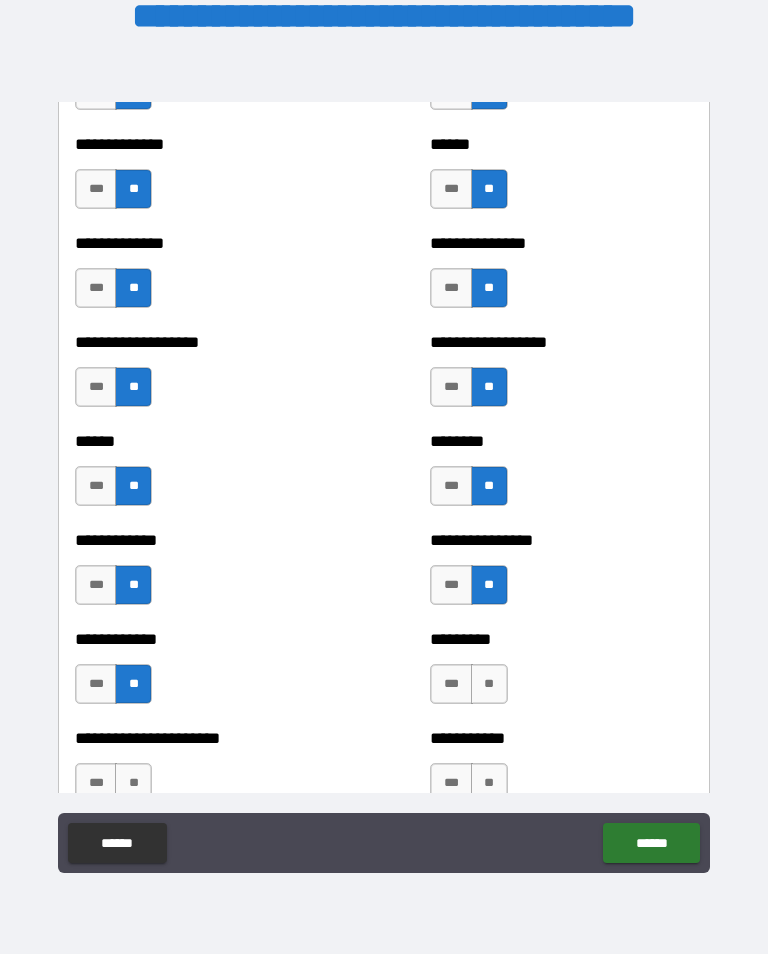 click on "**" at bounding box center [489, 684] 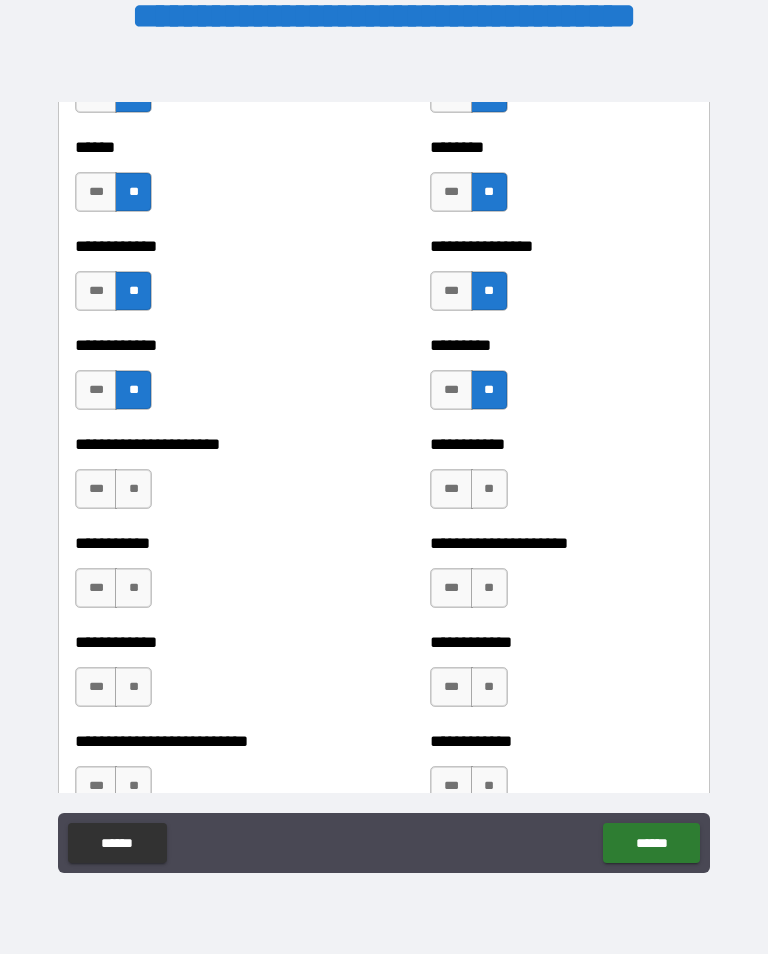 scroll, scrollTop: 5134, scrollLeft: 0, axis: vertical 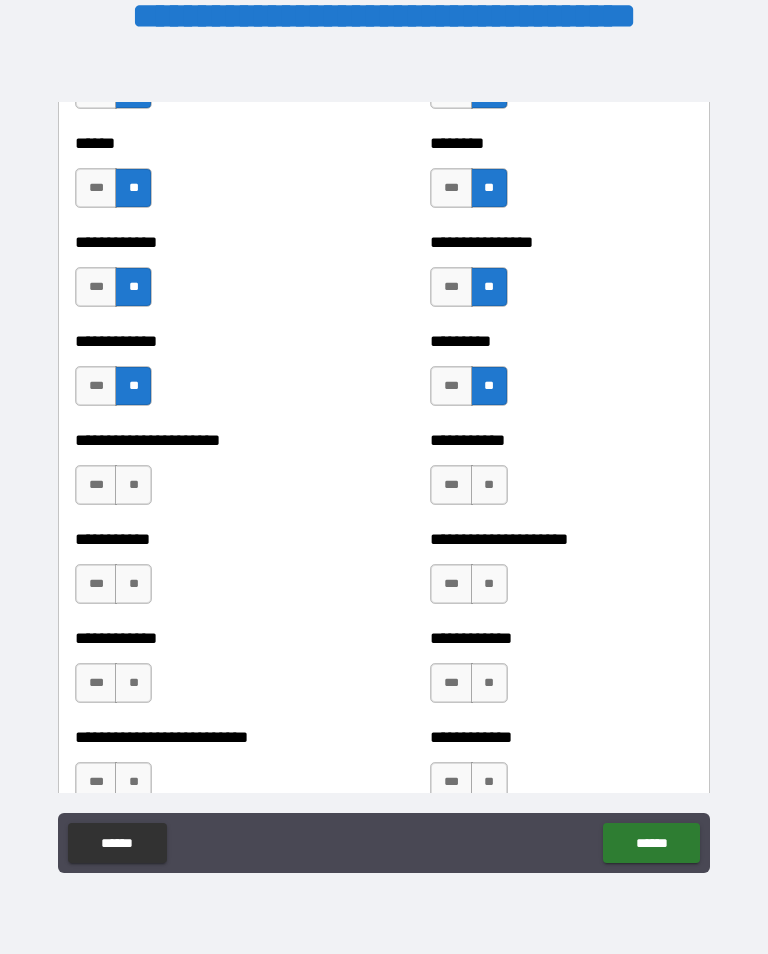 click on "**" at bounding box center (133, 485) 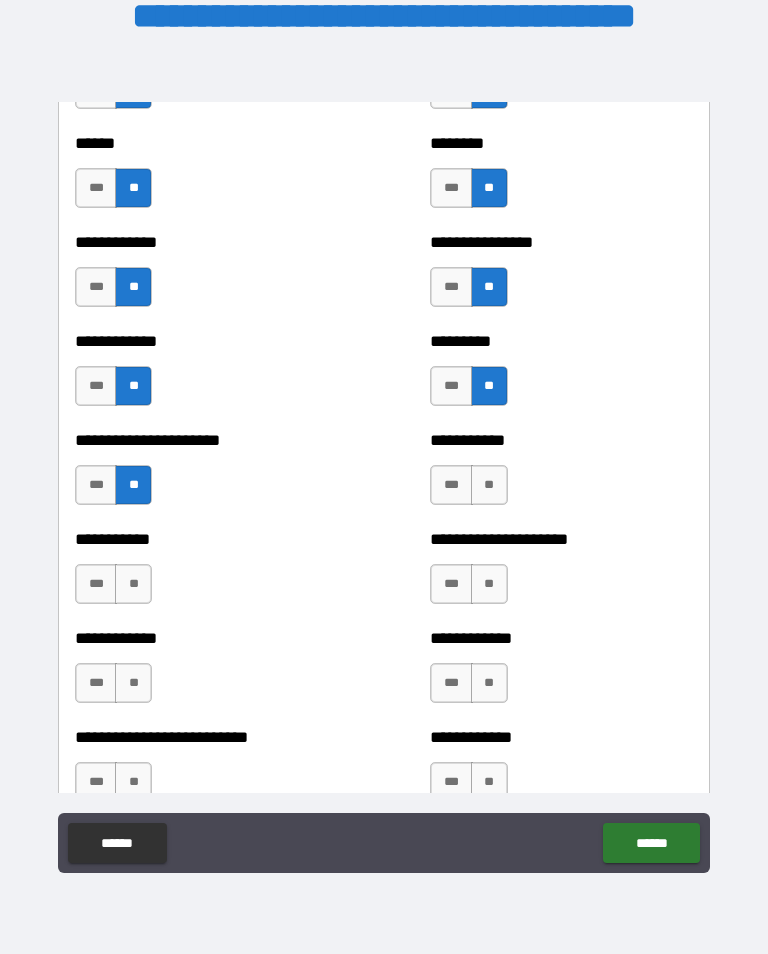 click on "**" at bounding box center [489, 485] 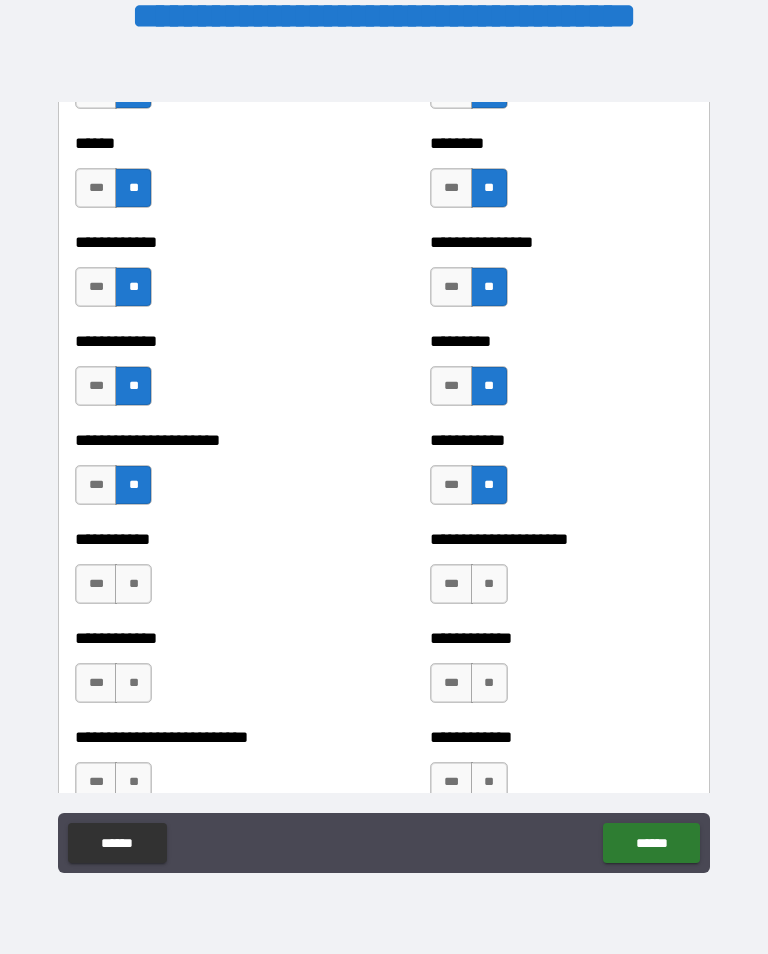 click on "**" at bounding box center (133, 584) 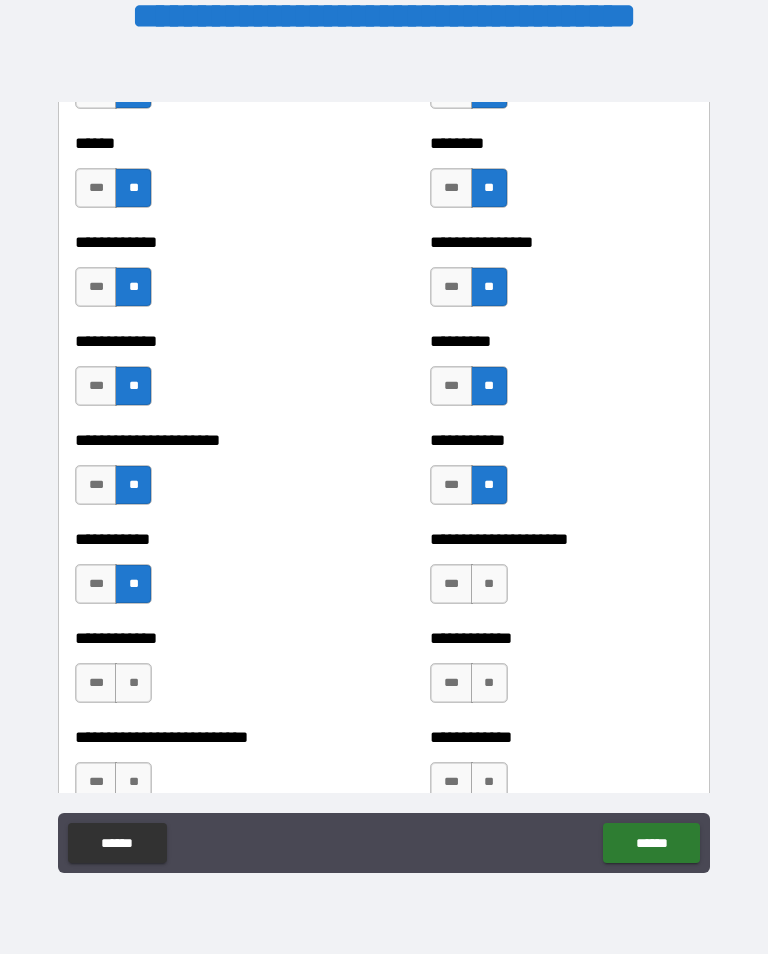 click on "**" at bounding box center (489, 584) 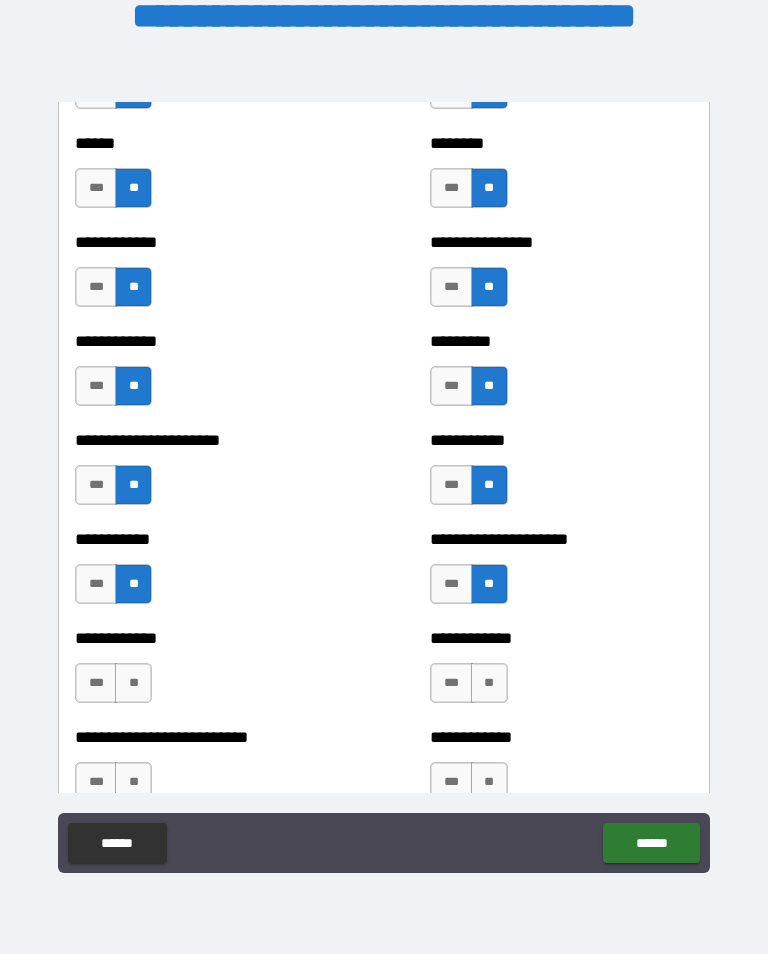 click on "**" at bounding box center [133, 683] 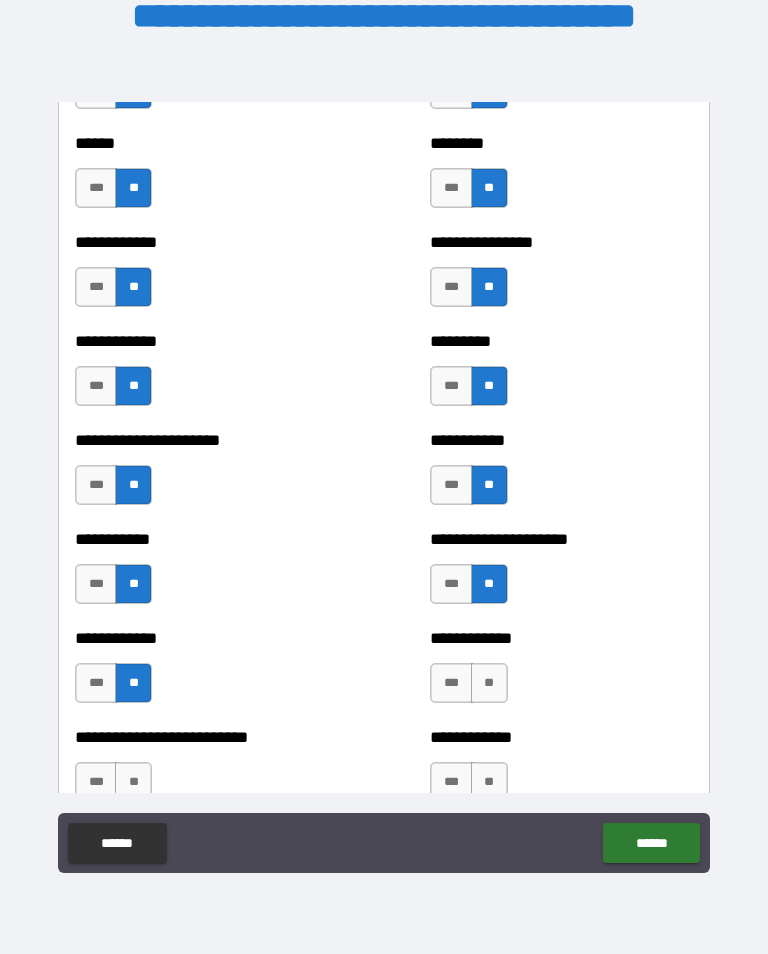 click on "**" at bounding box center (489, 683) 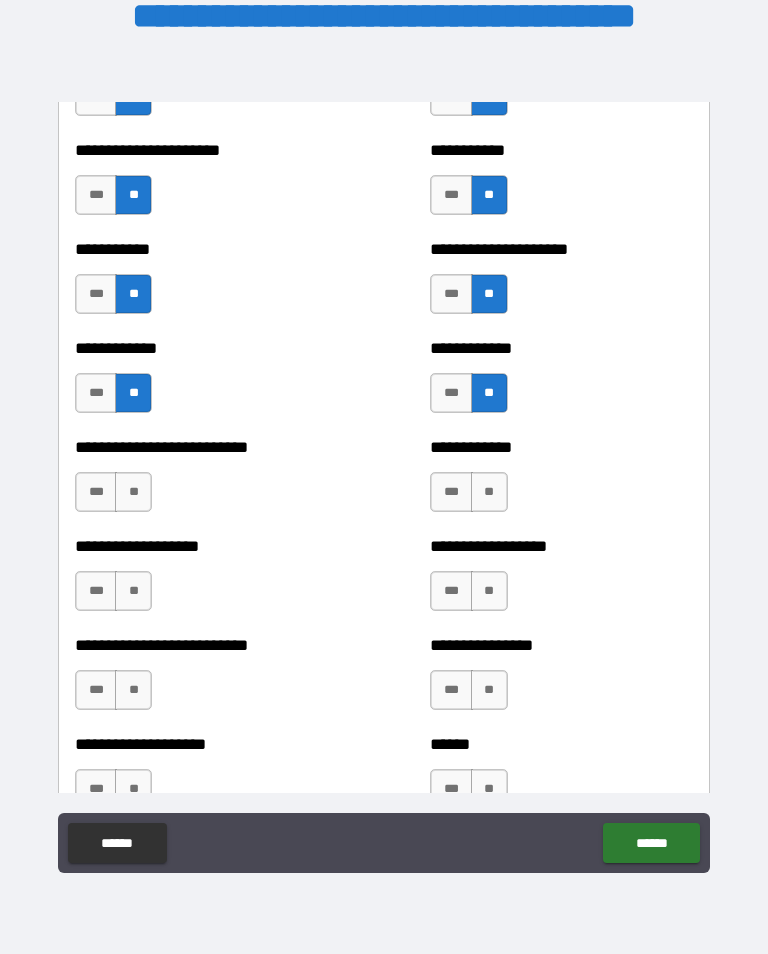 scroll, scrollTop: 5438, scrollLeft: 0, axis: vertical 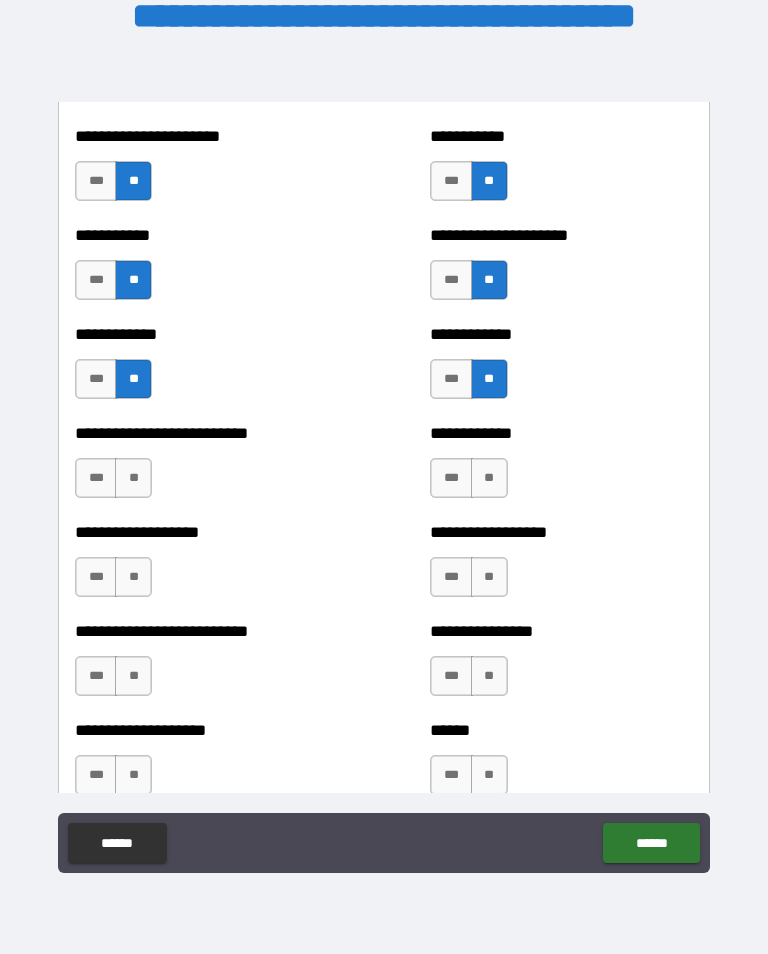 click on "**" at bounding box center (133, 478) 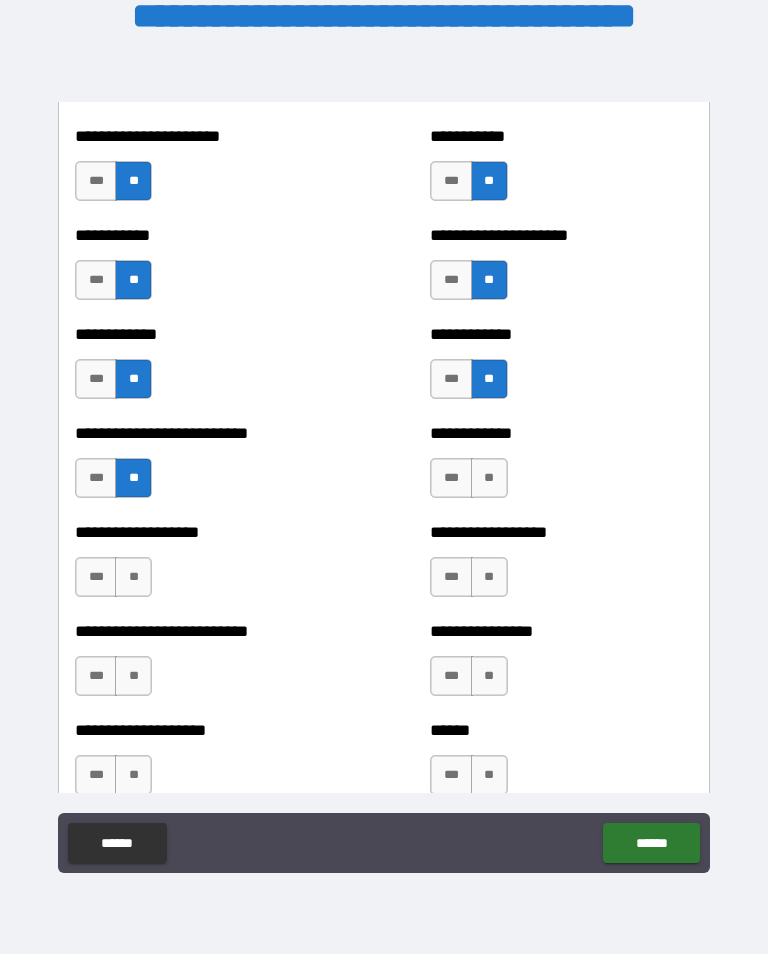 click on "**" at bounding box center (489, 478) 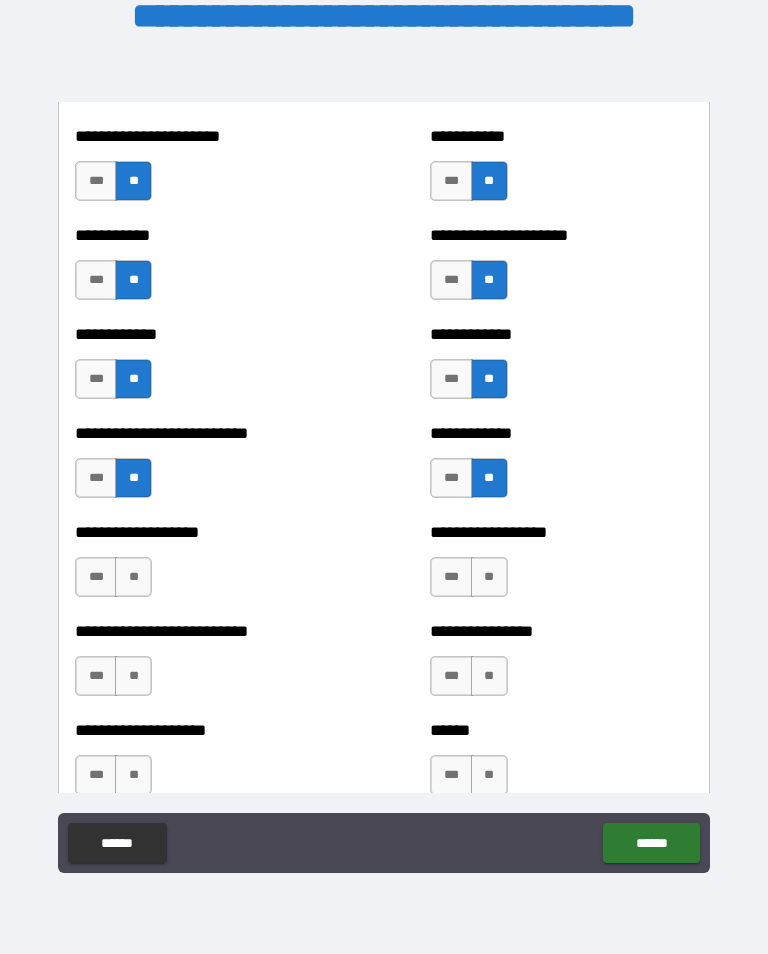 click on "**" at bounding box center (133, 577) 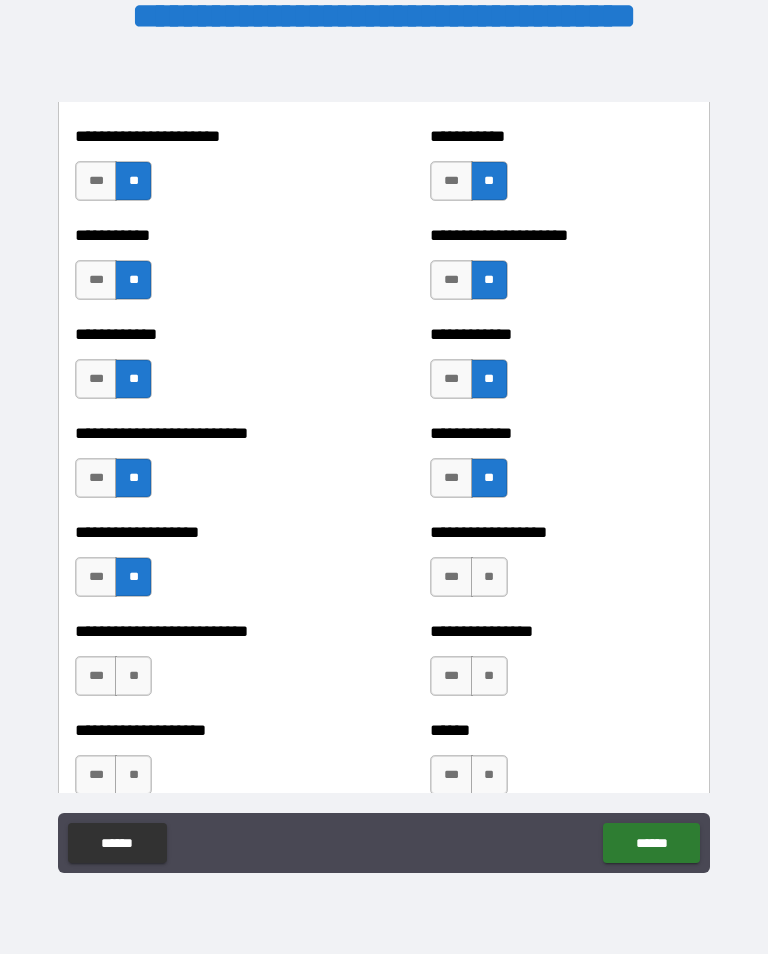 click on "**" at bounding box center [489, 577] 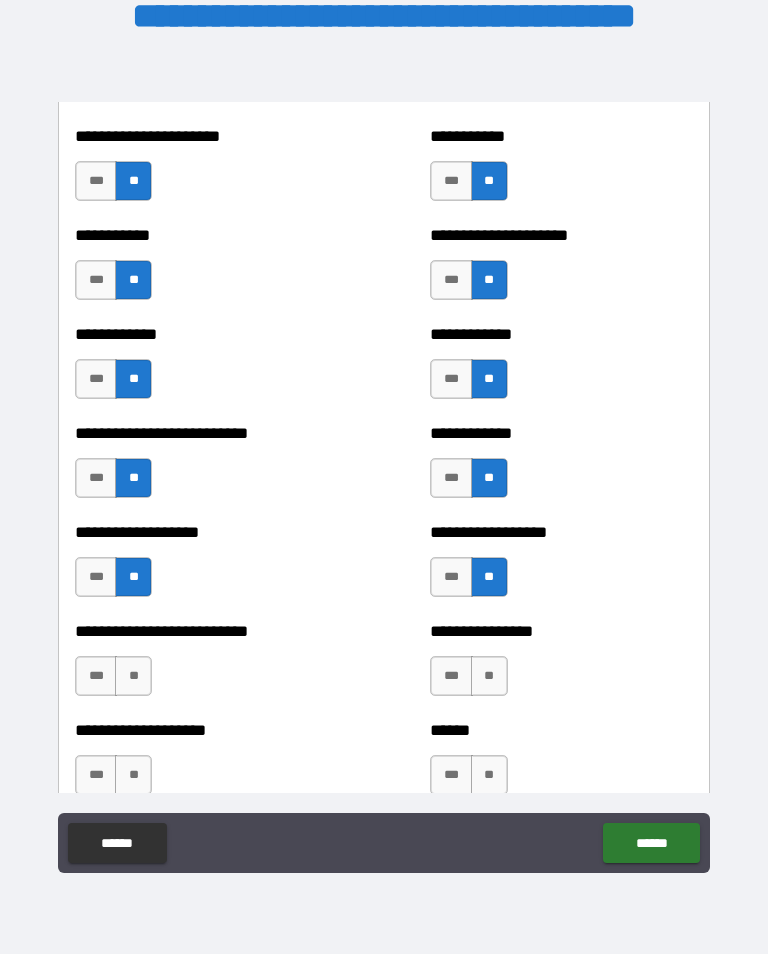 click on "**" at bounding box center (133, 676) 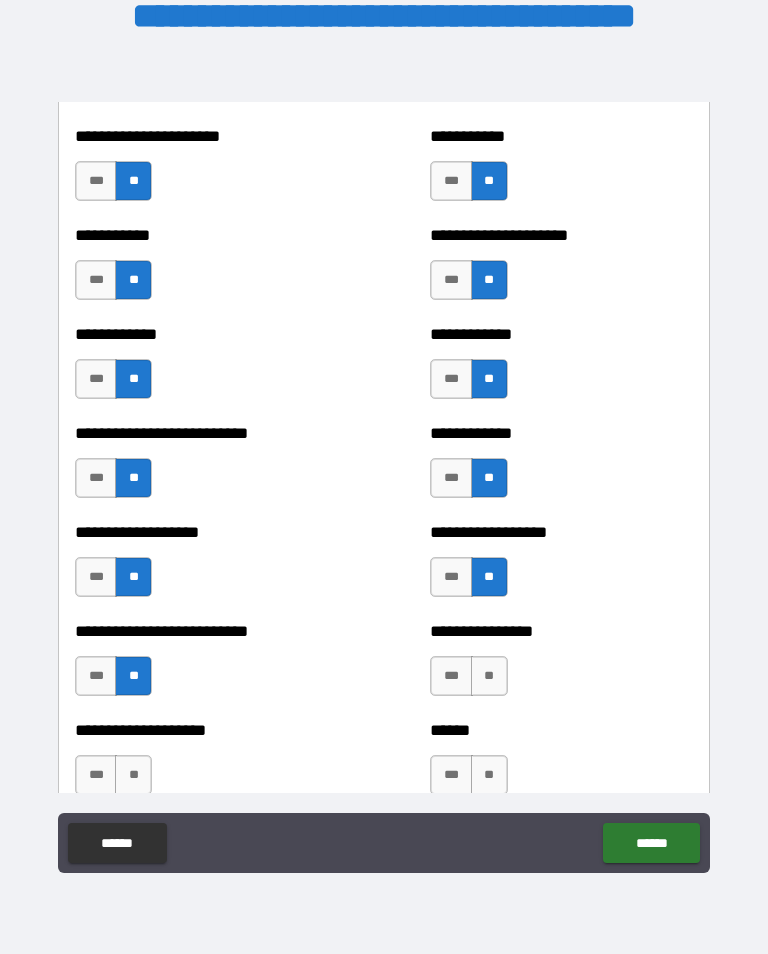 click on "**" at bounding box center [489, 676] 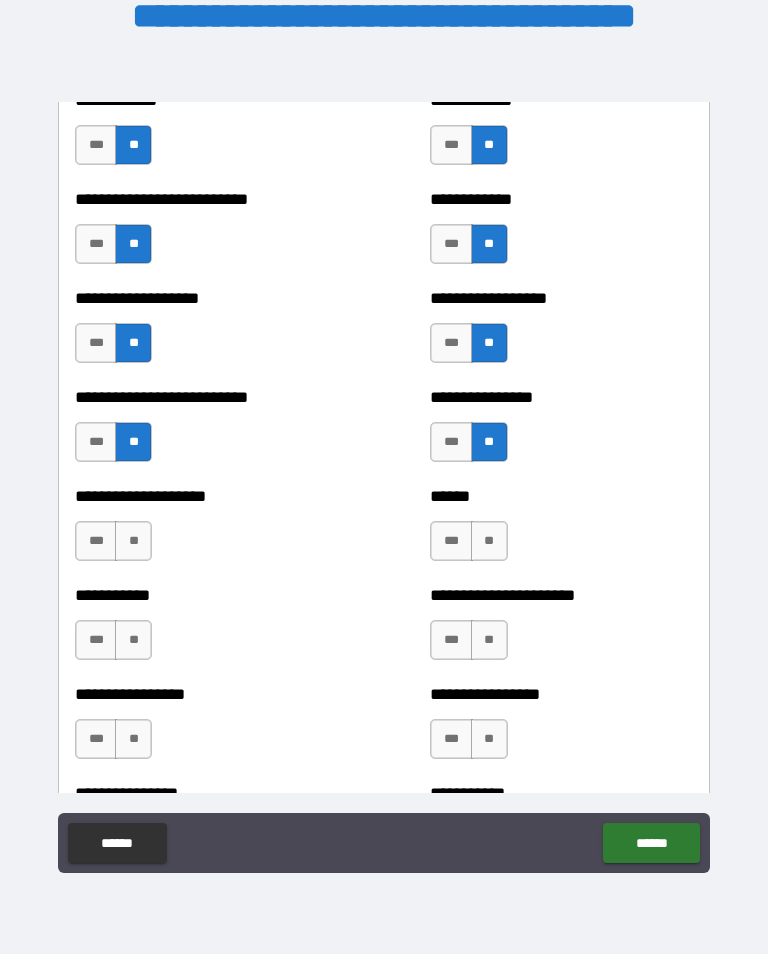 scroll, scrollTop: 5680, scrollLeft: 0, axis: vertical 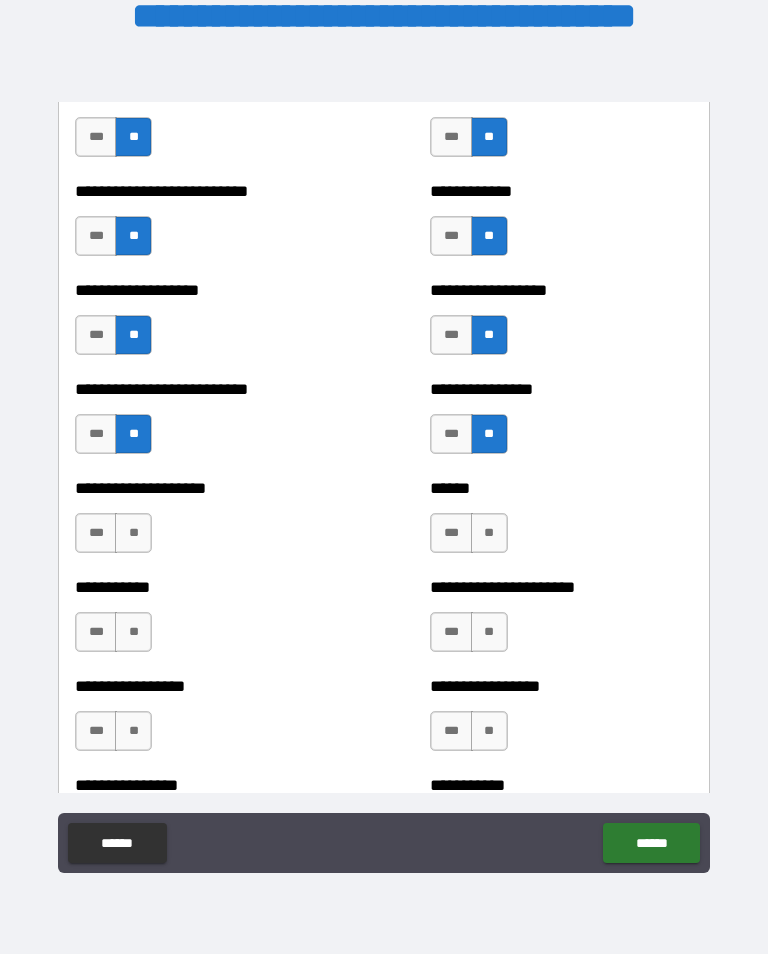 click on "**" at bounding box center (133, 533) 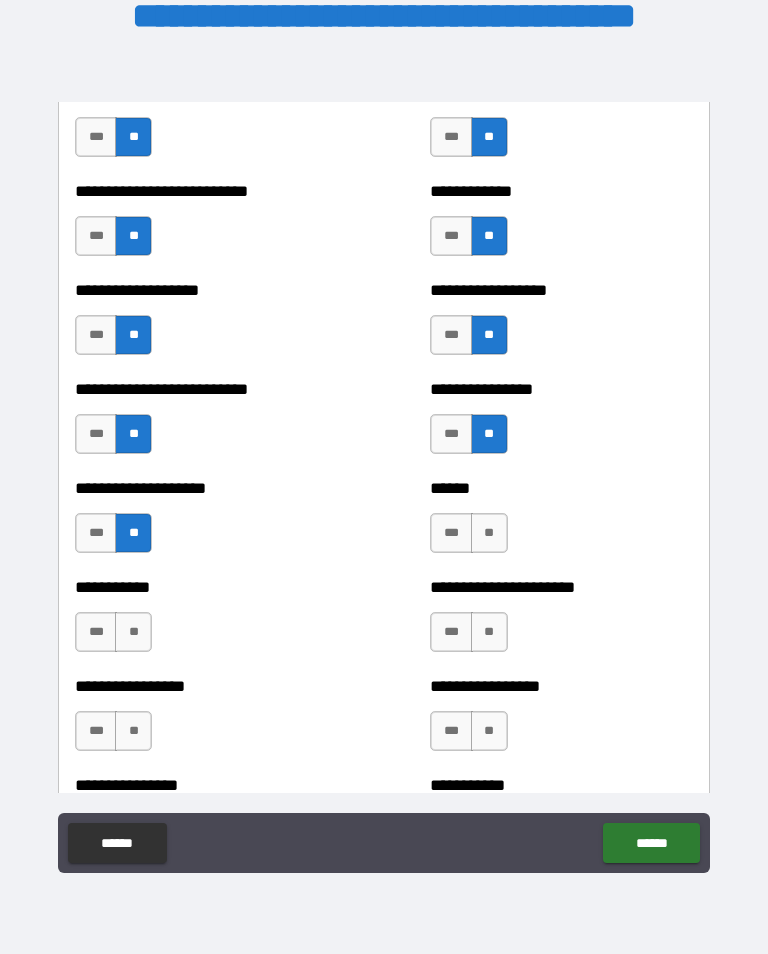 click on "**" at bounding box center (489, 533) 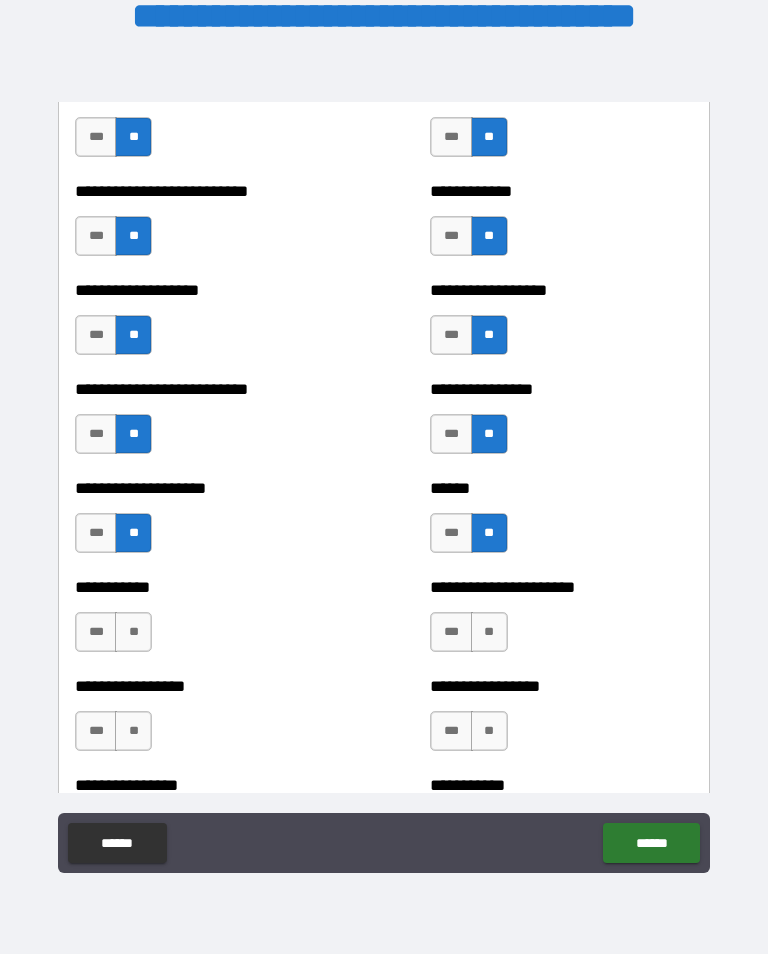 click on "**" at bounding box center [133, 632] 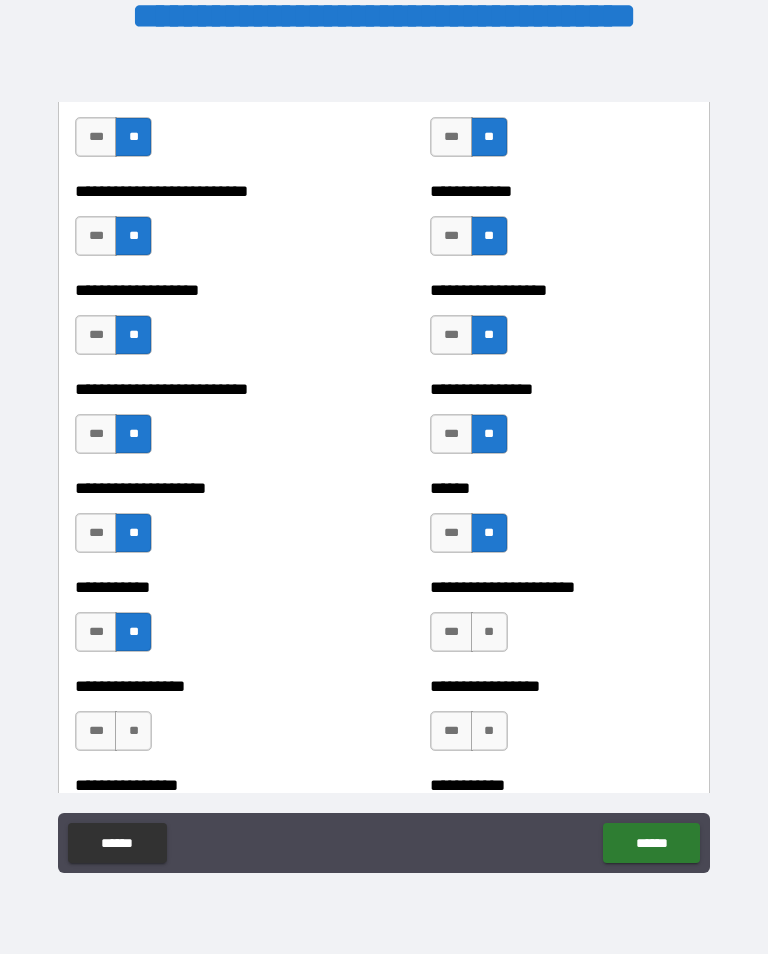click on "**" at bounding box center (489, 632) 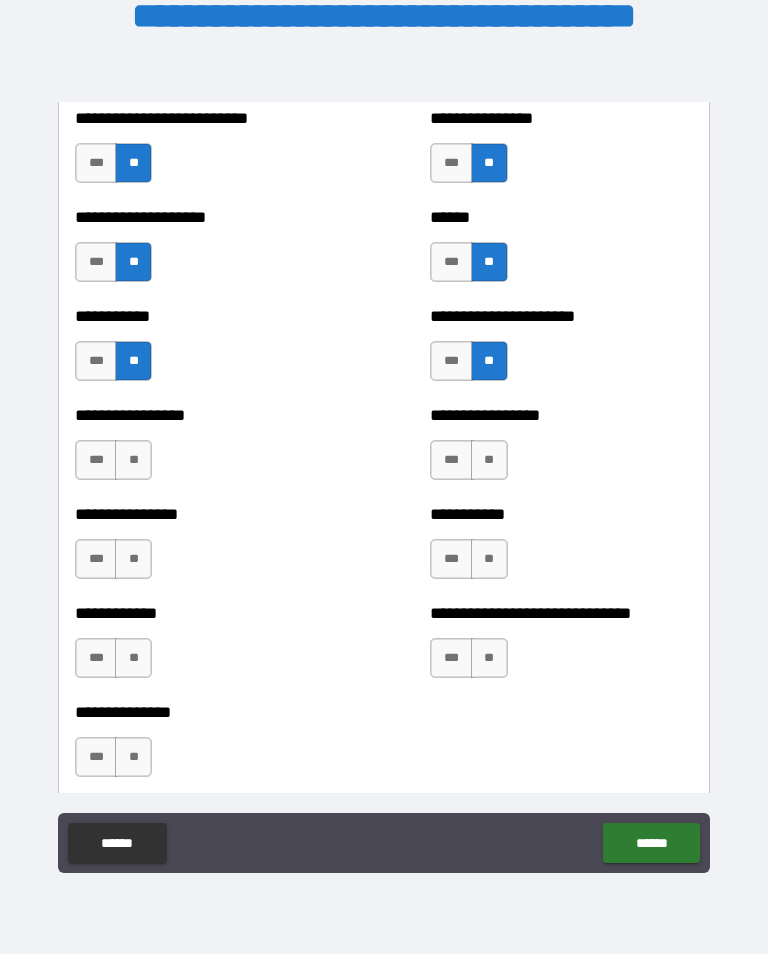 scroll, scrollTop: 5963, scrollLeft: 0, axis: vertical 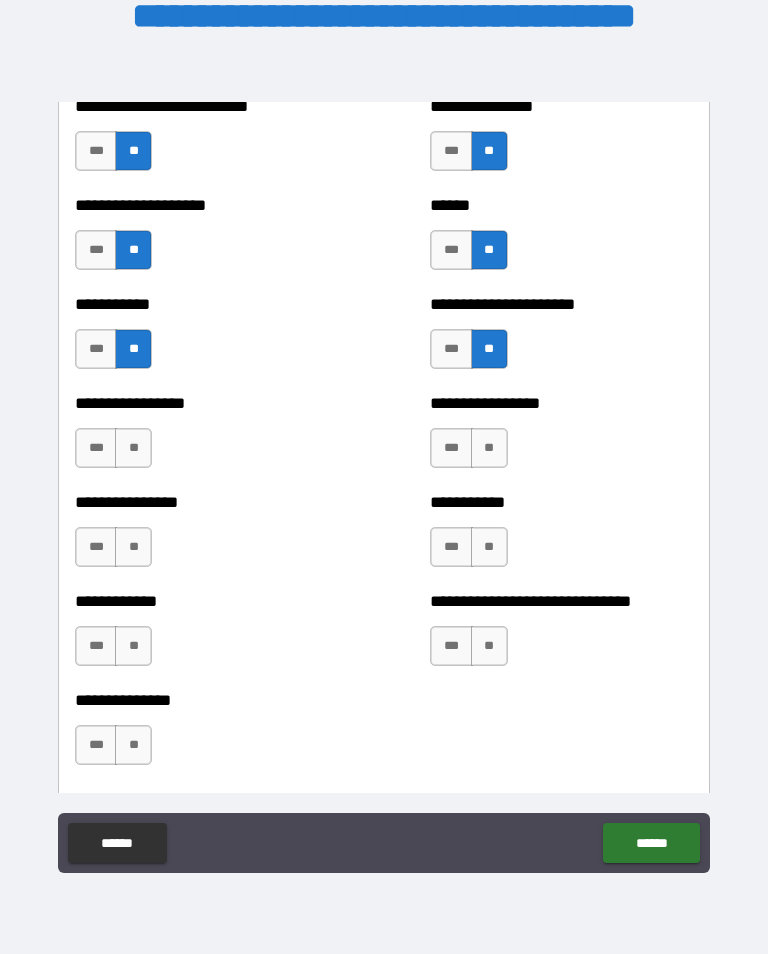 click on "**" at bounding box center (133, 448) 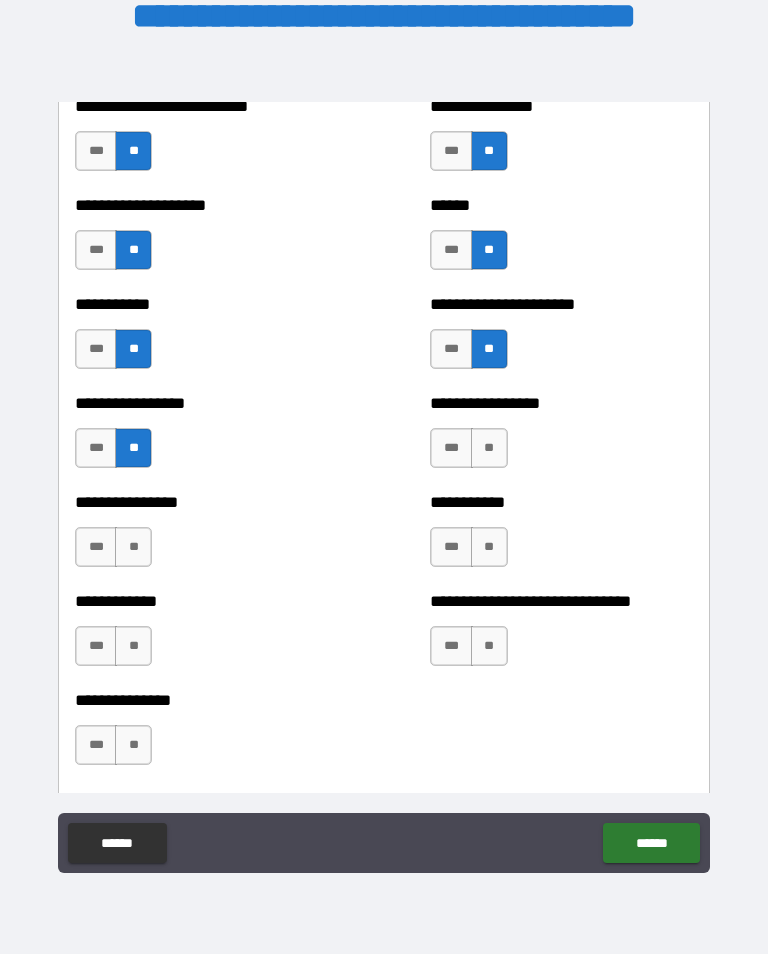 click on "**" at bounding box center [489, 448] 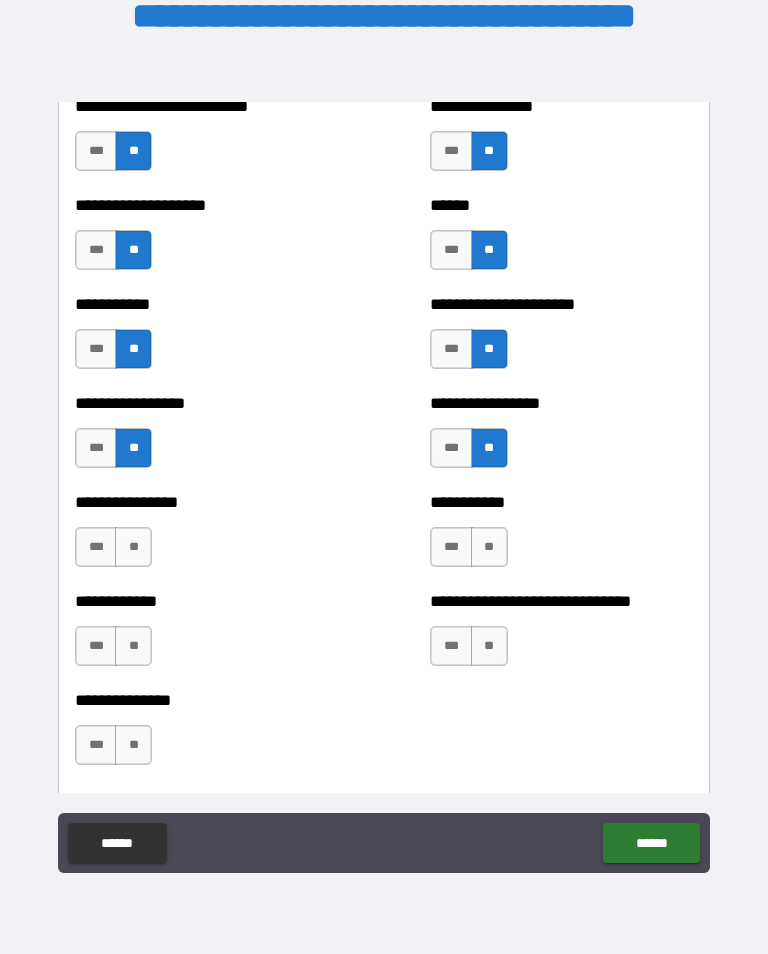 click on "**" at bounding box center (133, 547) 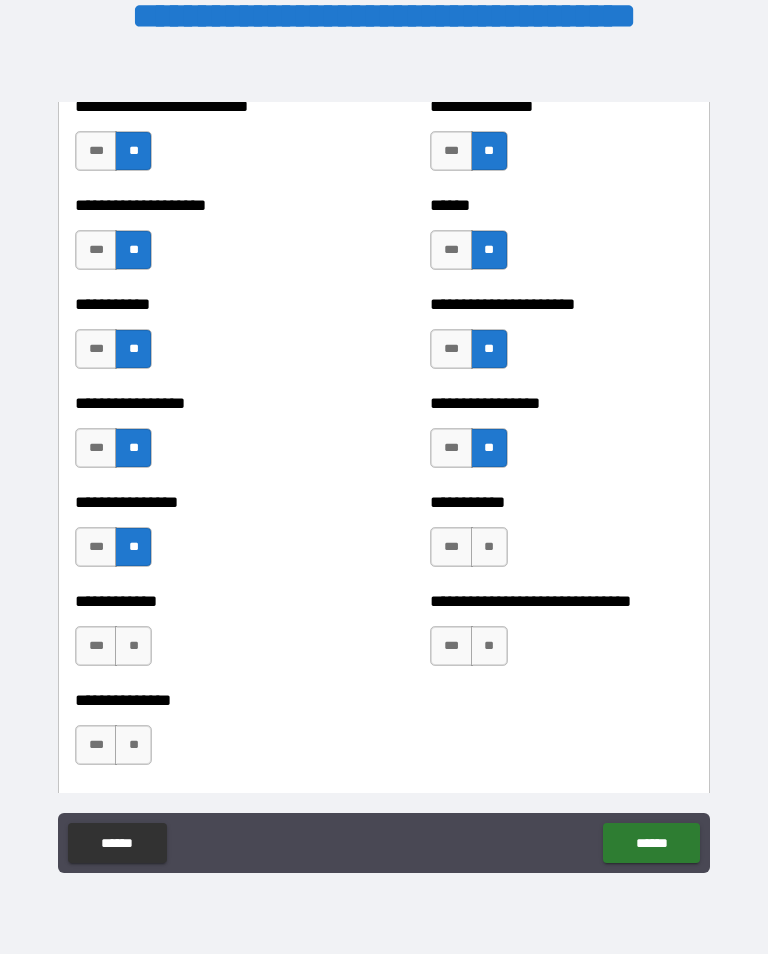 click on "**" at bounding box center [489, 547] 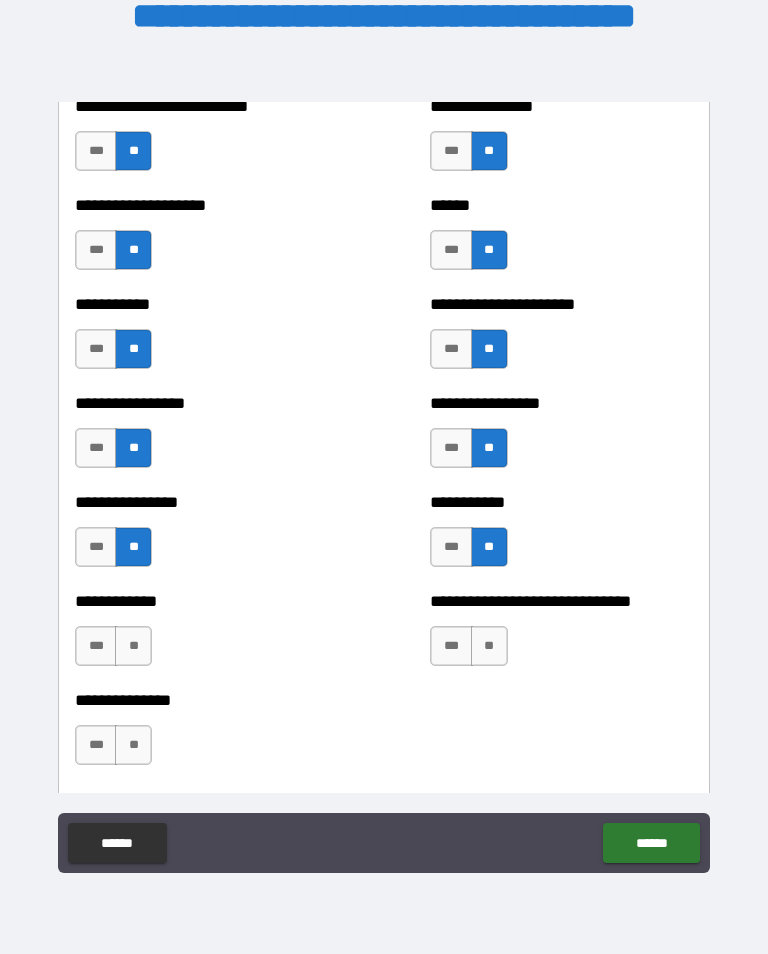 click on "**" at bounding box center (133, 646) 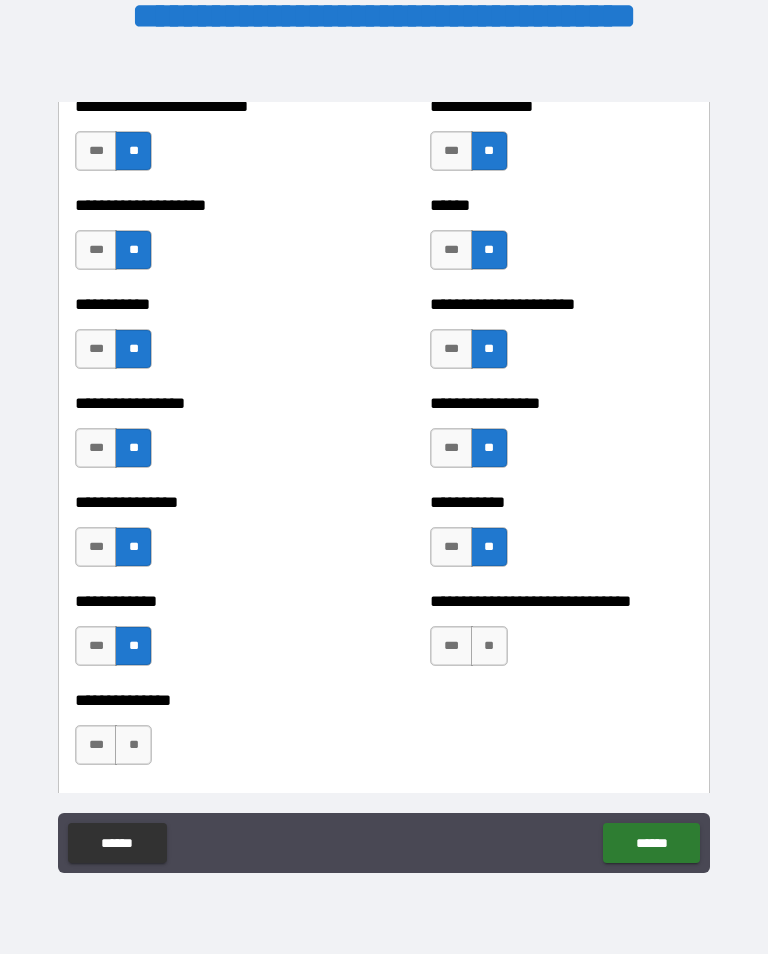 click on "**" at bounding box center (489, 646) 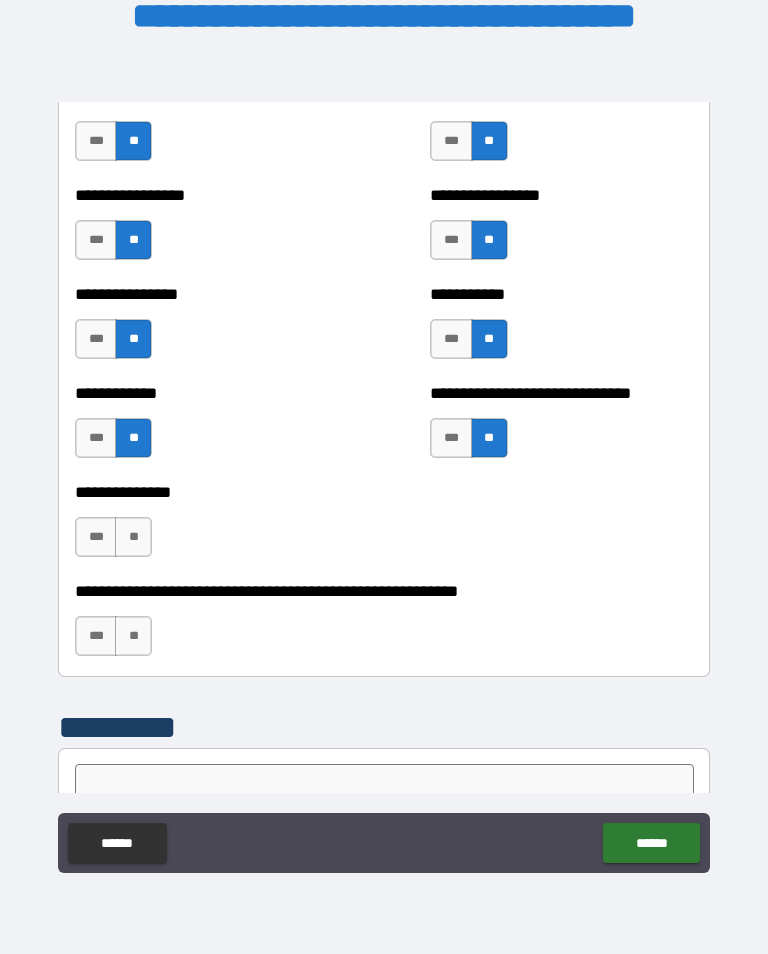 scroll, scrollTop: 6172, scrollLeft: 0, axis: vertical 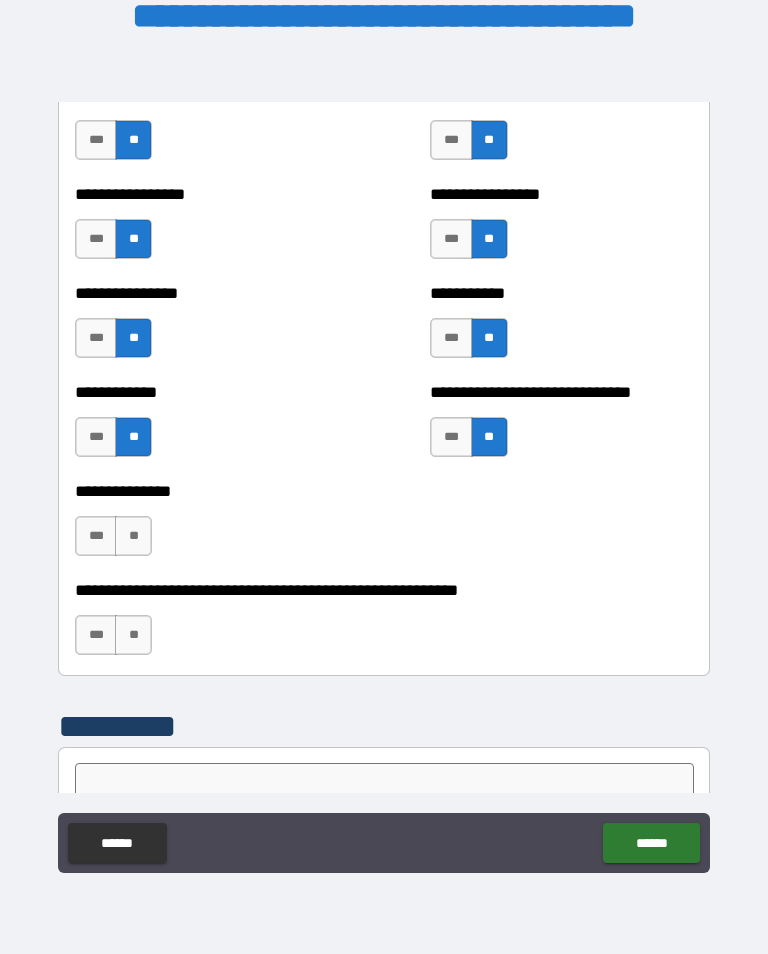 click on "**" at bounding box center (133, 536) 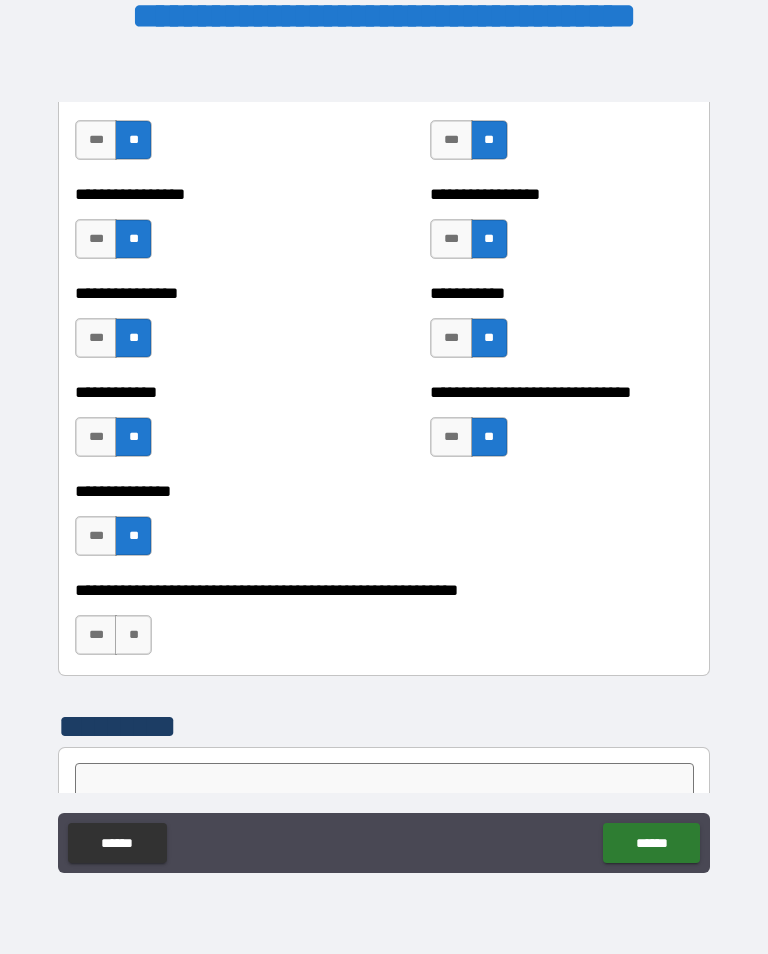 click on "**" at bounding box center [133, 635] 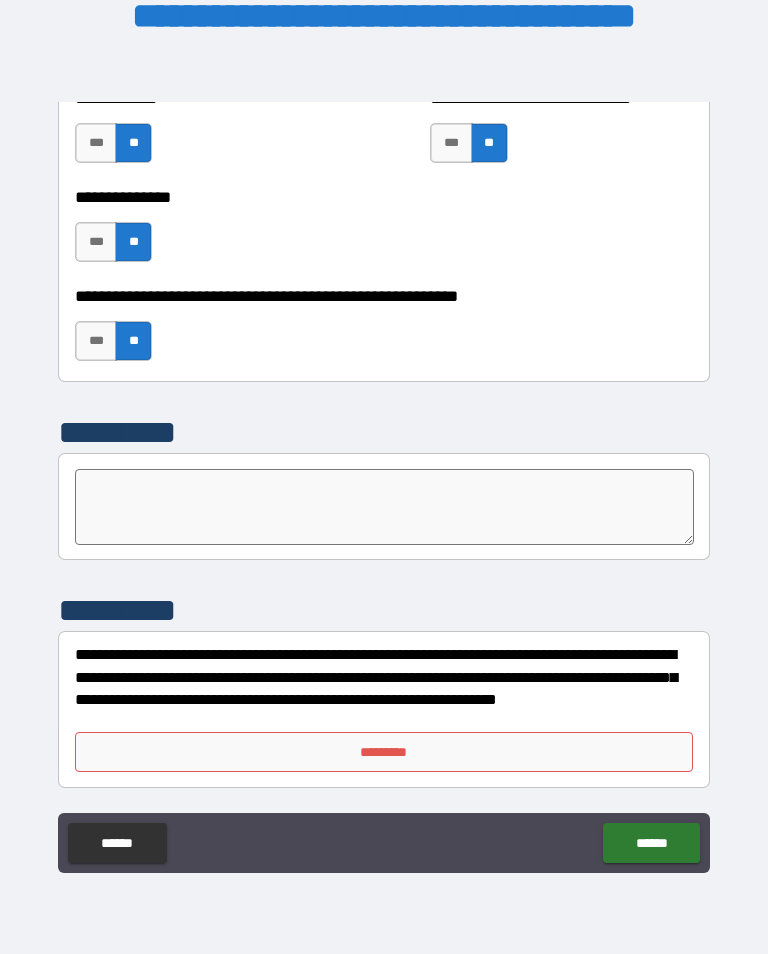 scroll, scrollTop: 6466, scrollLeft: 0, axis: vertical 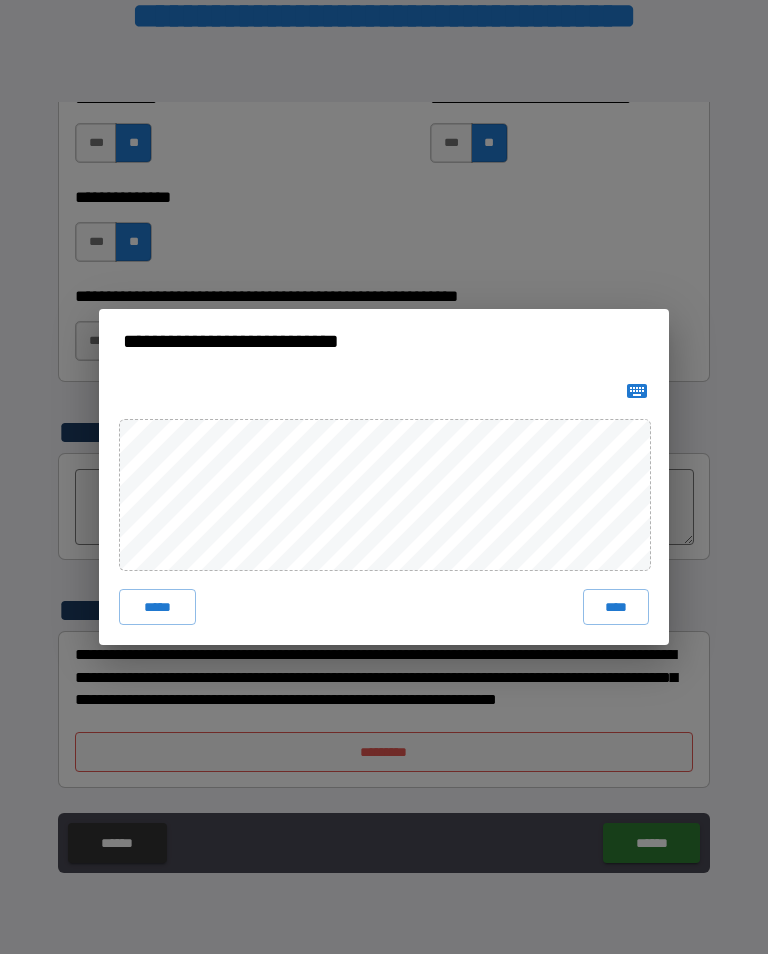 click on "****" at bounding box center [616, 607] 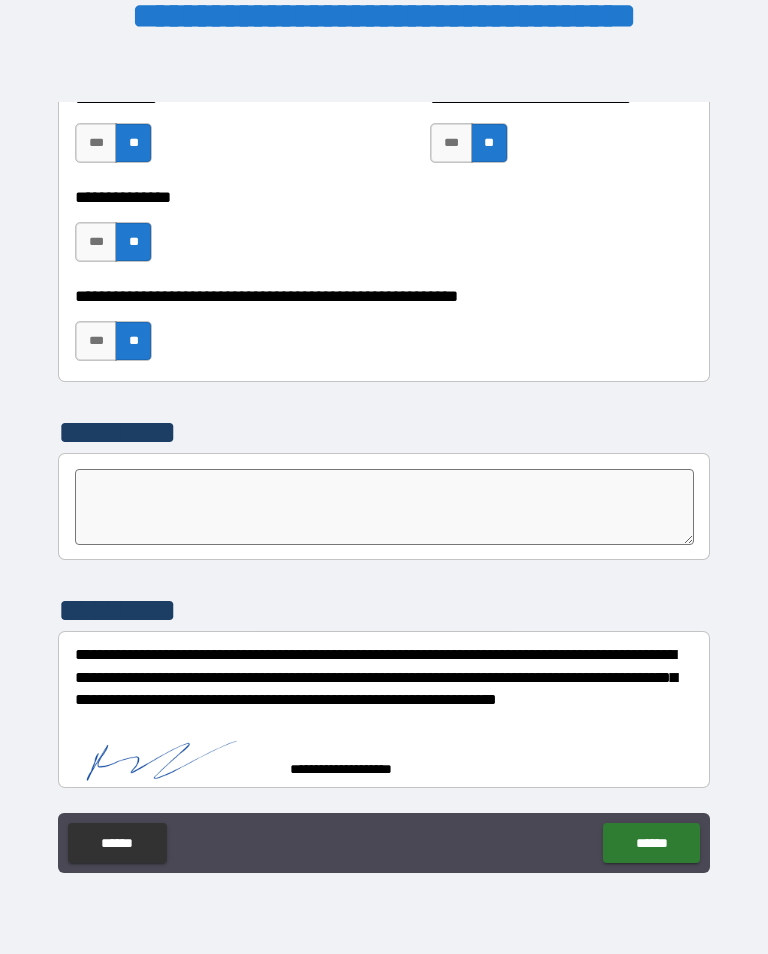 scroll, scrollTop: 6456, scrollLeft: 0, axis: vertical 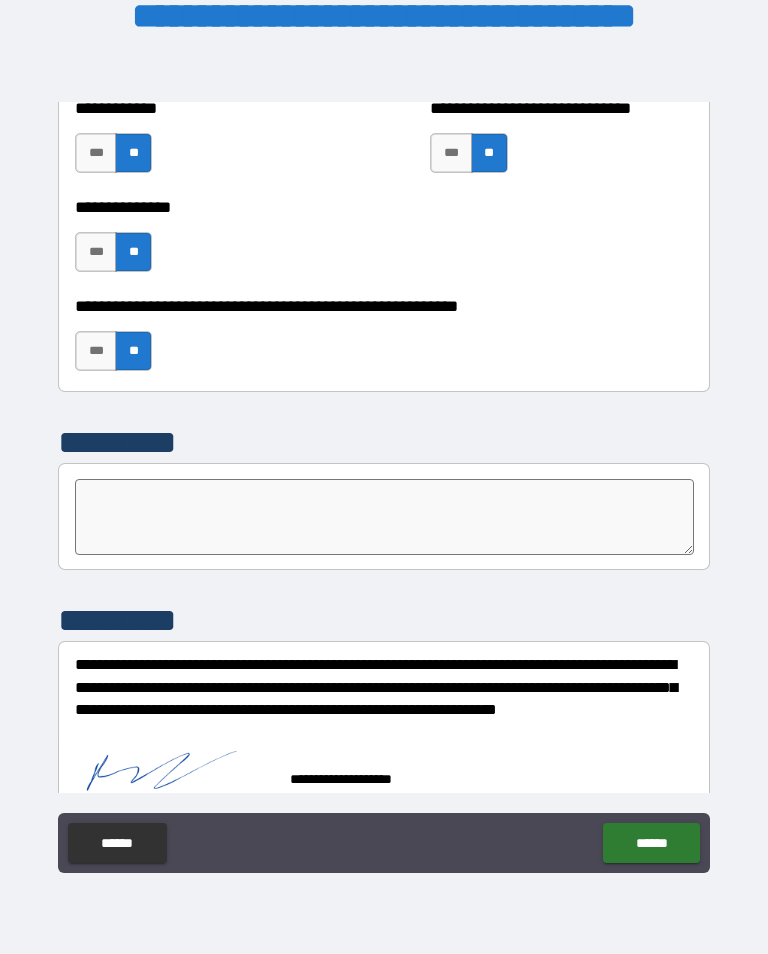 click on "******" at bounding box center [651, 843] 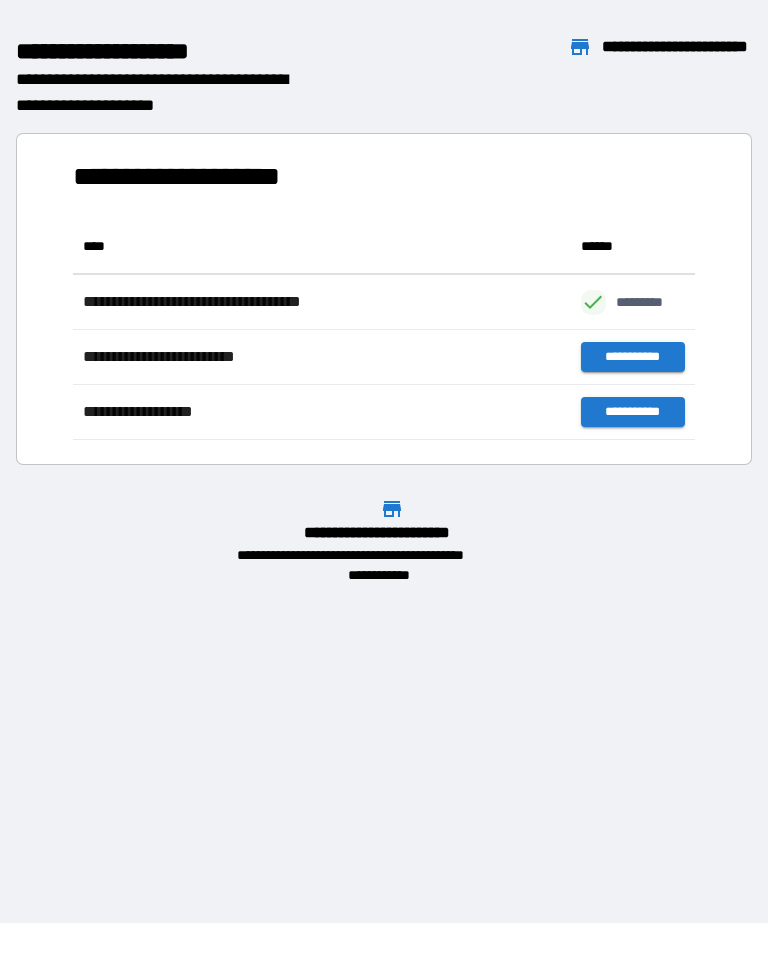 scroll, scrollTop: 221, scrollLeft: 622, axis: both 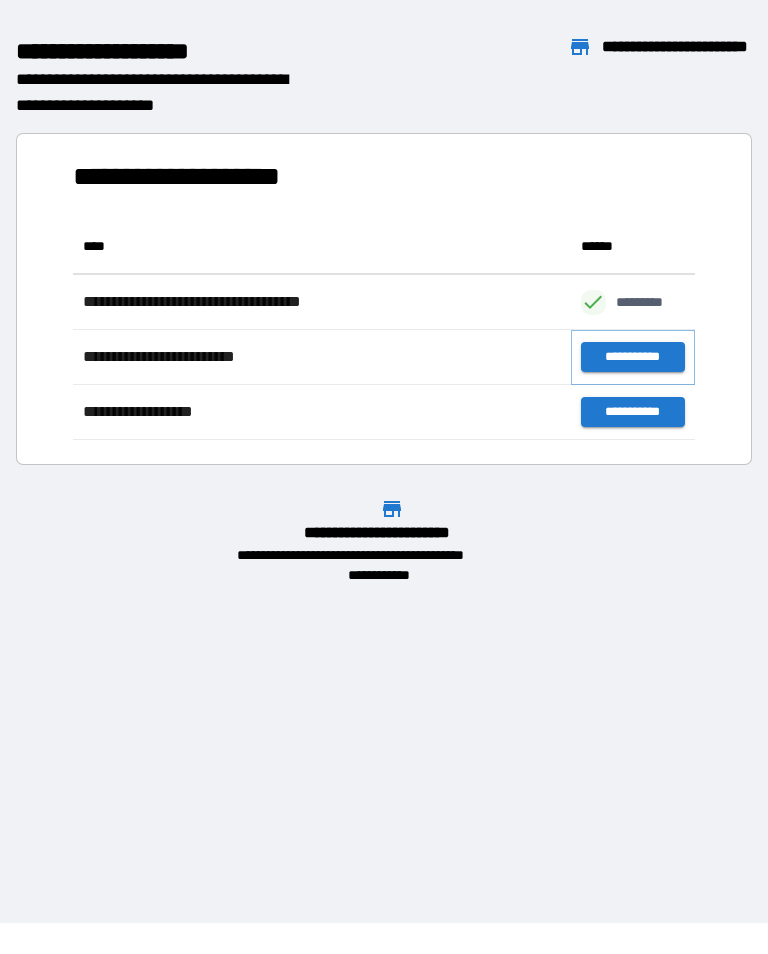 click on "**********" at bounding box center [633, 357] 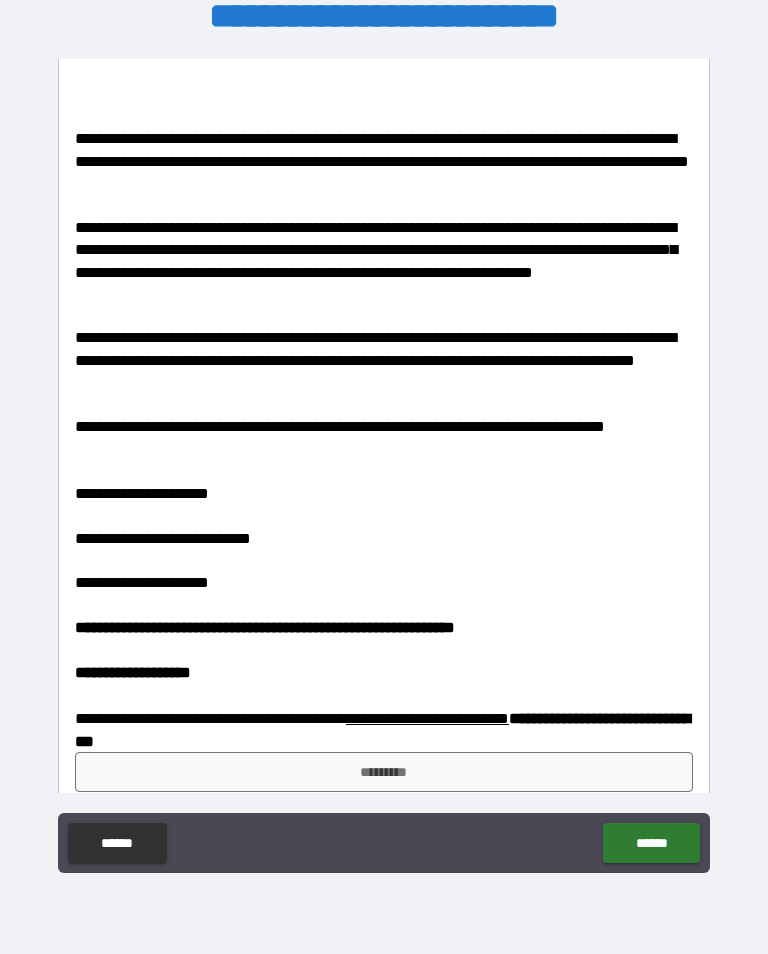 scroll, scrollTop: 1427, scrollLeft: 0, axis: vertical 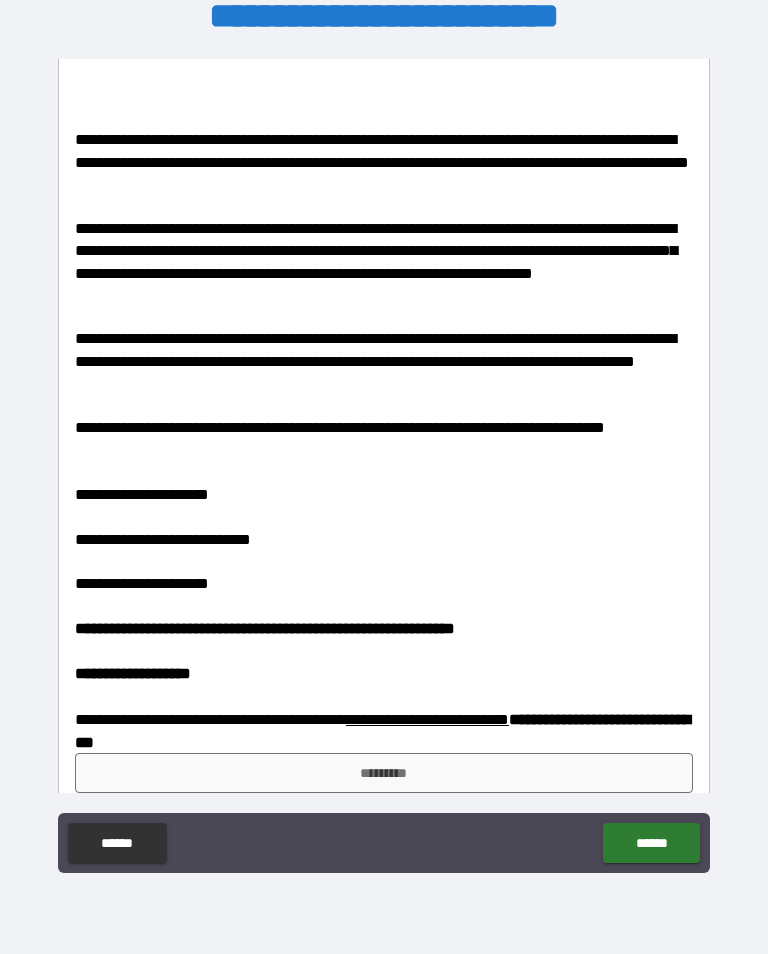 click on "*********" at bounding box center (384, 773) 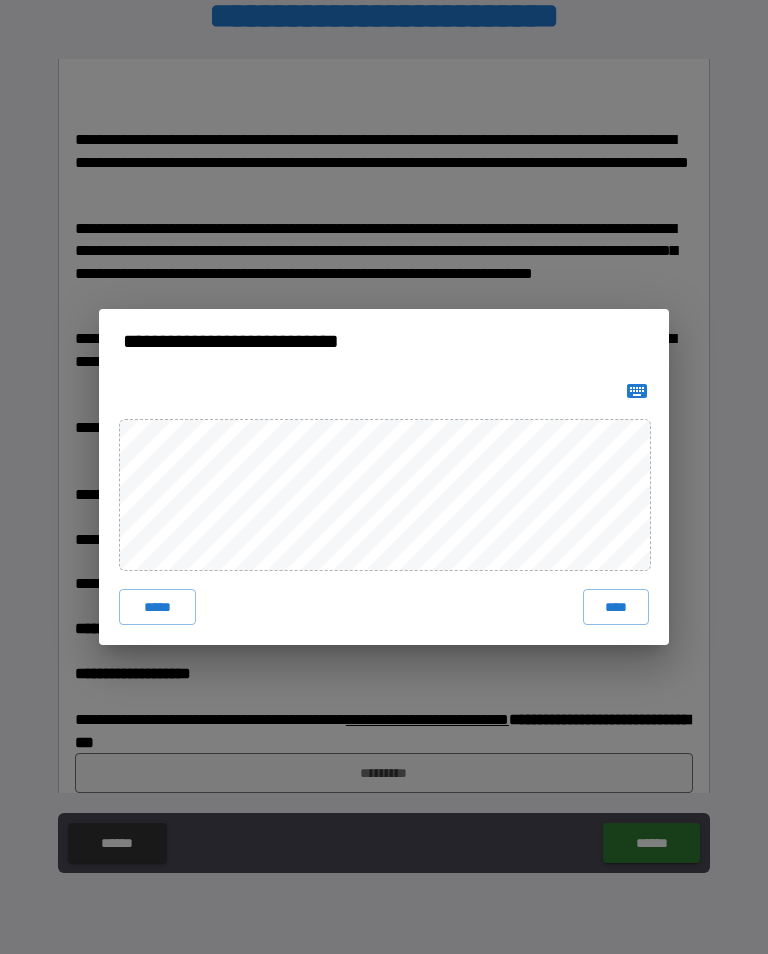 click on "****" at bounding box center (616, 607) 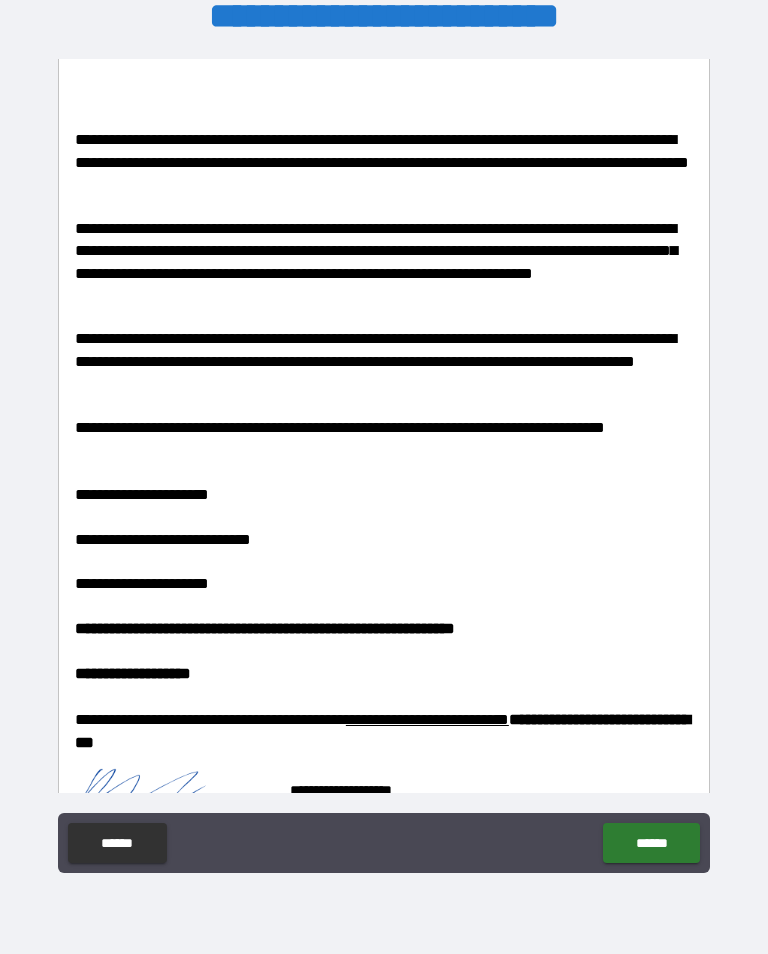 scroll, scrollTop: 1417, scrollLeft: 0, axis: vertical 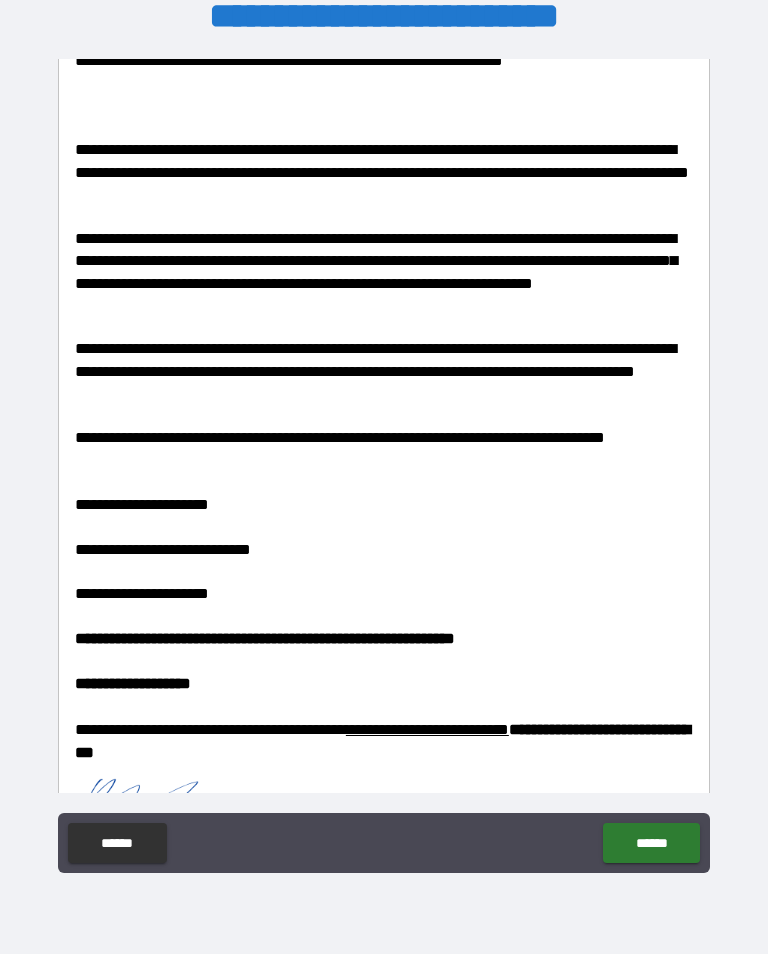 click on "******" at bounding box center [651, 843] 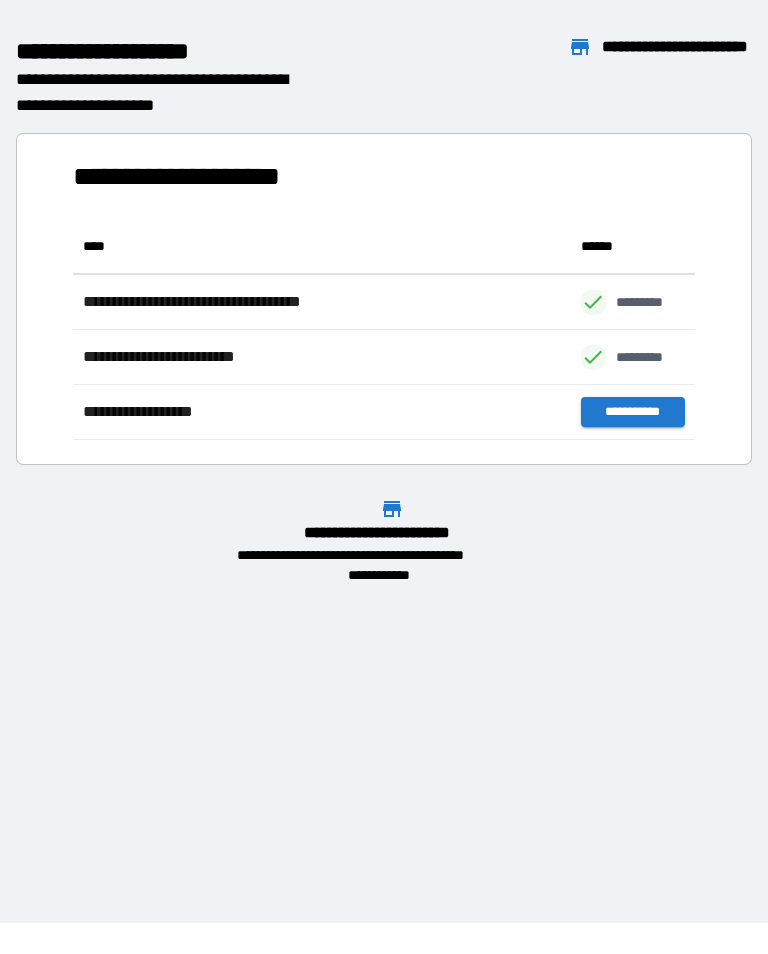 scroll, scrollTop: 1, scrollLeft: 1, axis: both 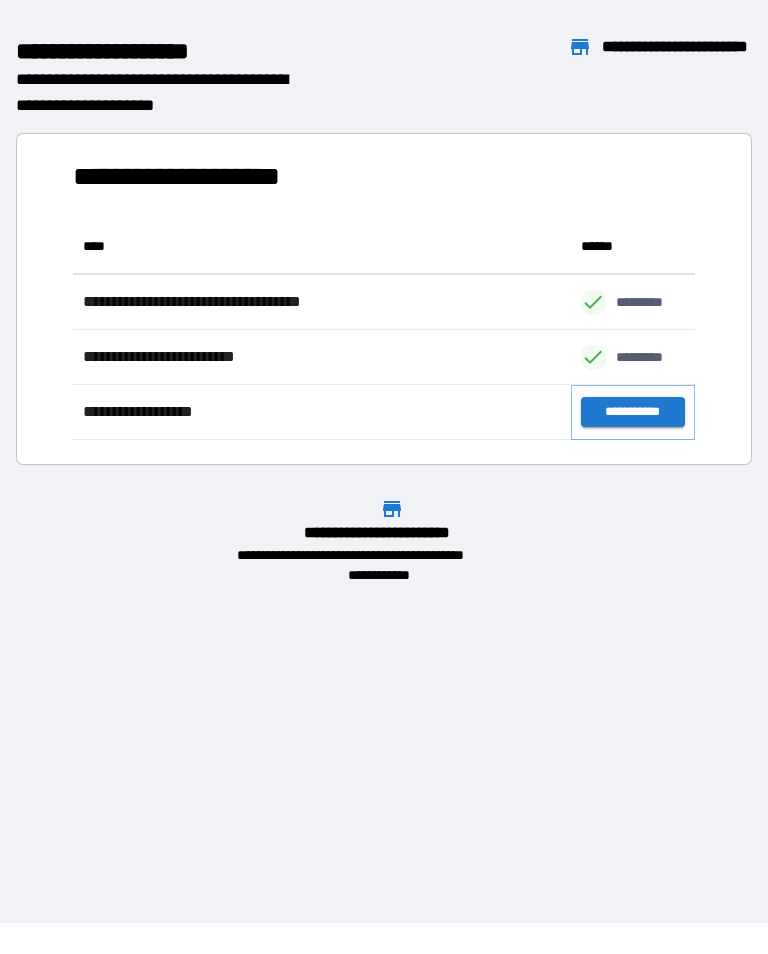 click on "**********" at bounding box center [633, 412] 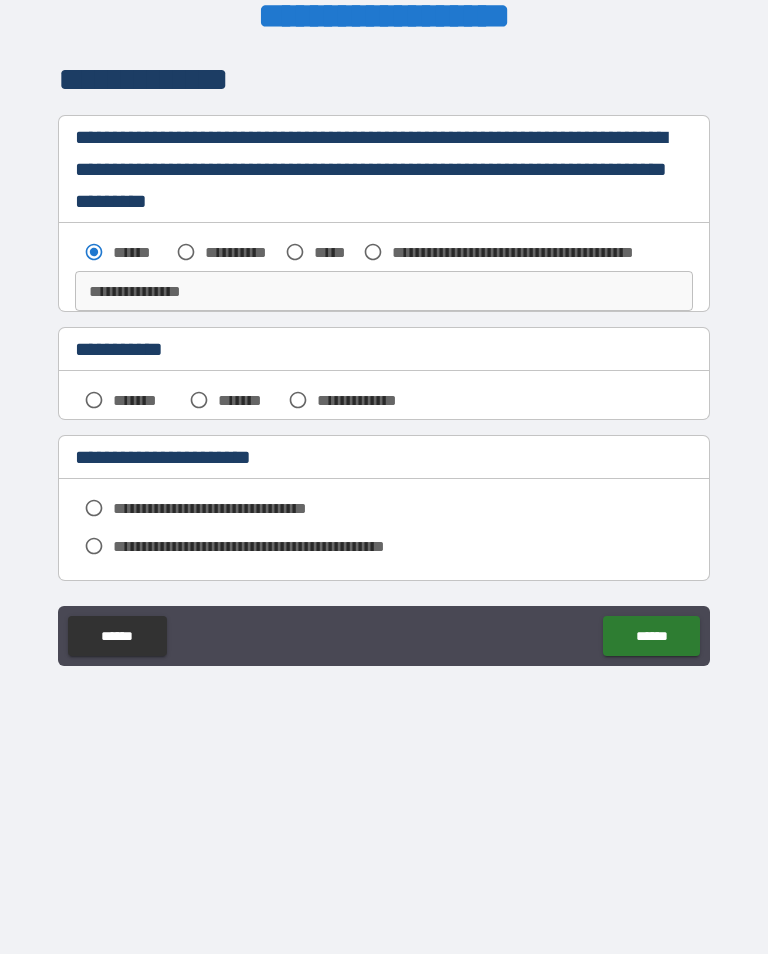 click on "**********" at bounding box center [384, 291] 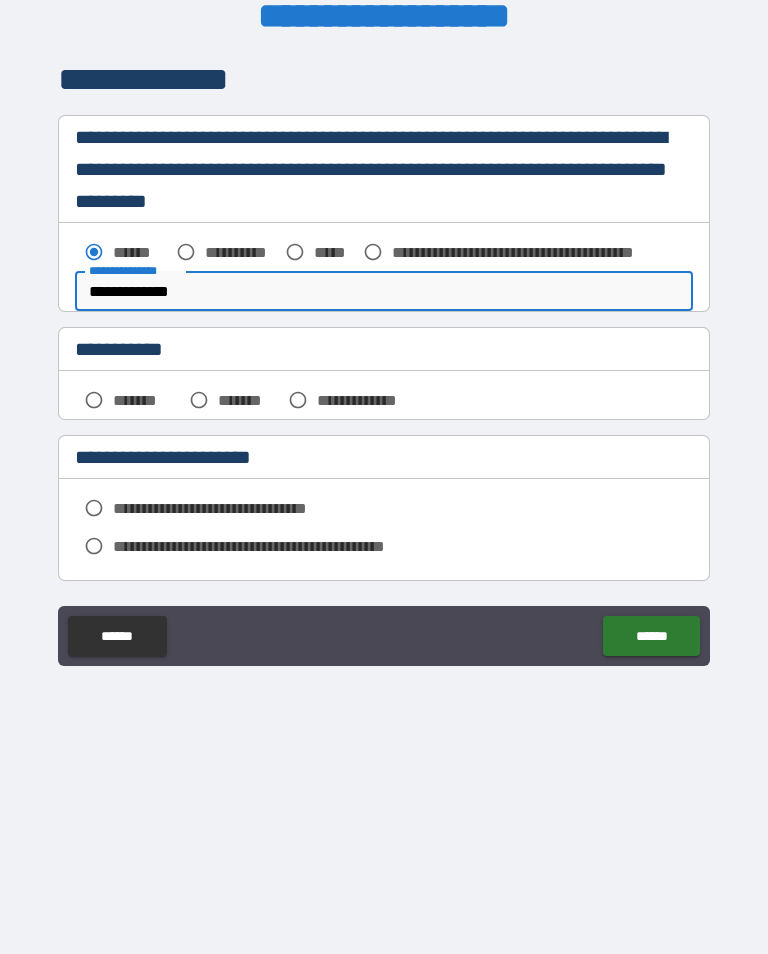 type on "**********" 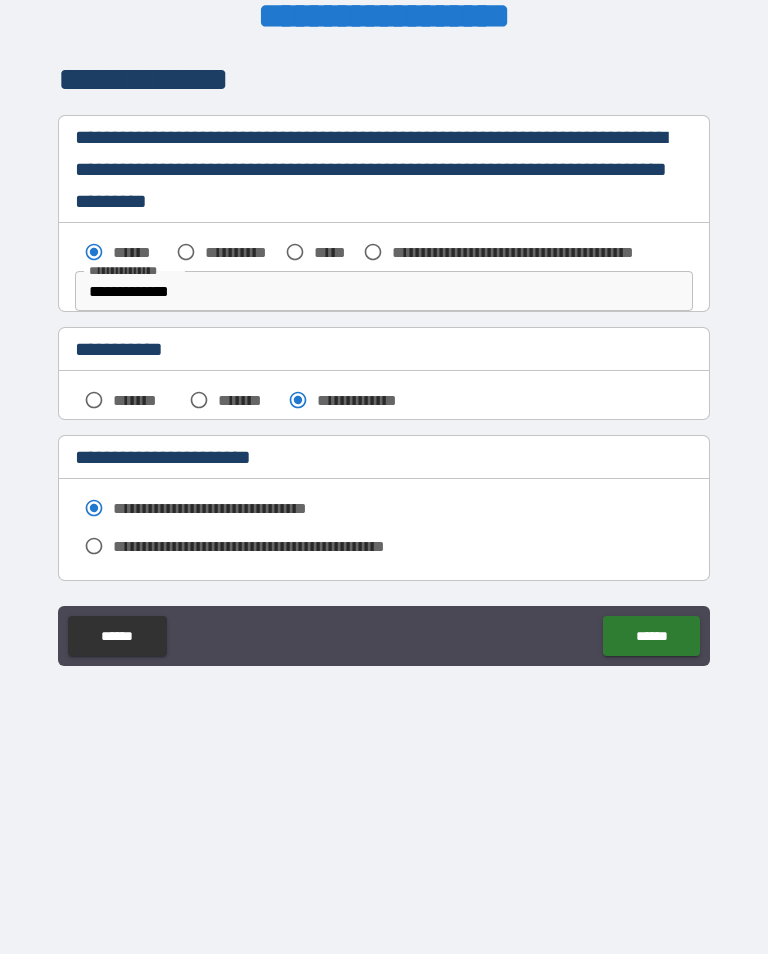 click on "******" at bounding box center [651, 636] 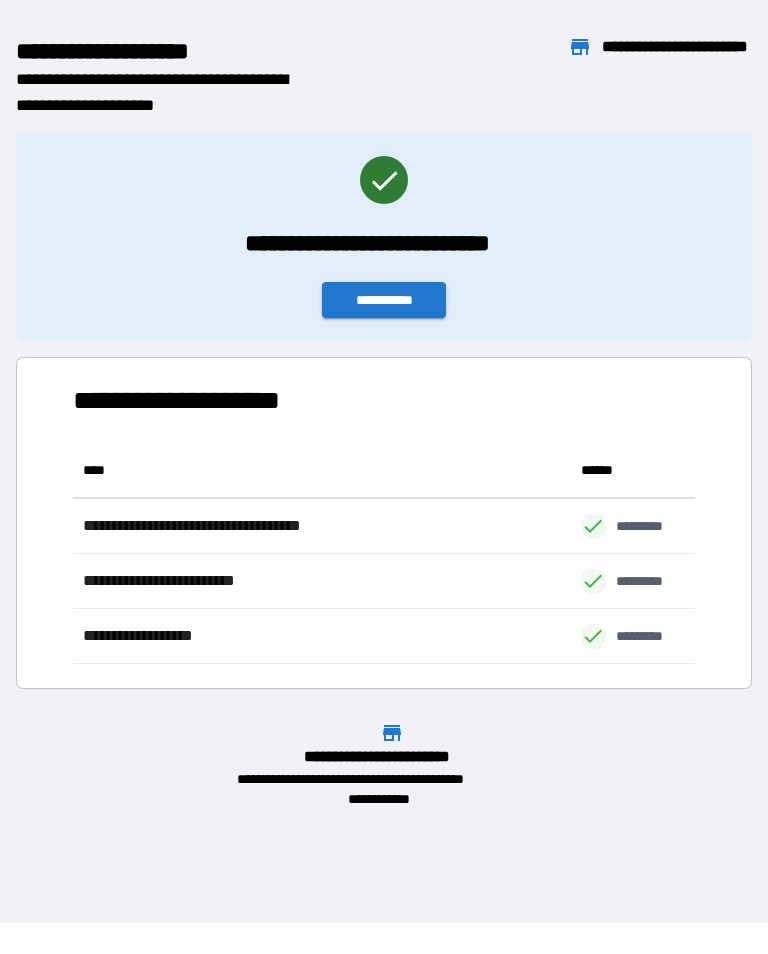 scroll, scrollTop: 221, scrollLeft: 622, axis: both 